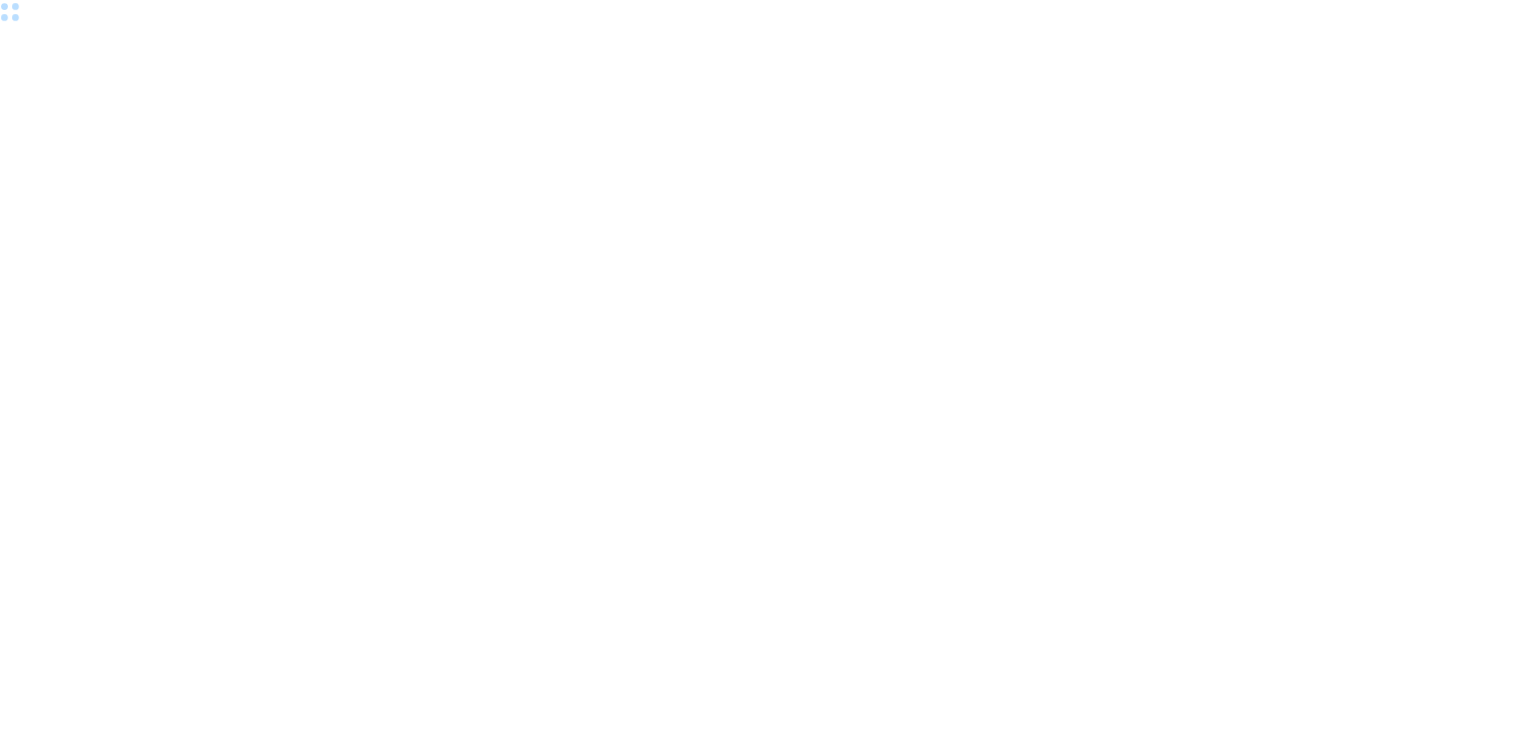 scroll, scrollTop: 0, scrollLeft: 0, axis: both 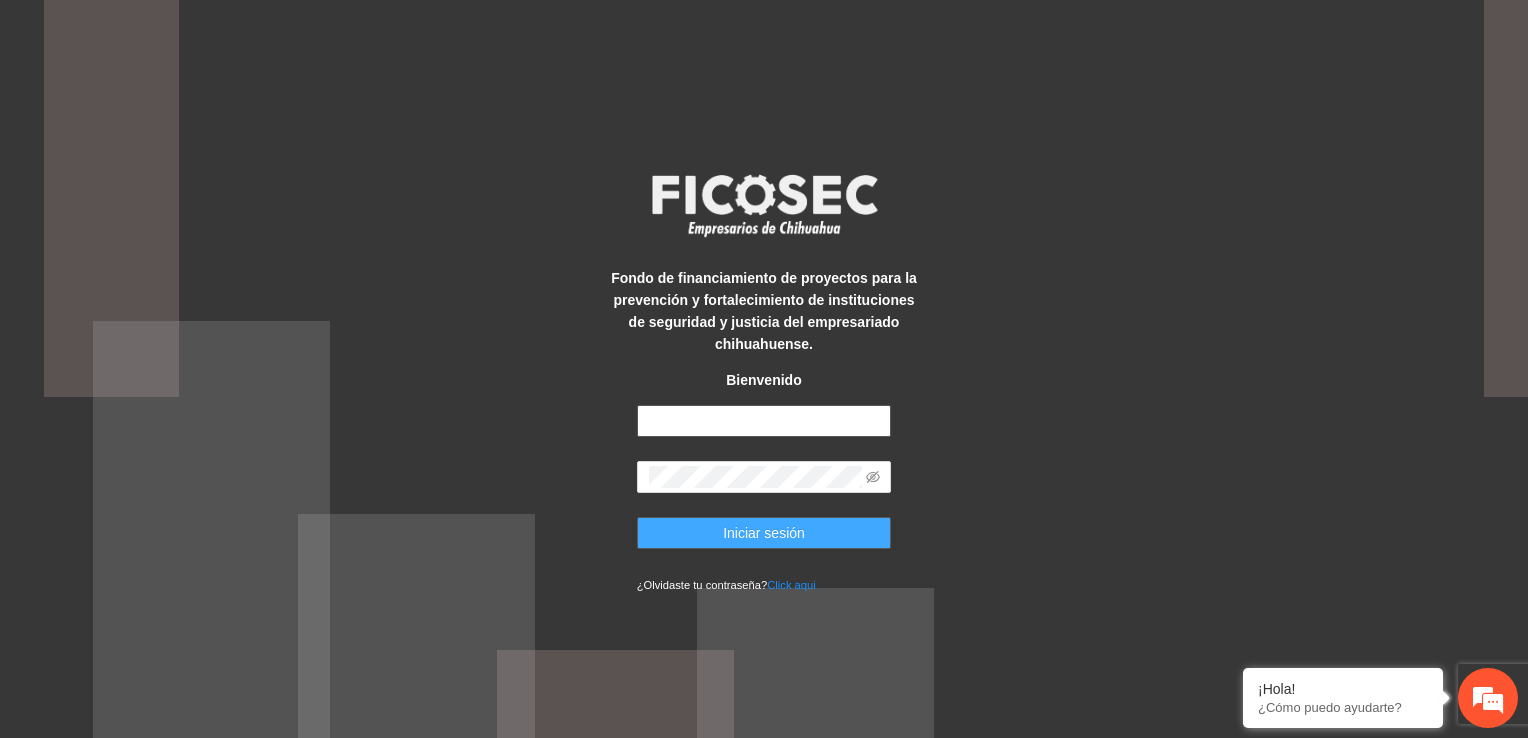 type on "**********" 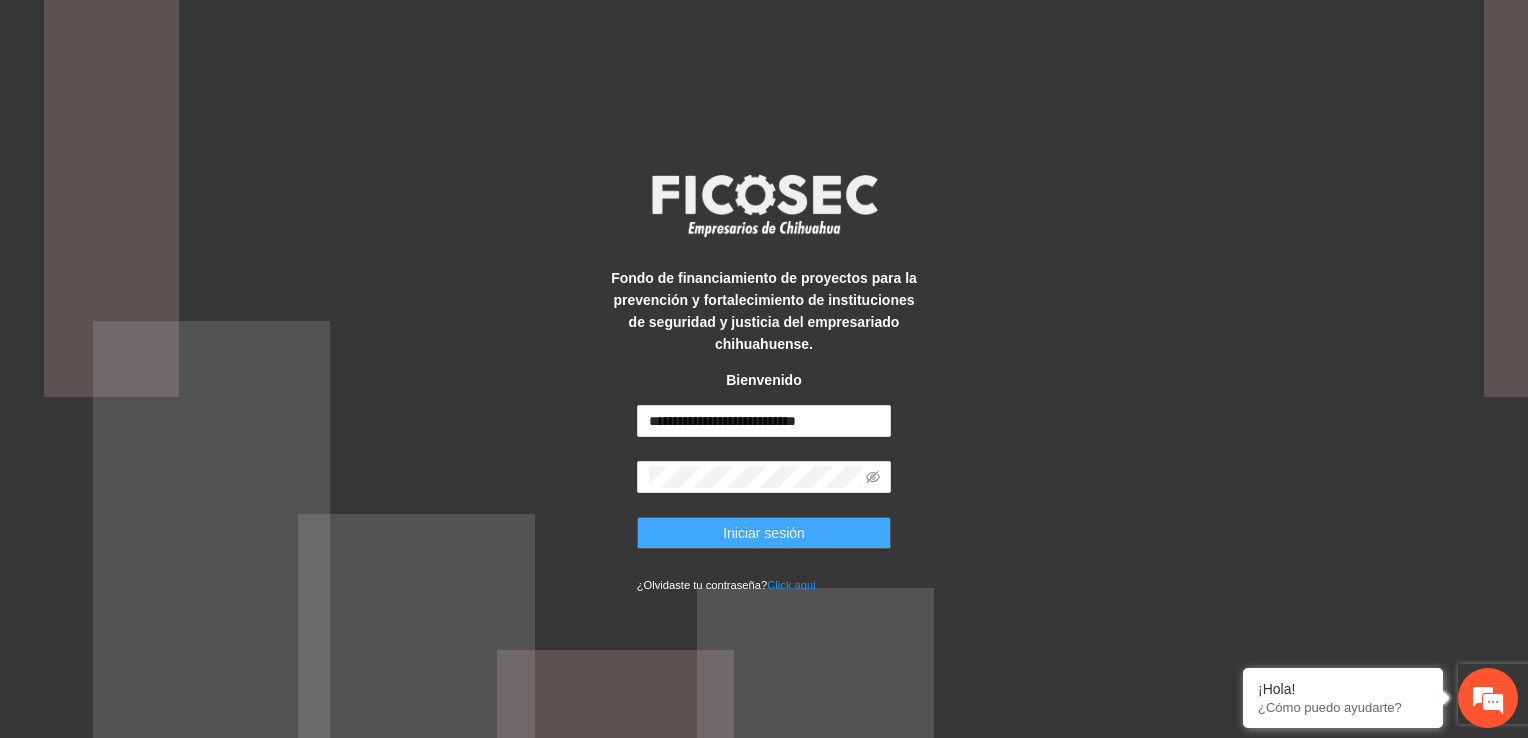click on "Iniciar sesión" at bounding box center (764, 533) 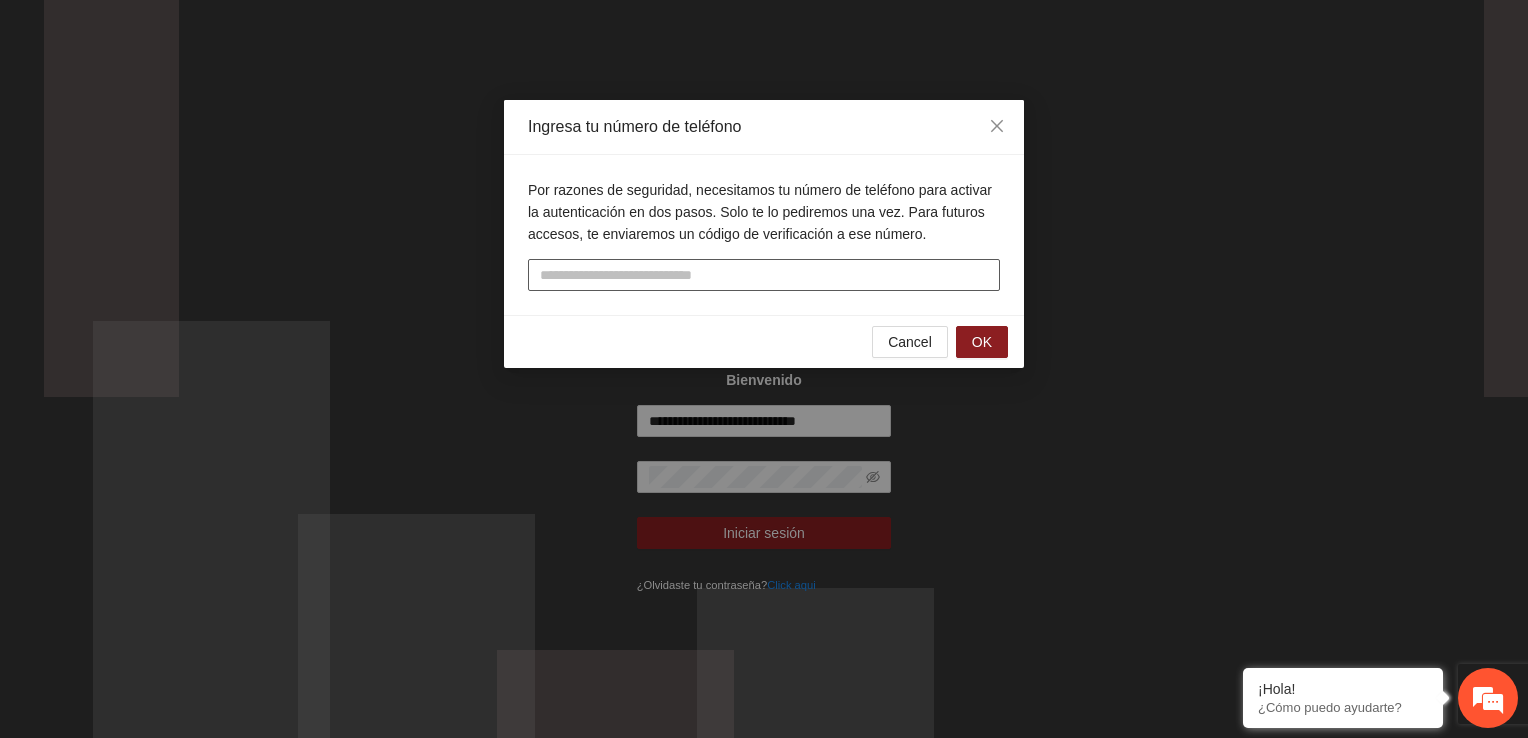 click at bounding box center [764, 275] 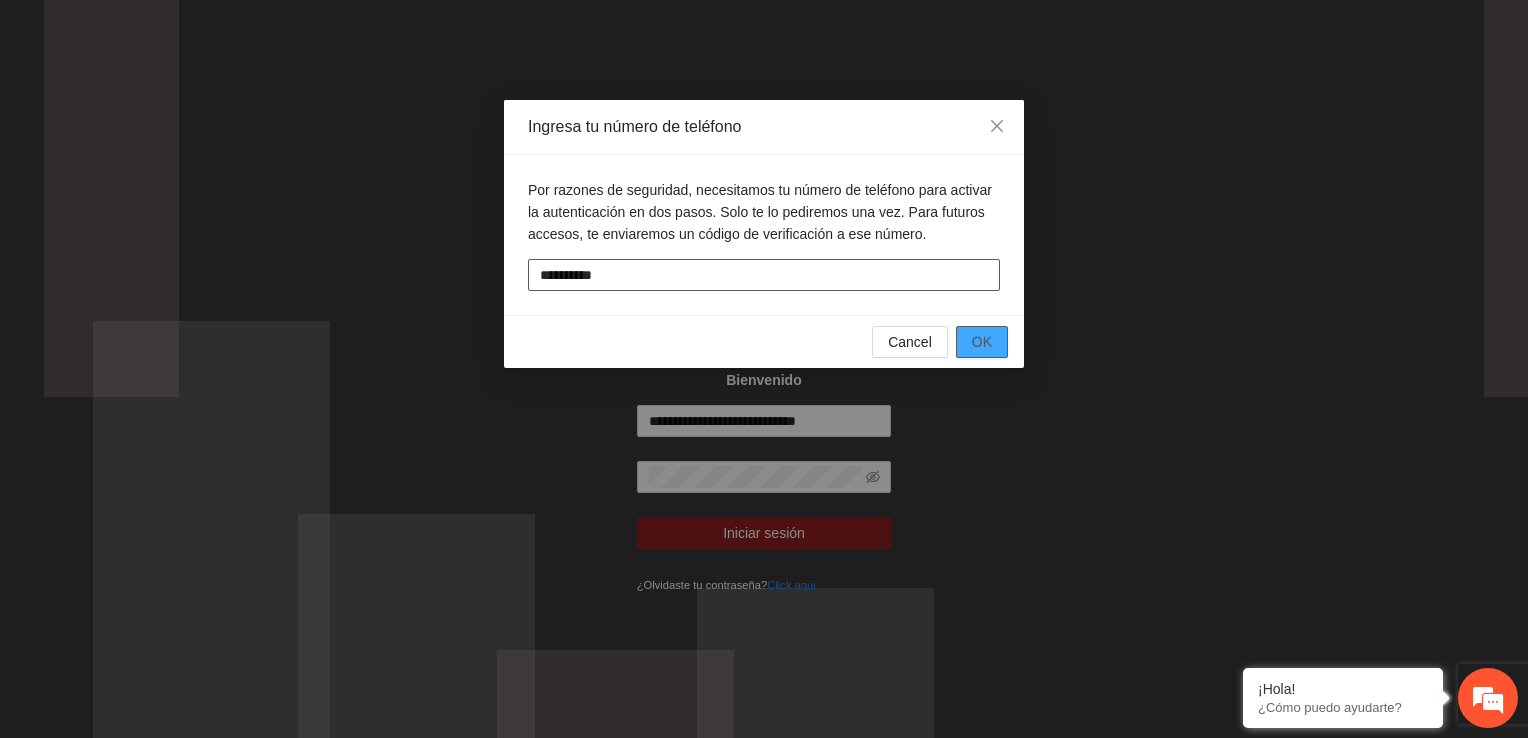 type on "**********" 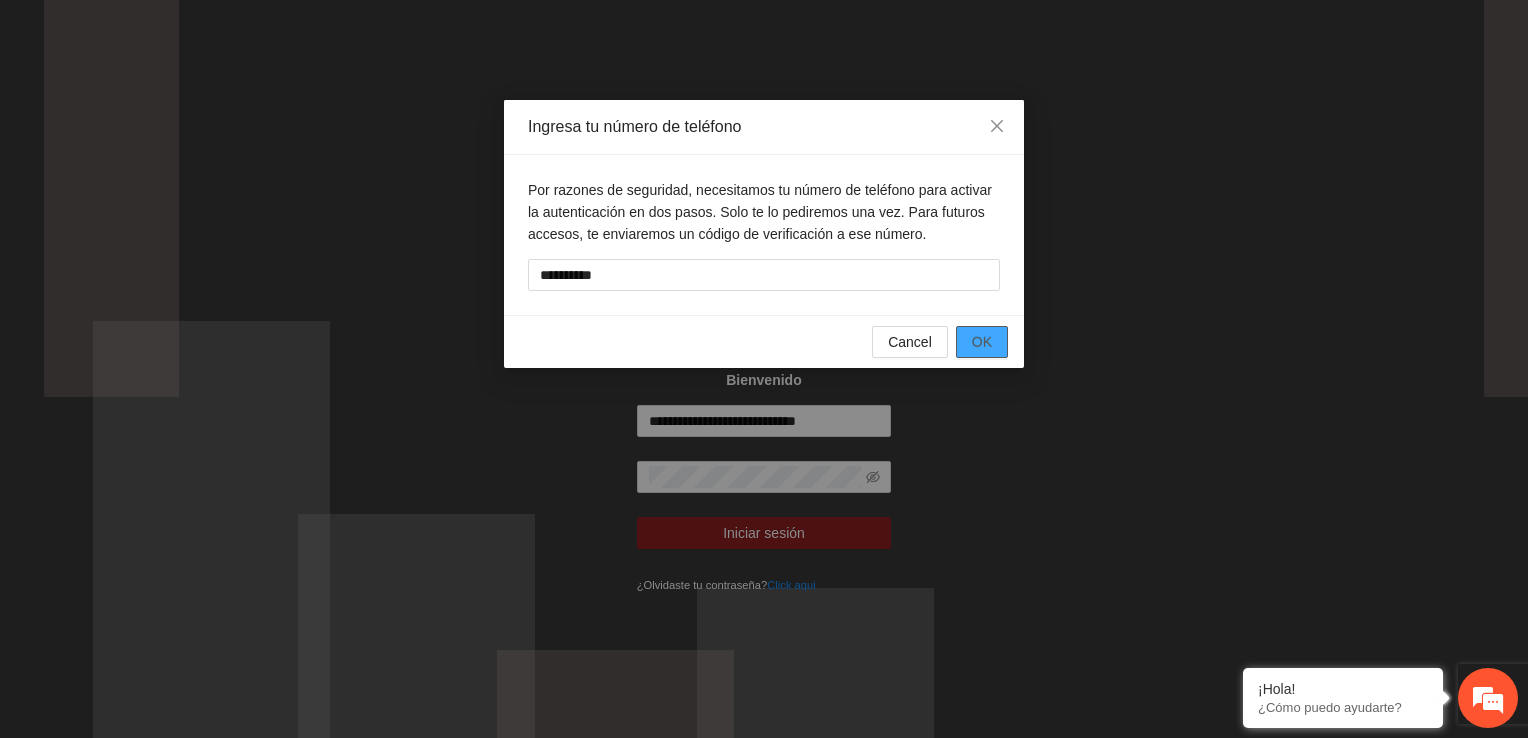 click on "OK" at bounding box center (982, 342) 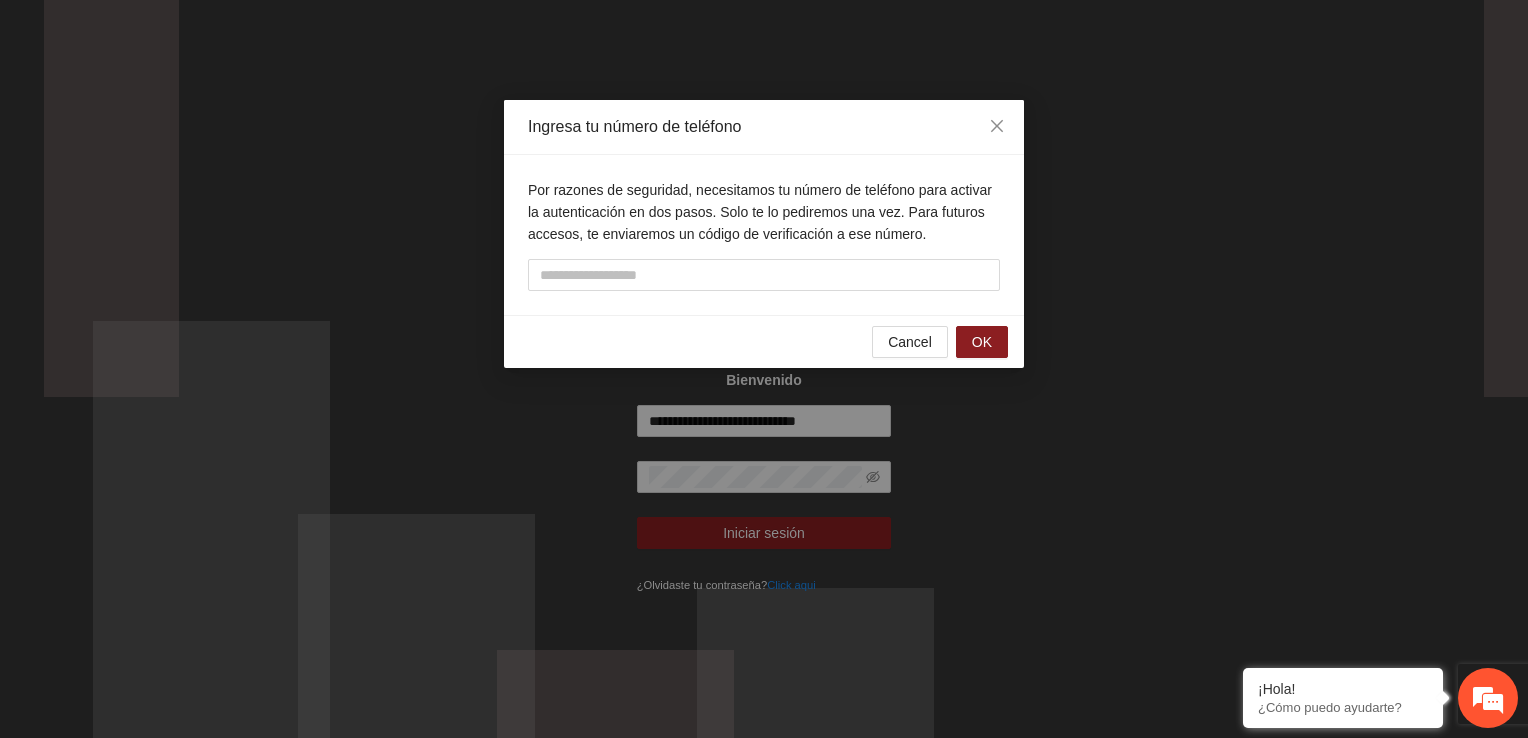 scroll, scrollTop: 0, scrollLeft: 0, axis: both 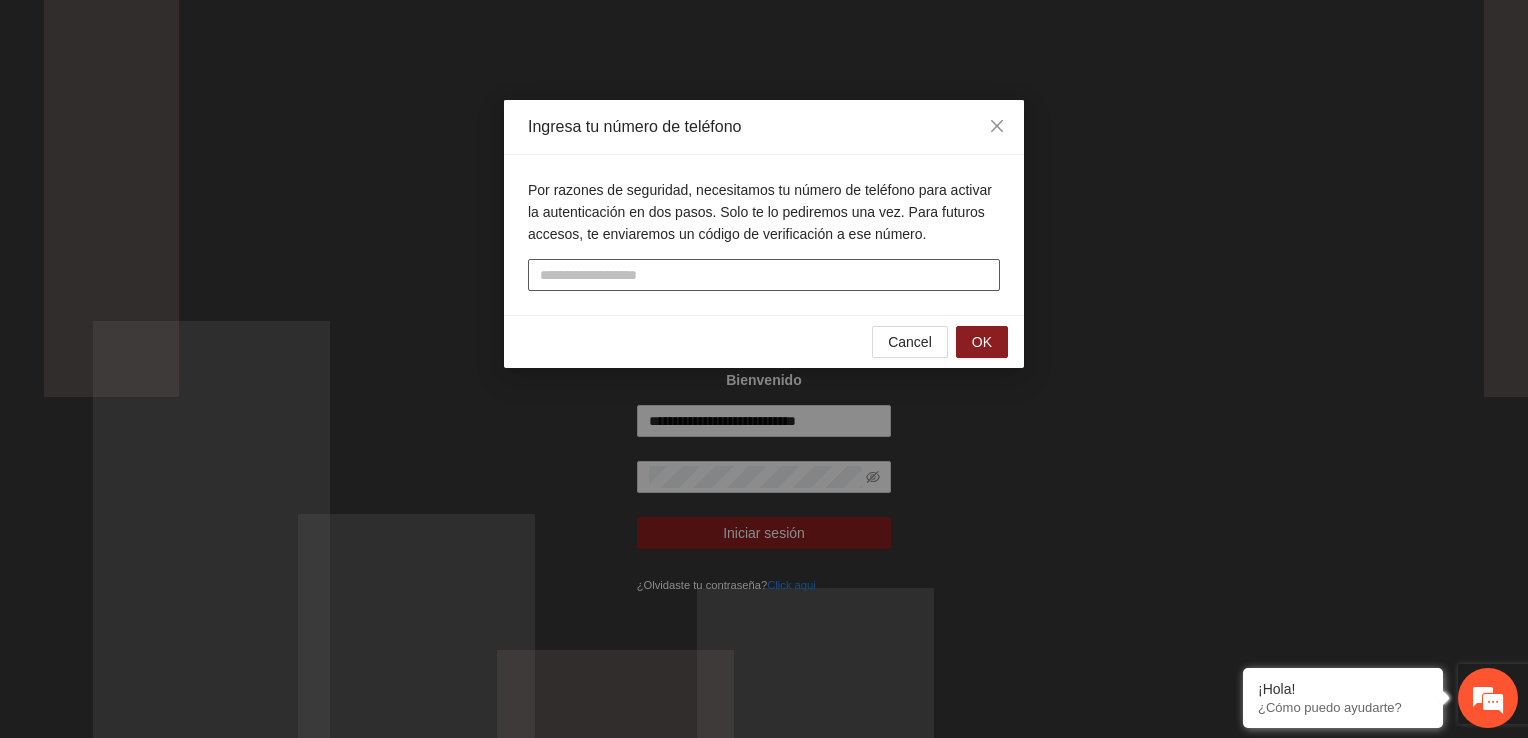 click at bounding box center (764, 275) 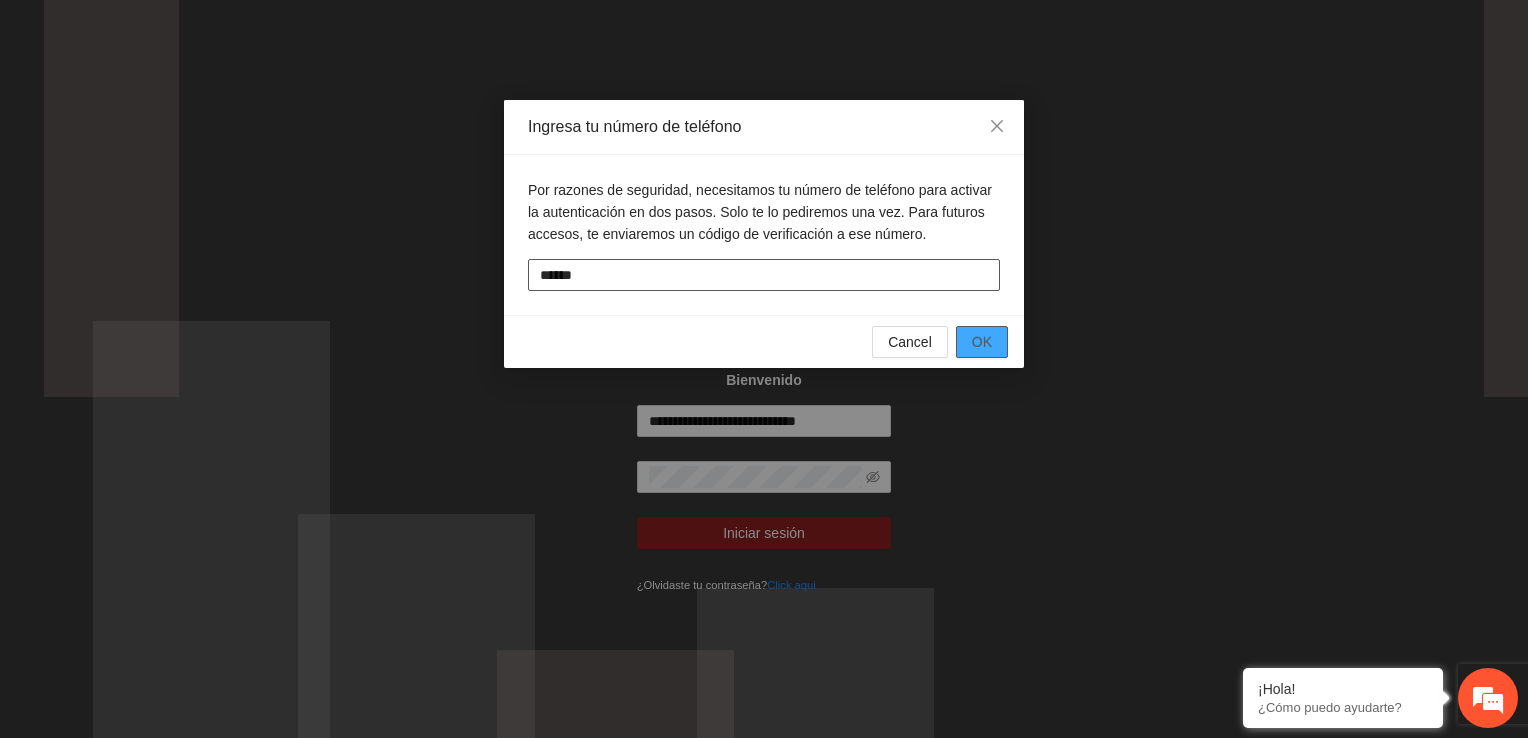 type on "******" 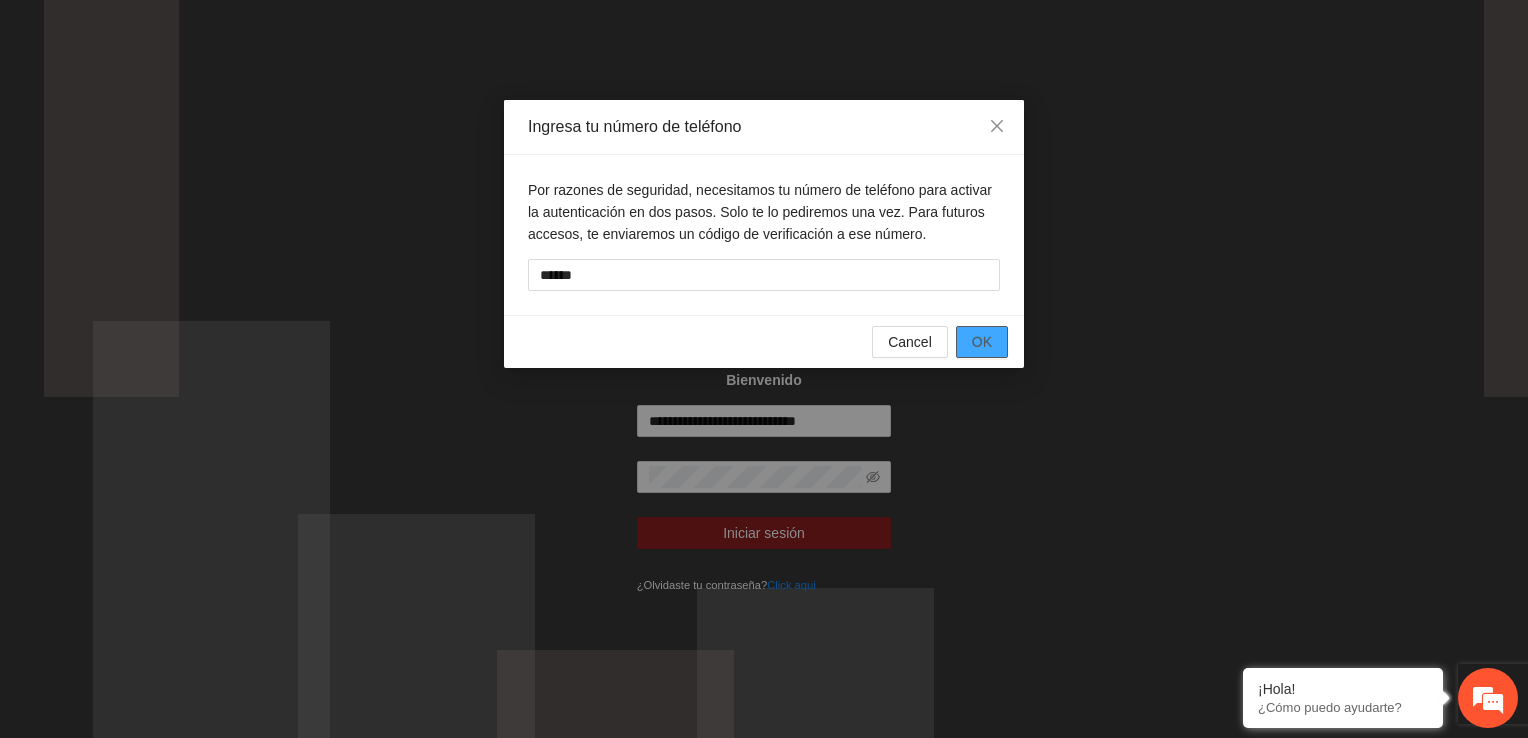click on "OK" at bounding box center (982, 342) 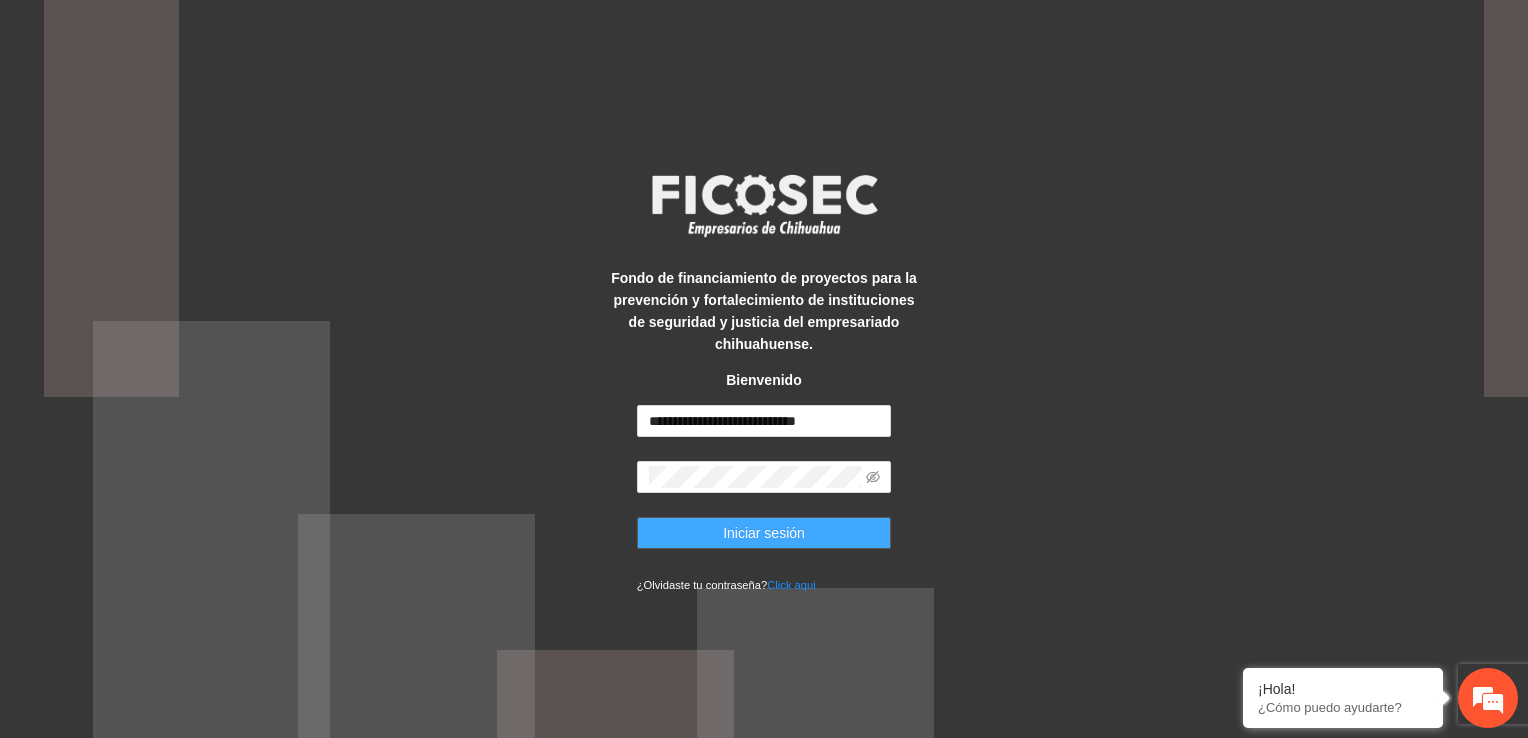 click on "Iniciar sesión" at bounding box center [764, 533] 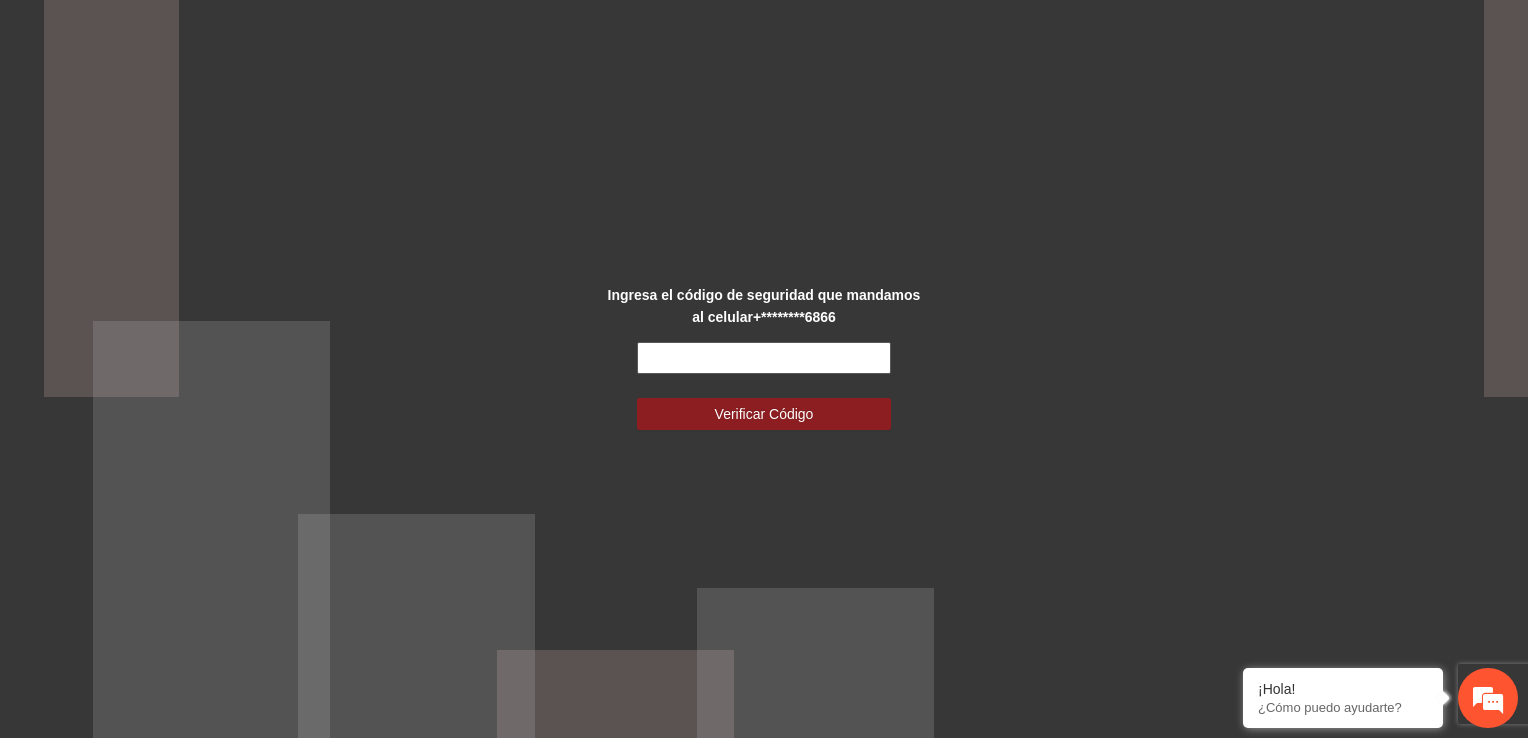 click at bounding box center (764, 358) 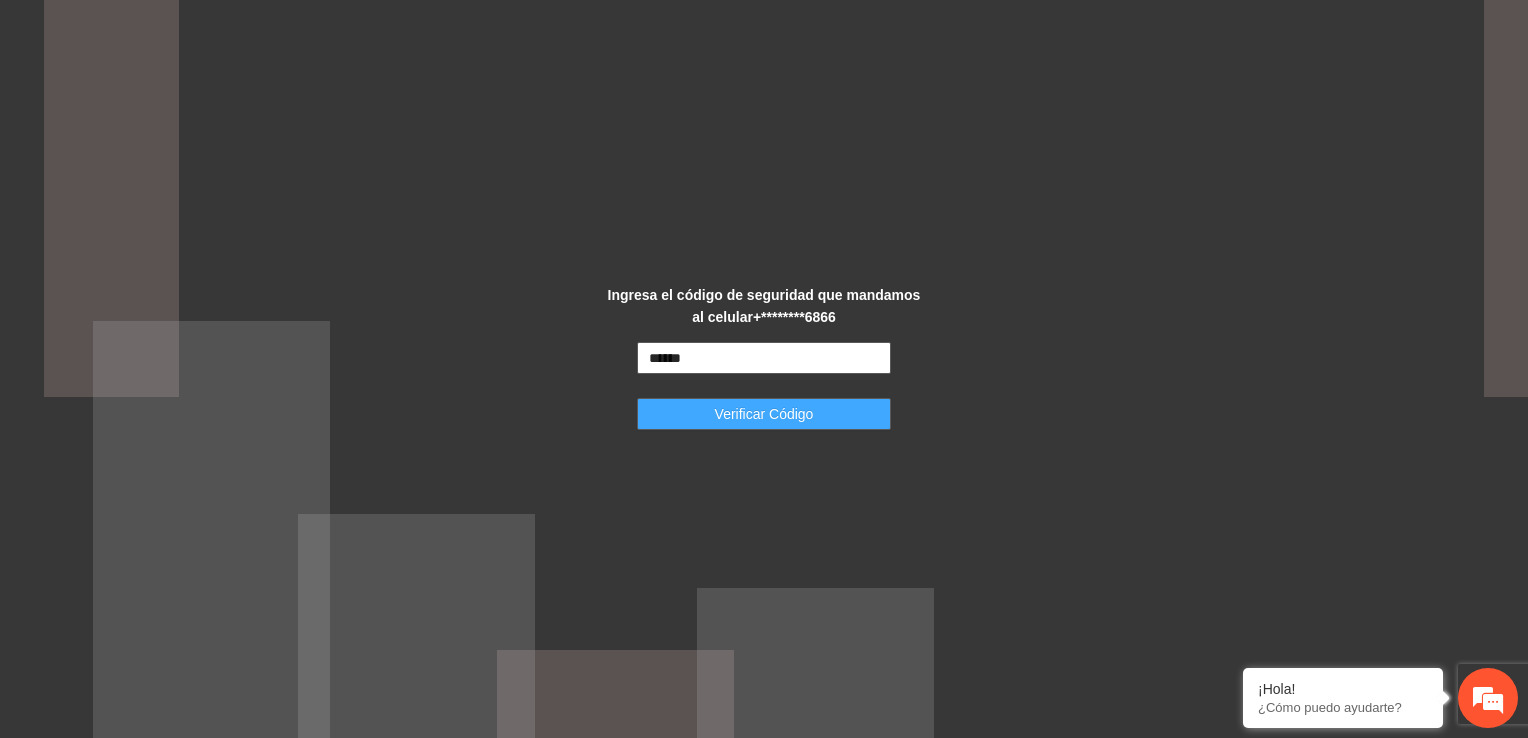type on "******" 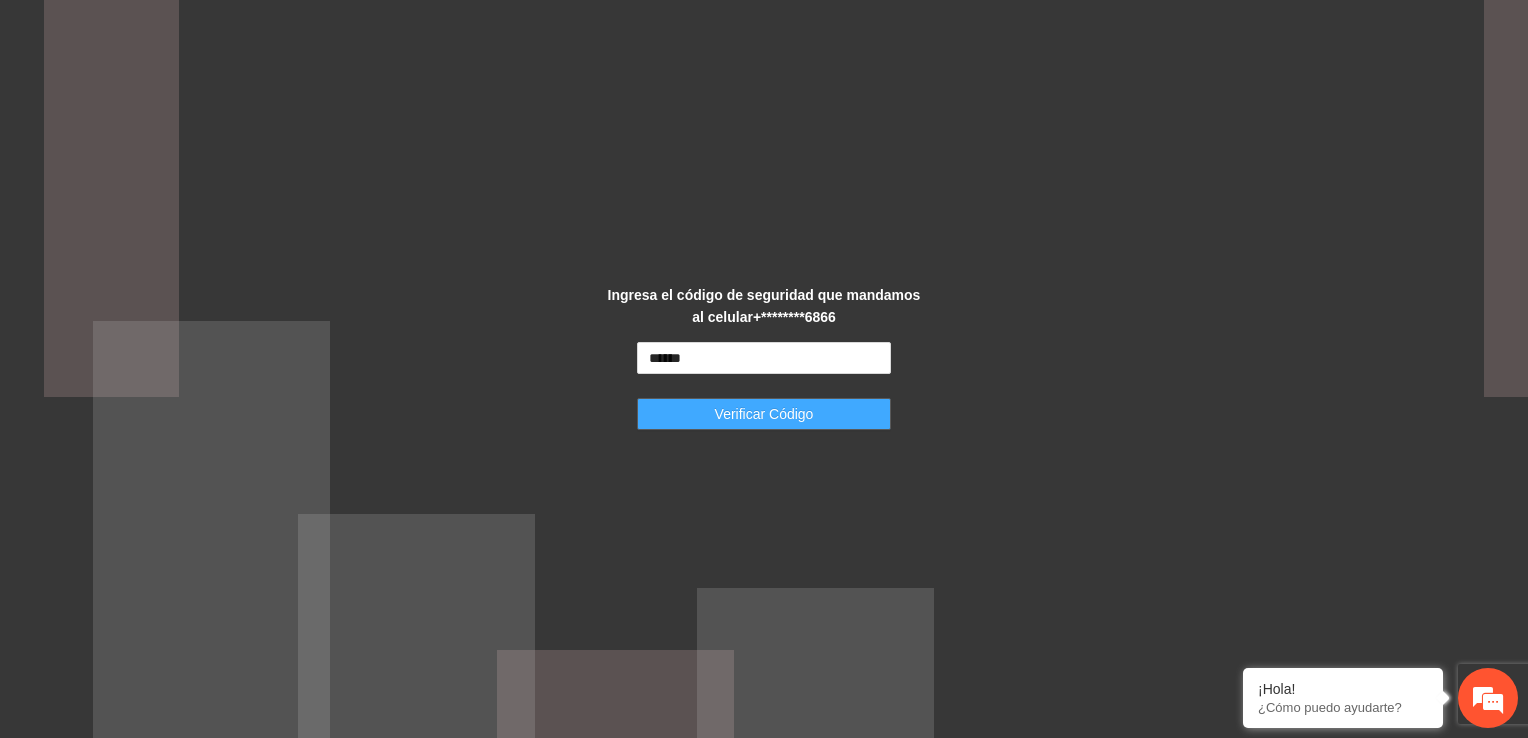 click on "Verificar Código" at bounding box center [764, 414] 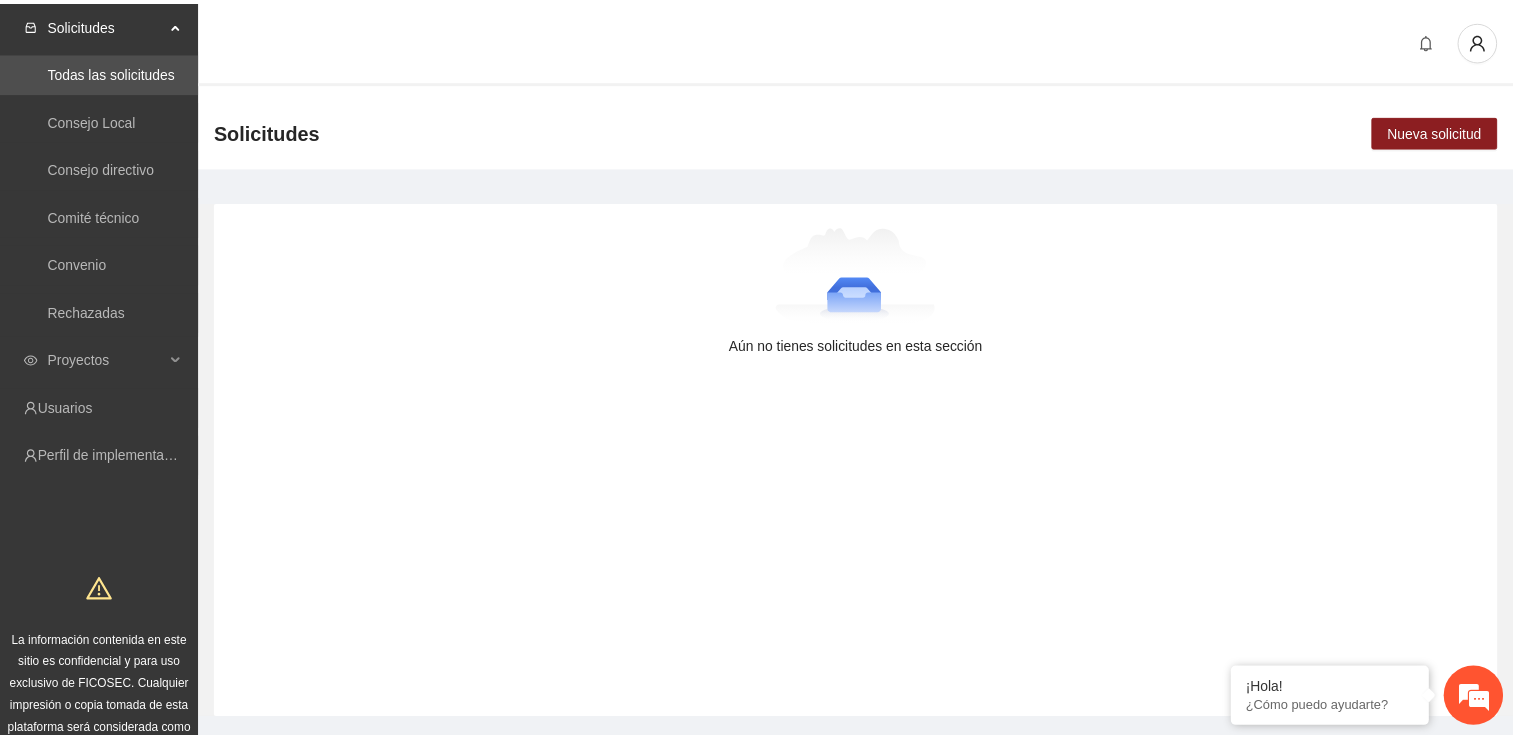 scroll, scrollTop: 0, scrollLeft: 0, axis: both 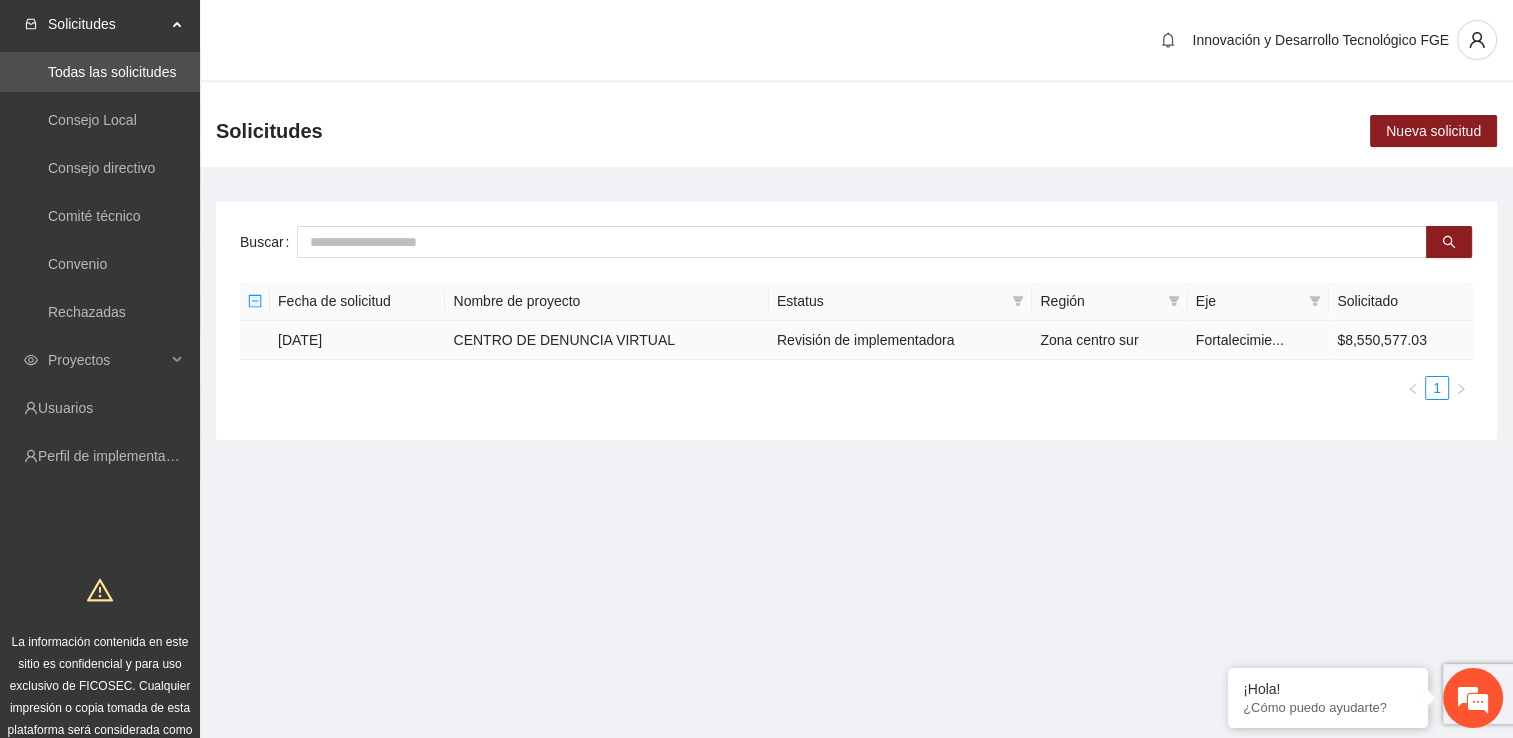 click on "Revisión de implementadora" at bounding box center (900, 340) 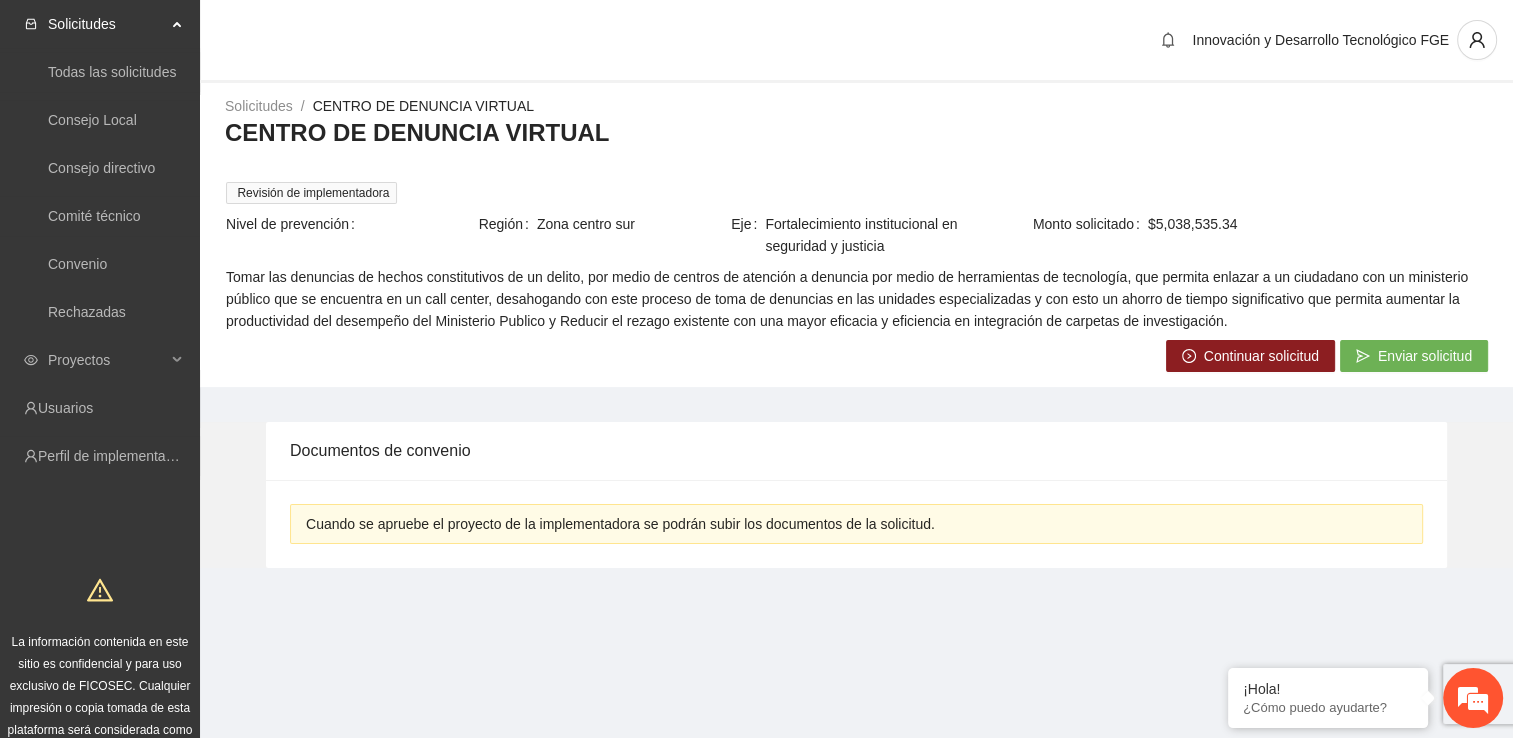 click on "Continuar solicitud" at bounding box center (1261, 356) 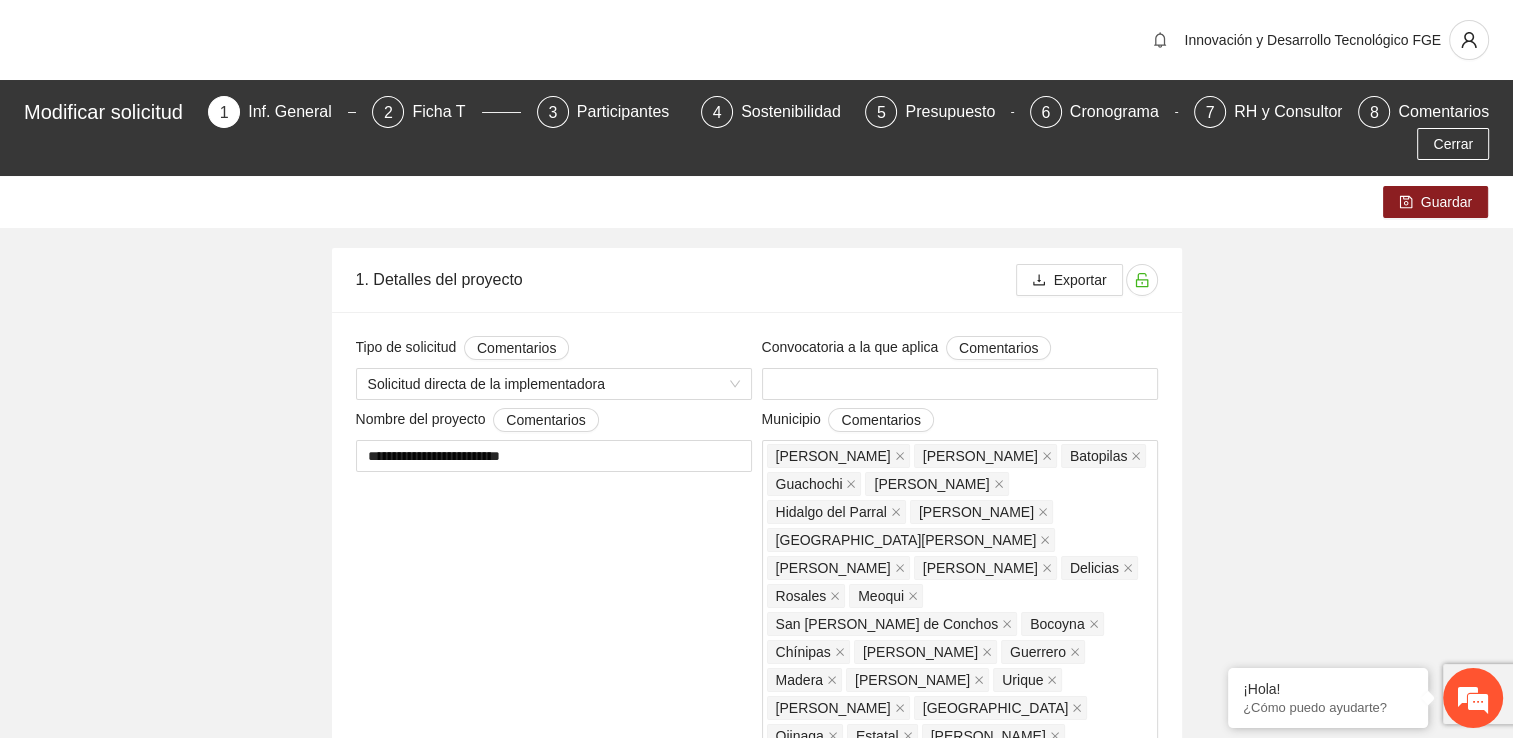 type on "**********" 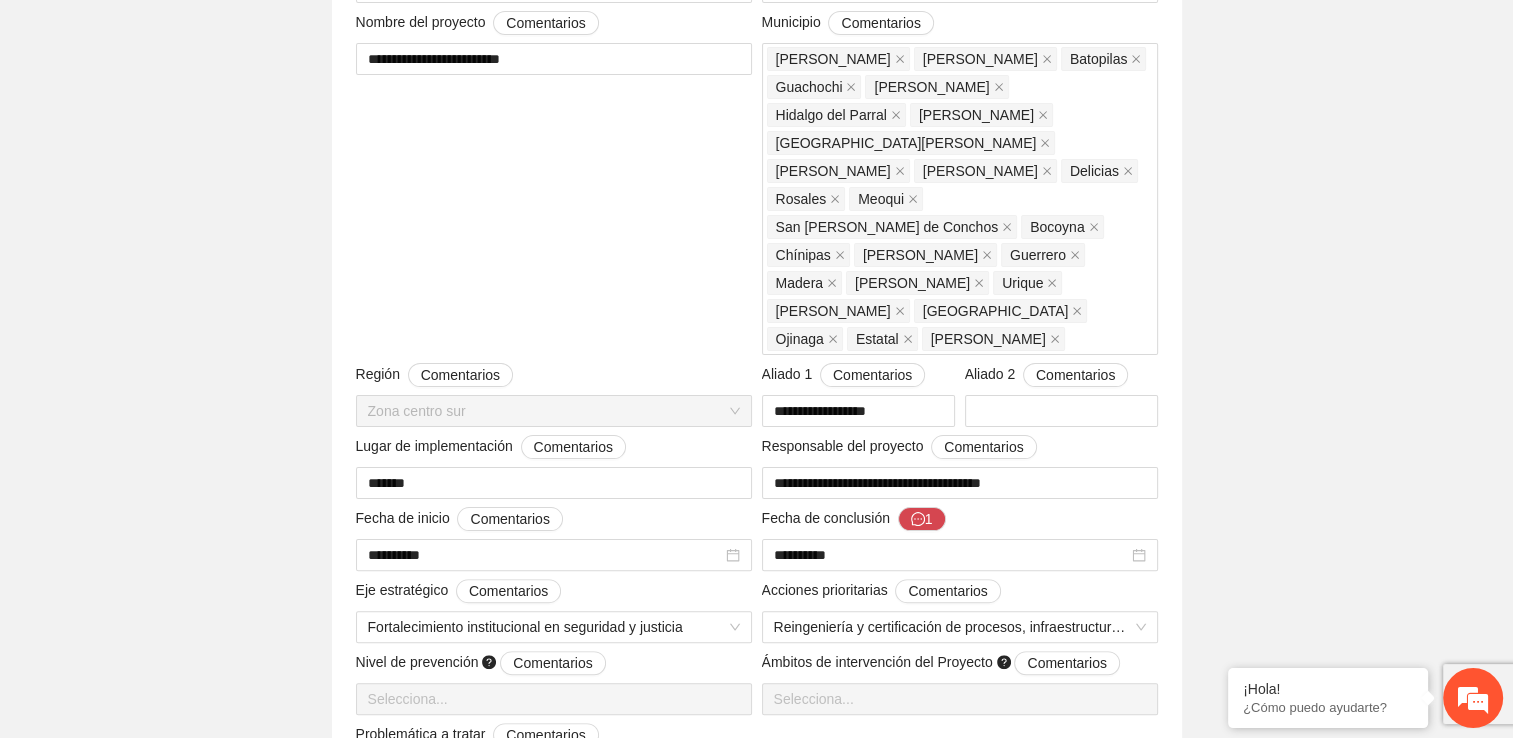 scroll, scrollTop: 400, scrollLeft: 0, axis: vertical 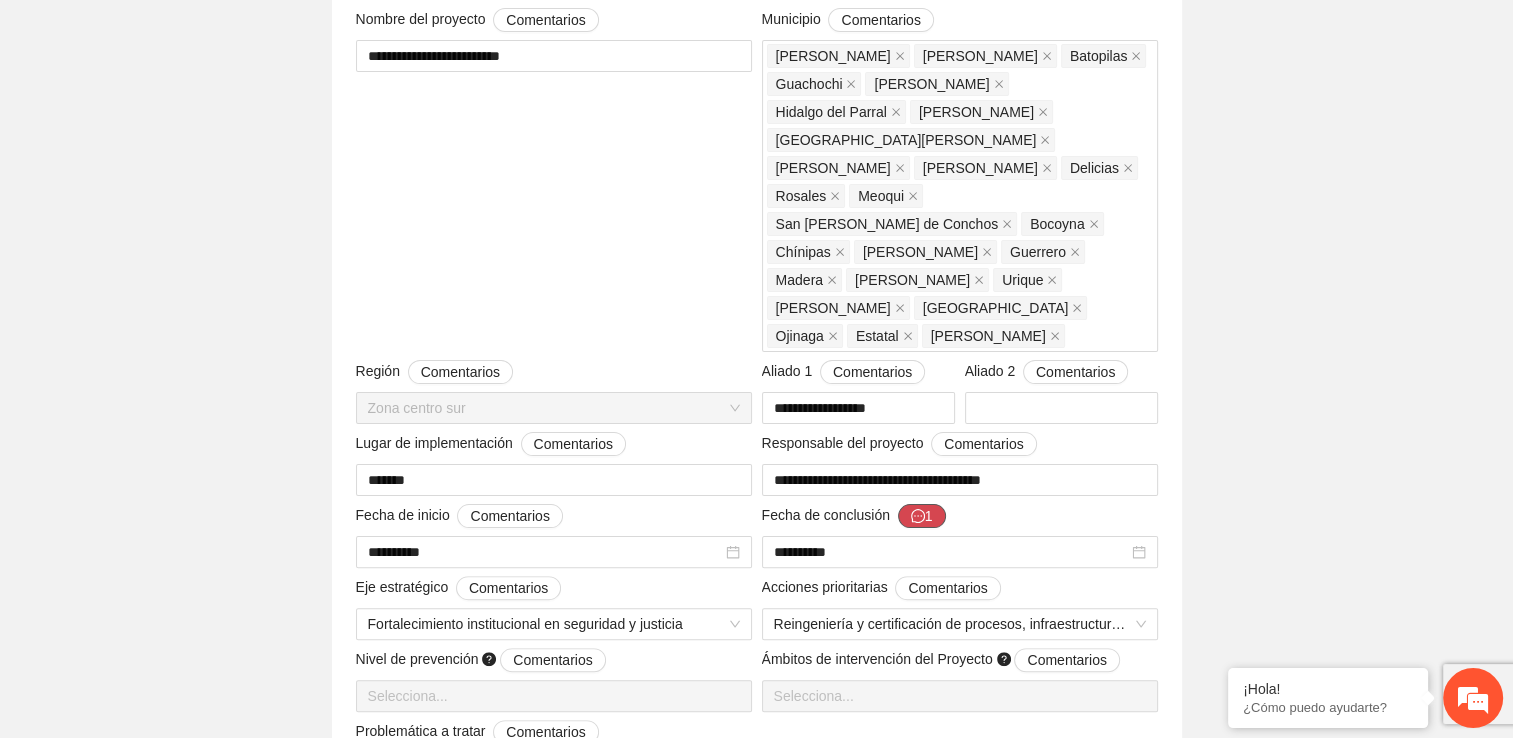 click on "1" at bounding box center [922, 516] 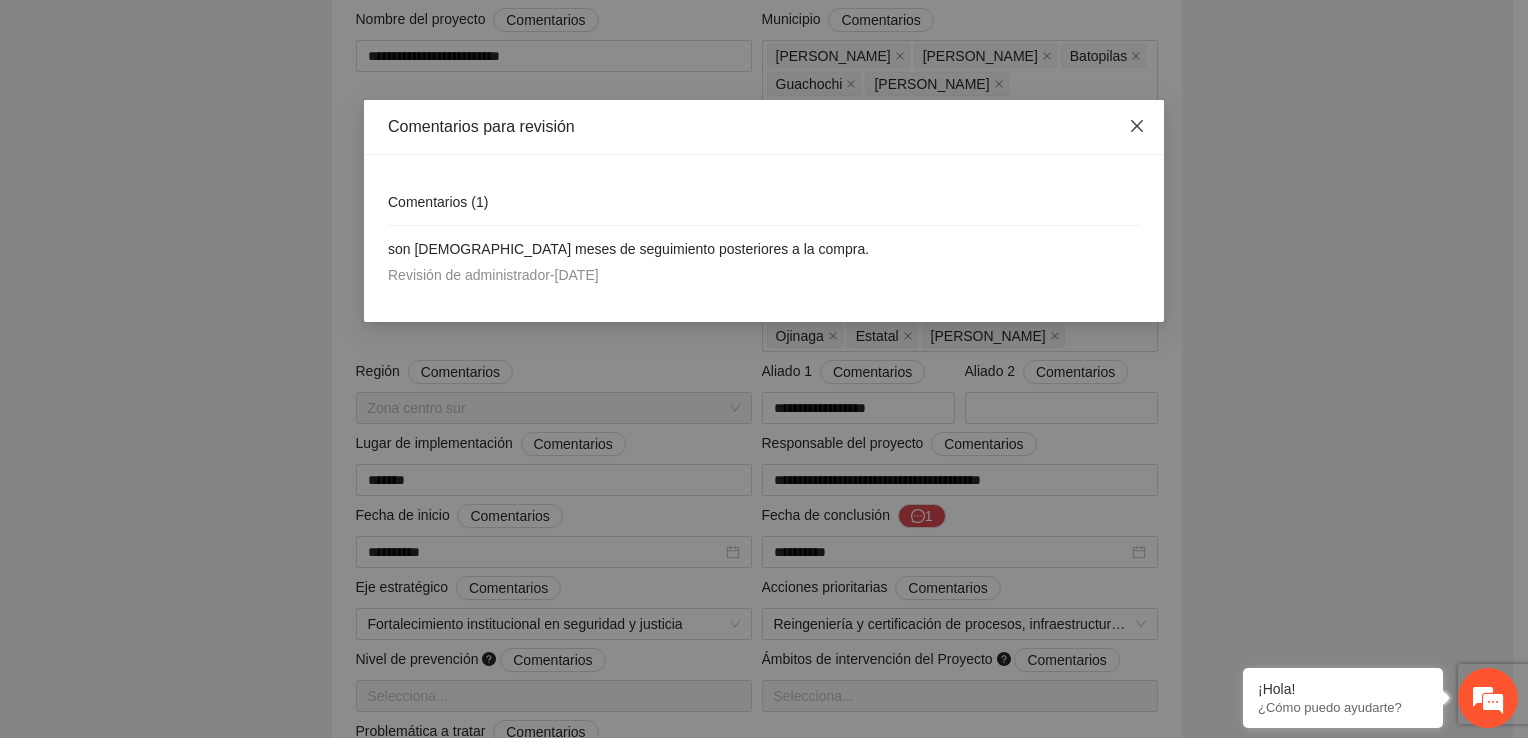 click 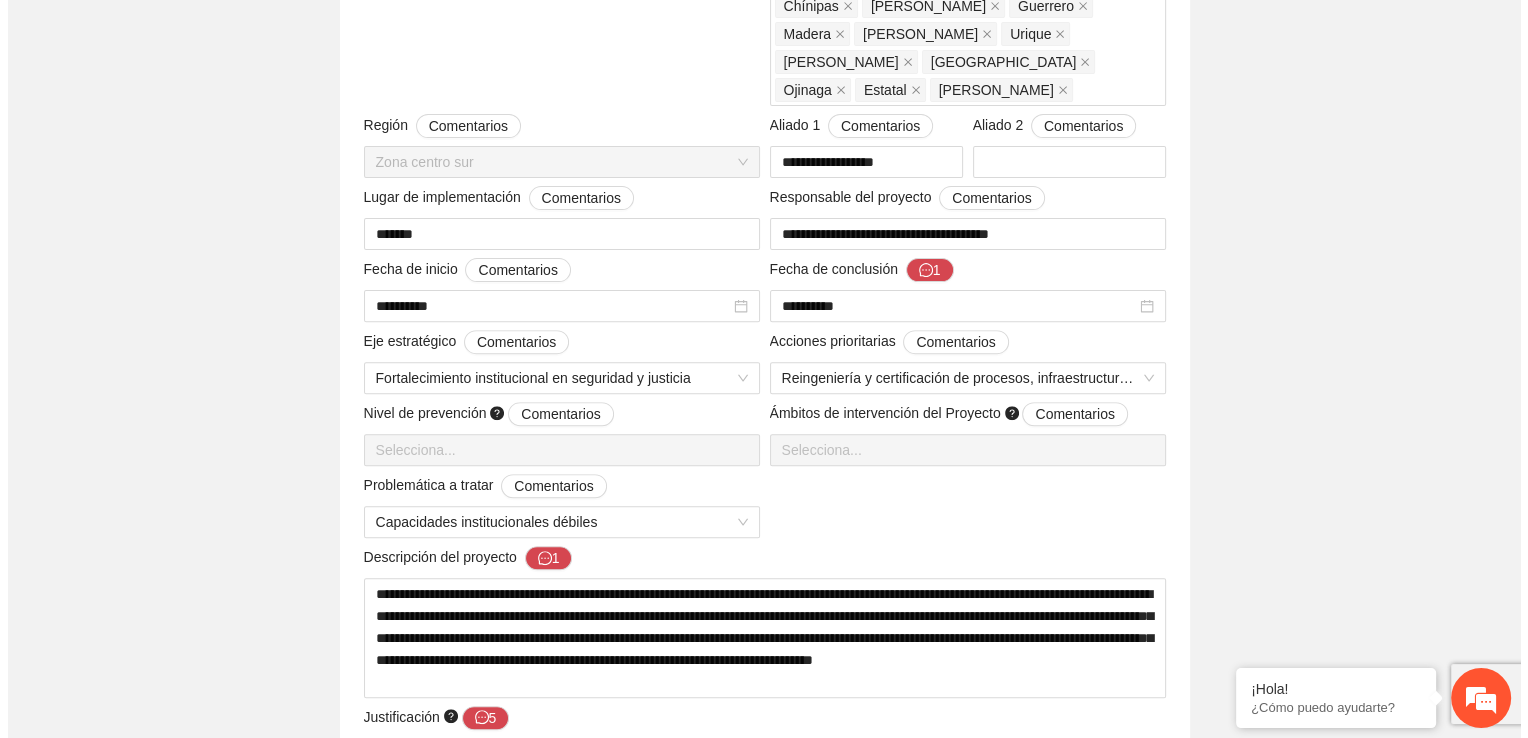 scroll, scrollTop: 700, scrollLeft: 0, axis: vertical 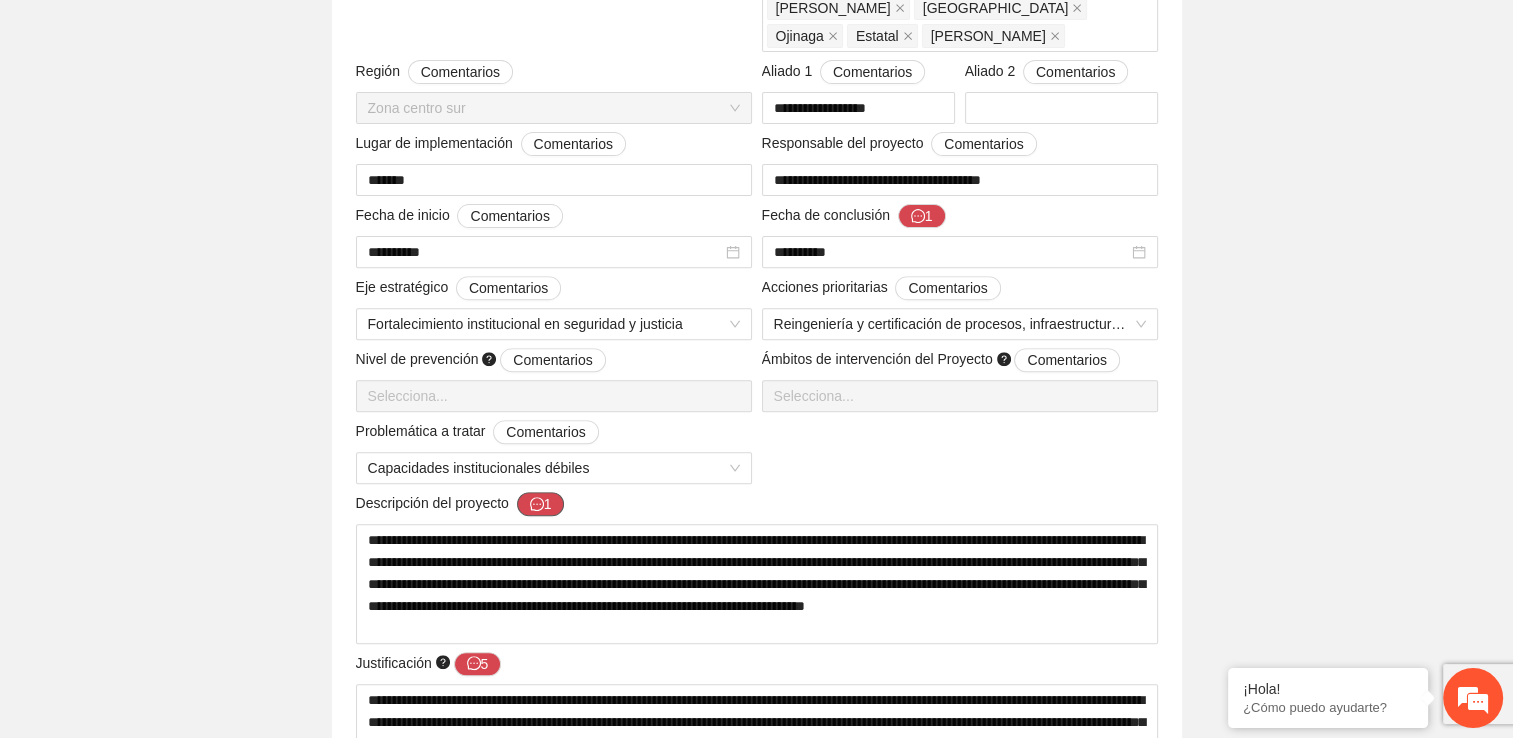 click 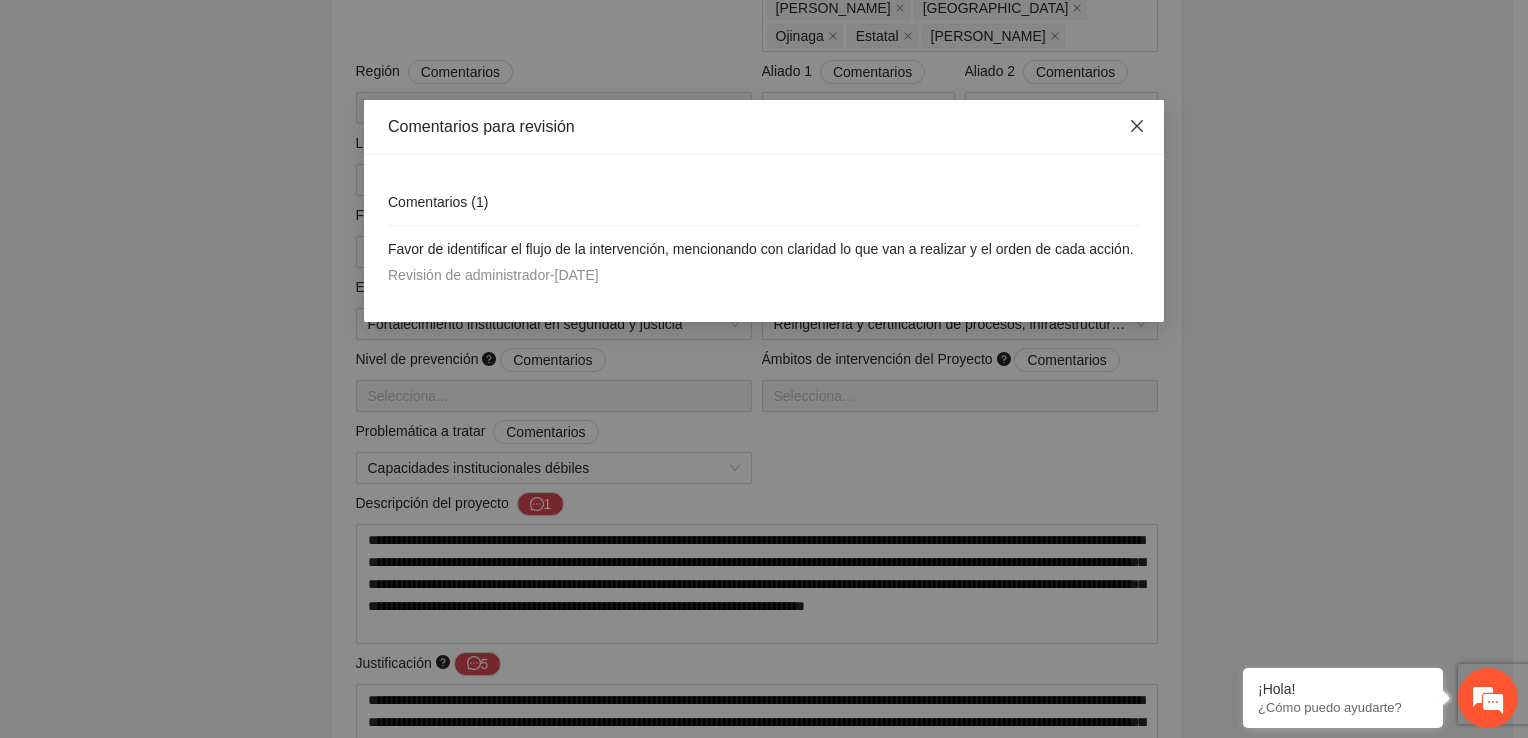 click 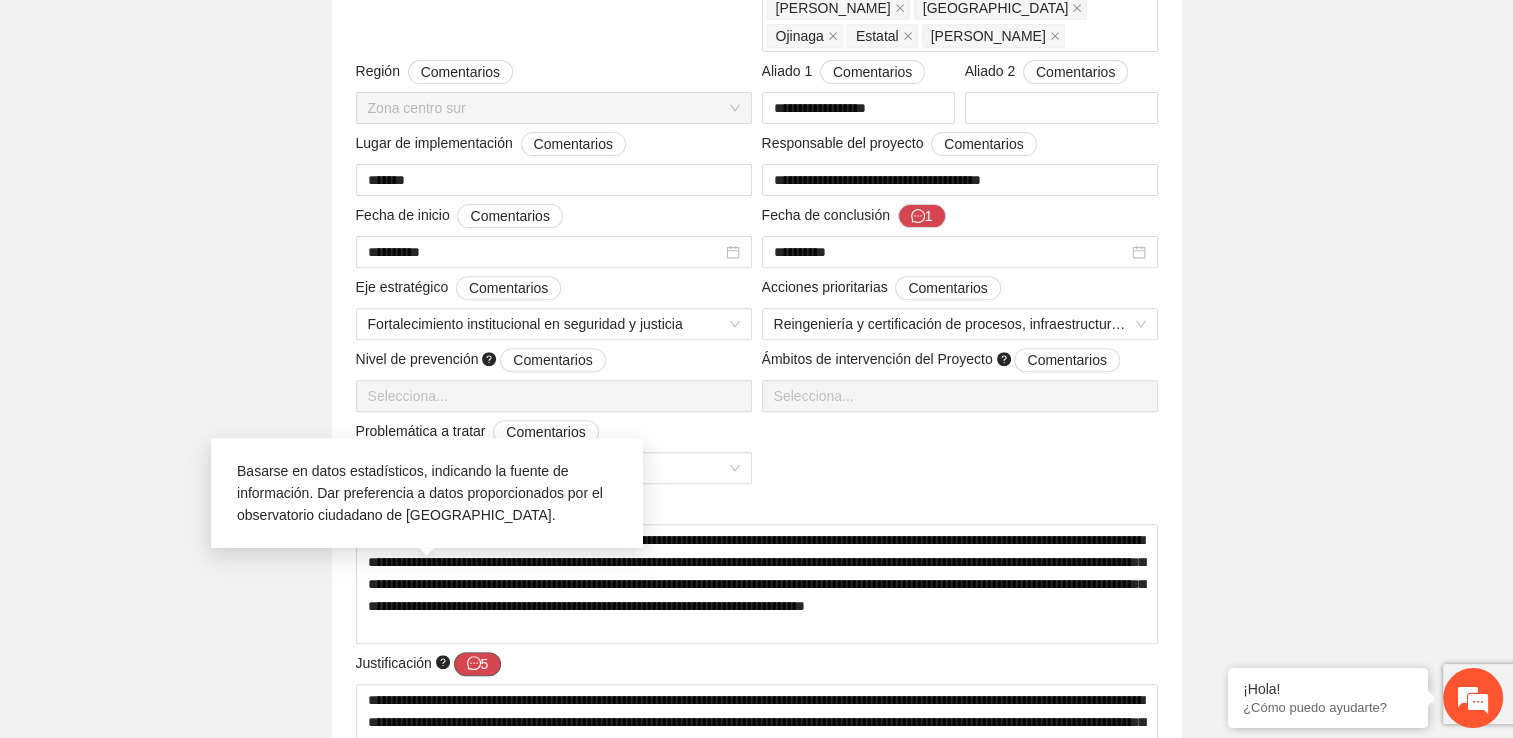 click 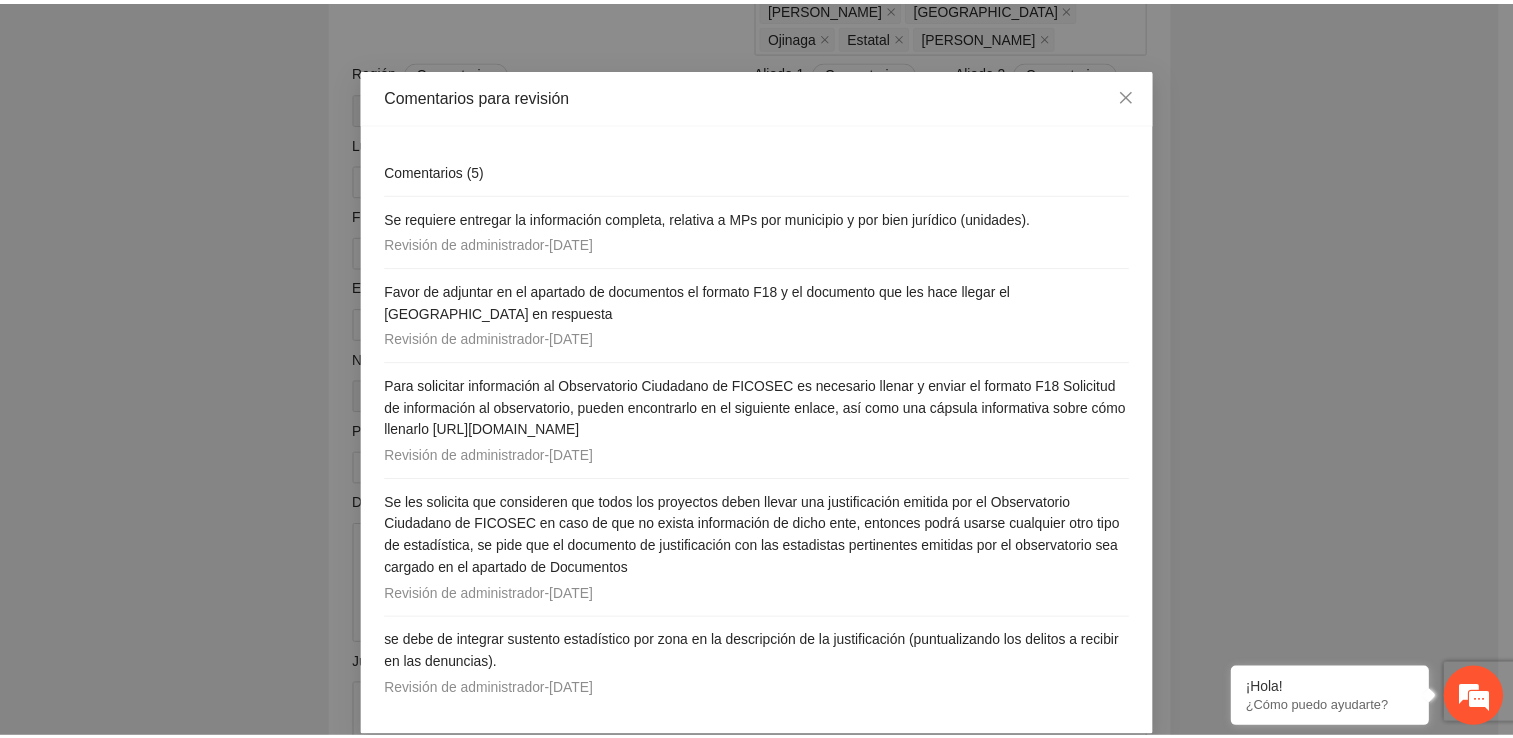 scroll, scrollTop: 52, scrollLeft: 0, axis: vertical 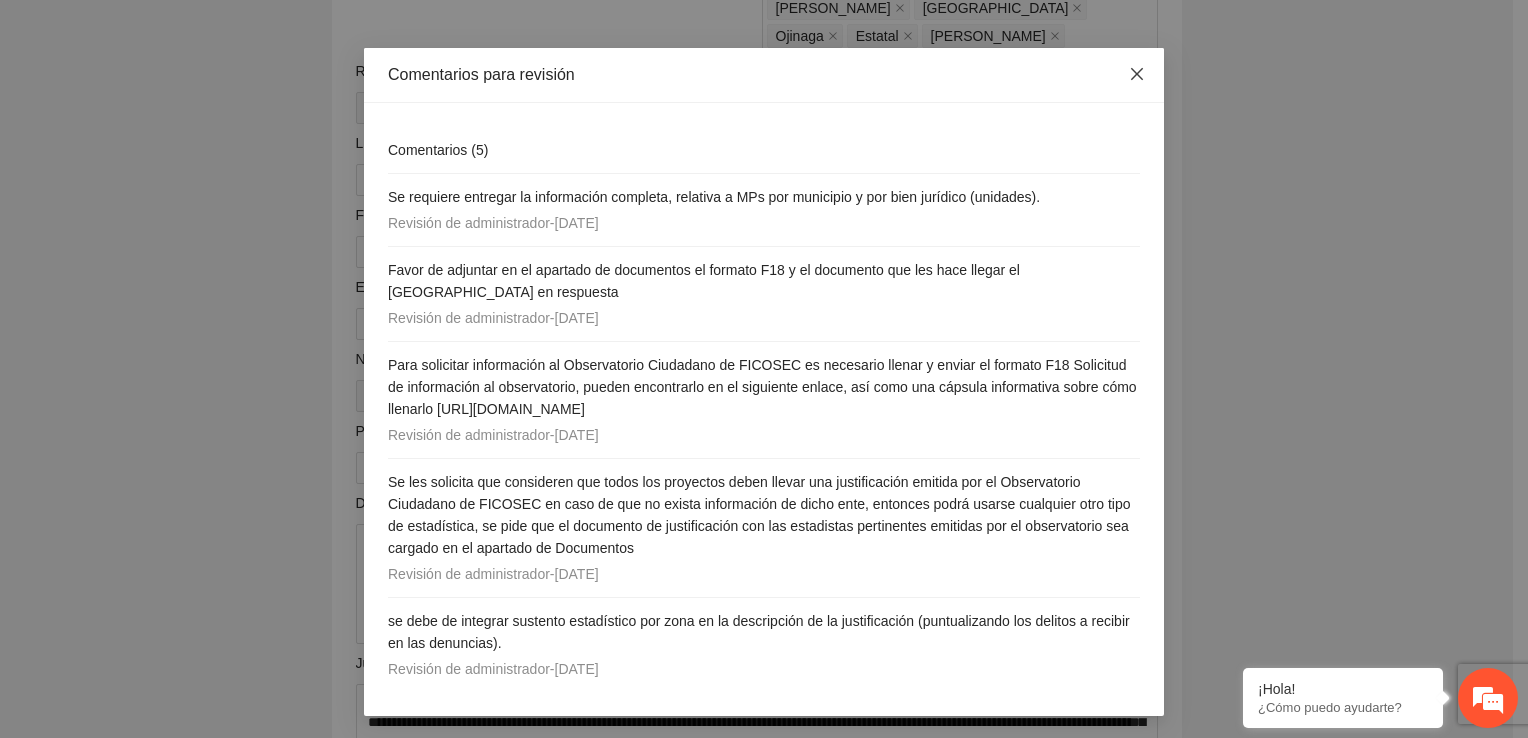 click 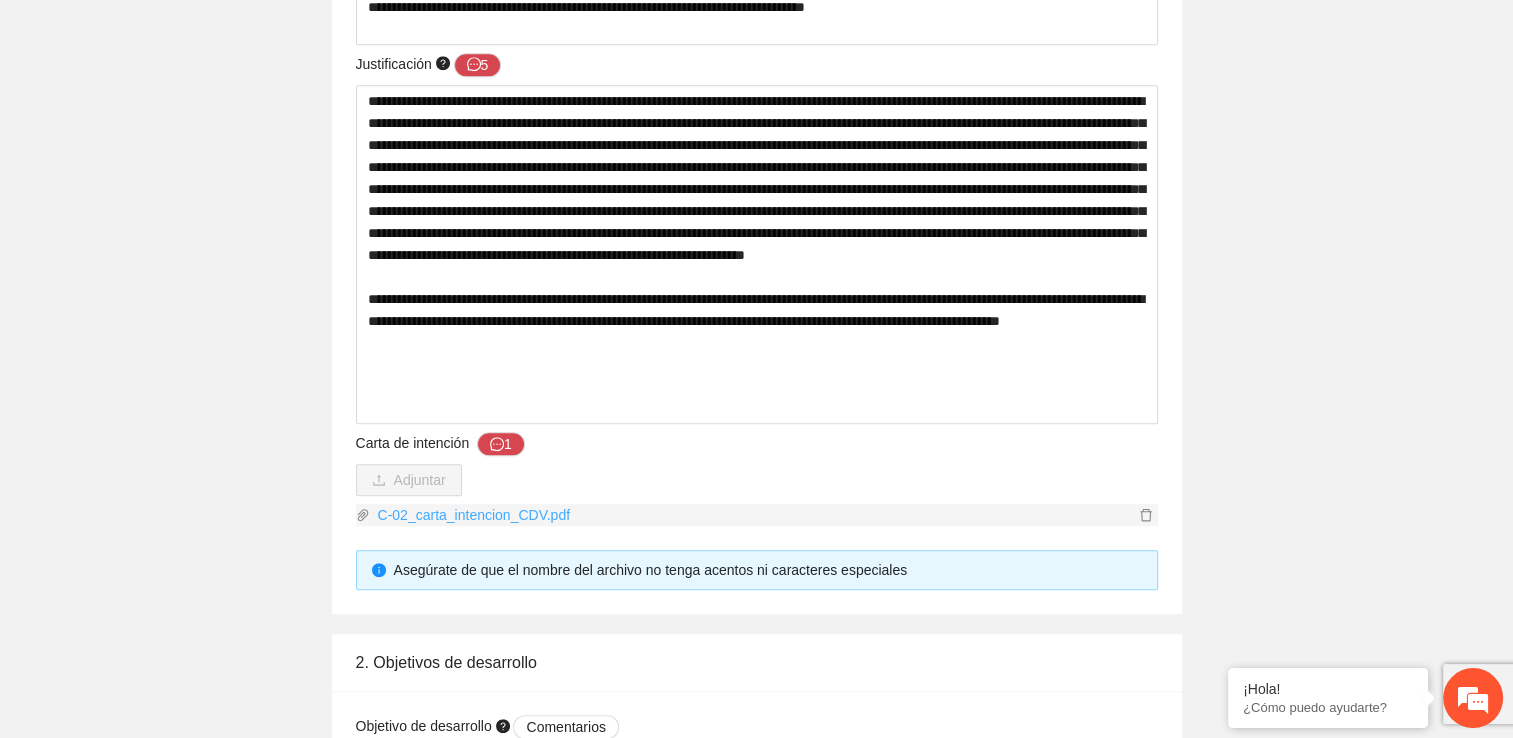 scroll, scrollTop: 1300, scrollLeft: 0, axis: vertical 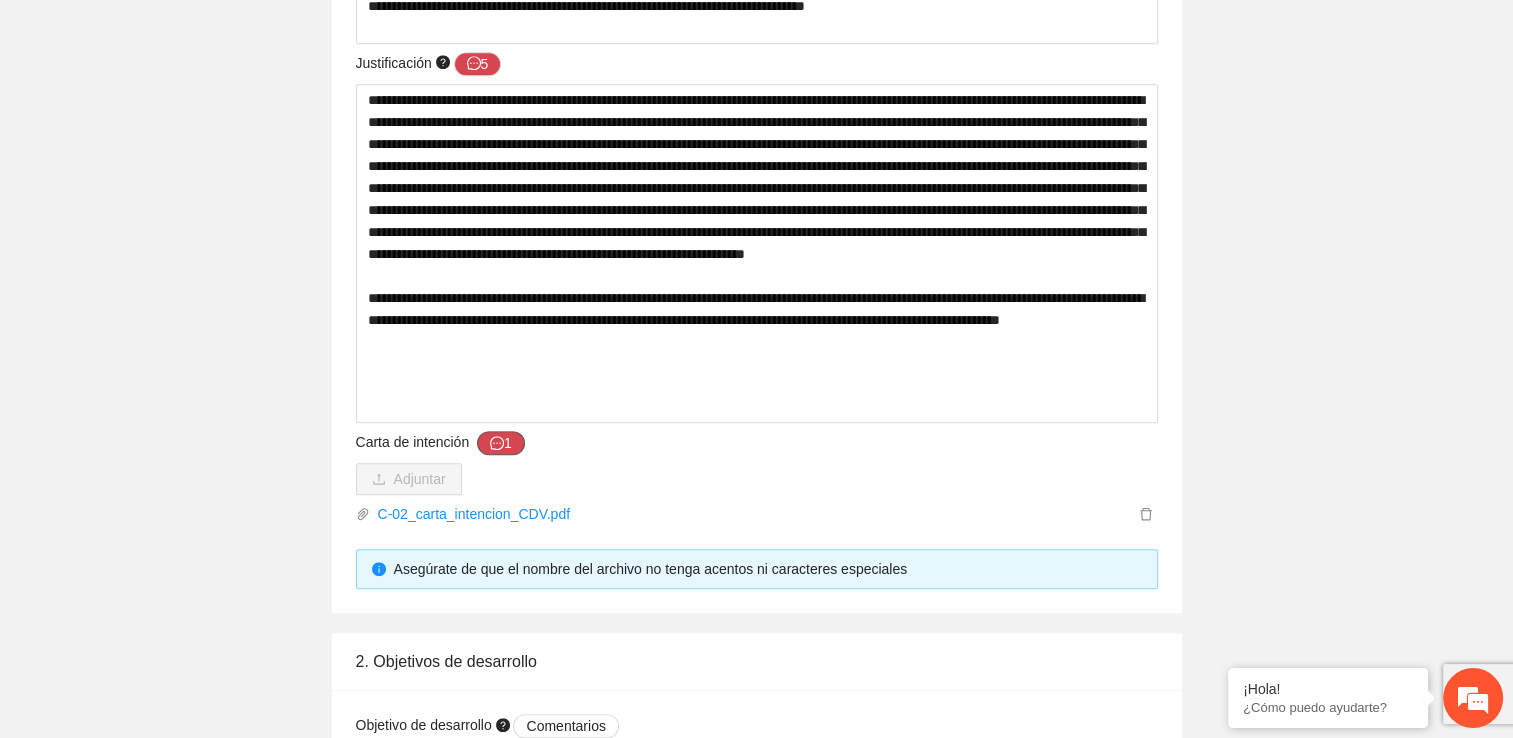 click 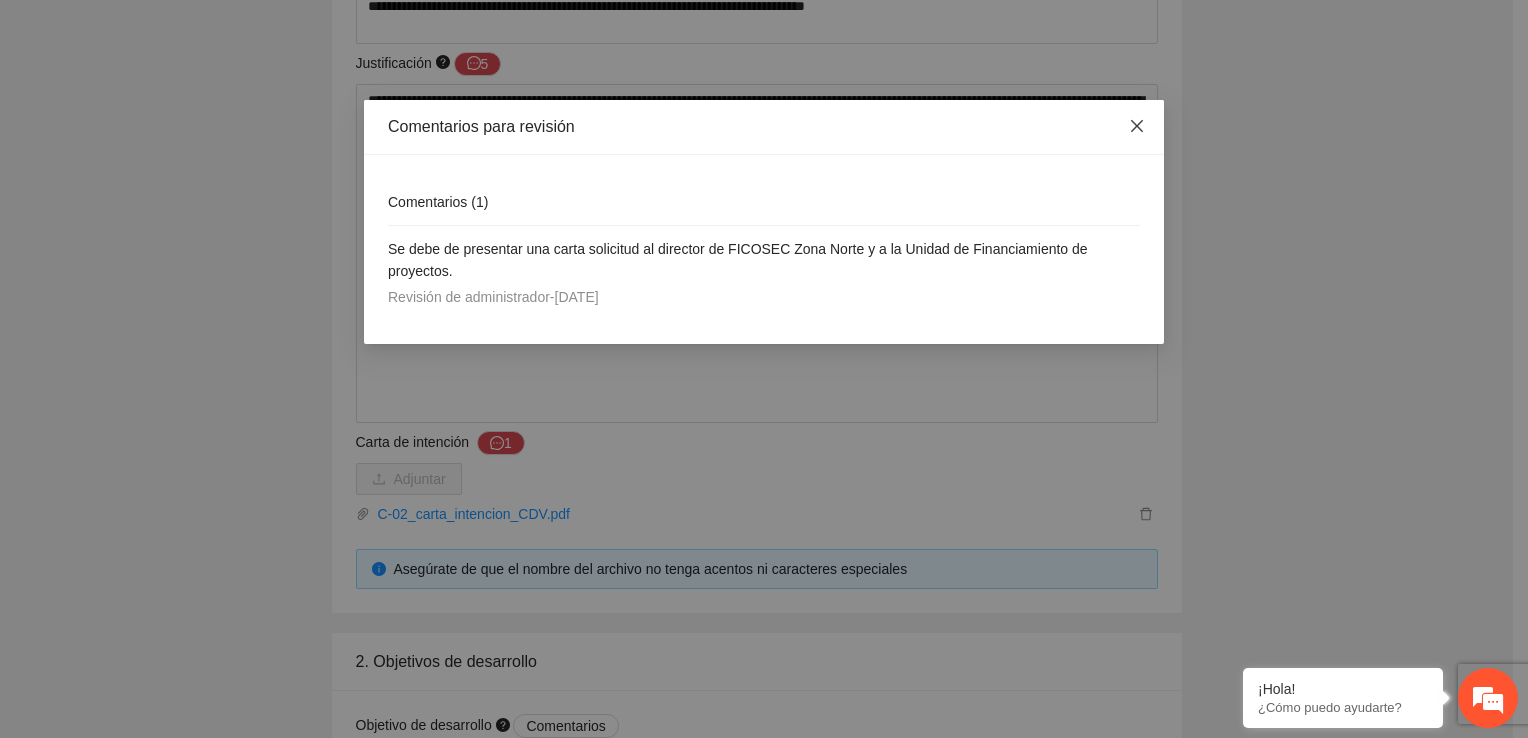 click at bounding box center (1137, 127) 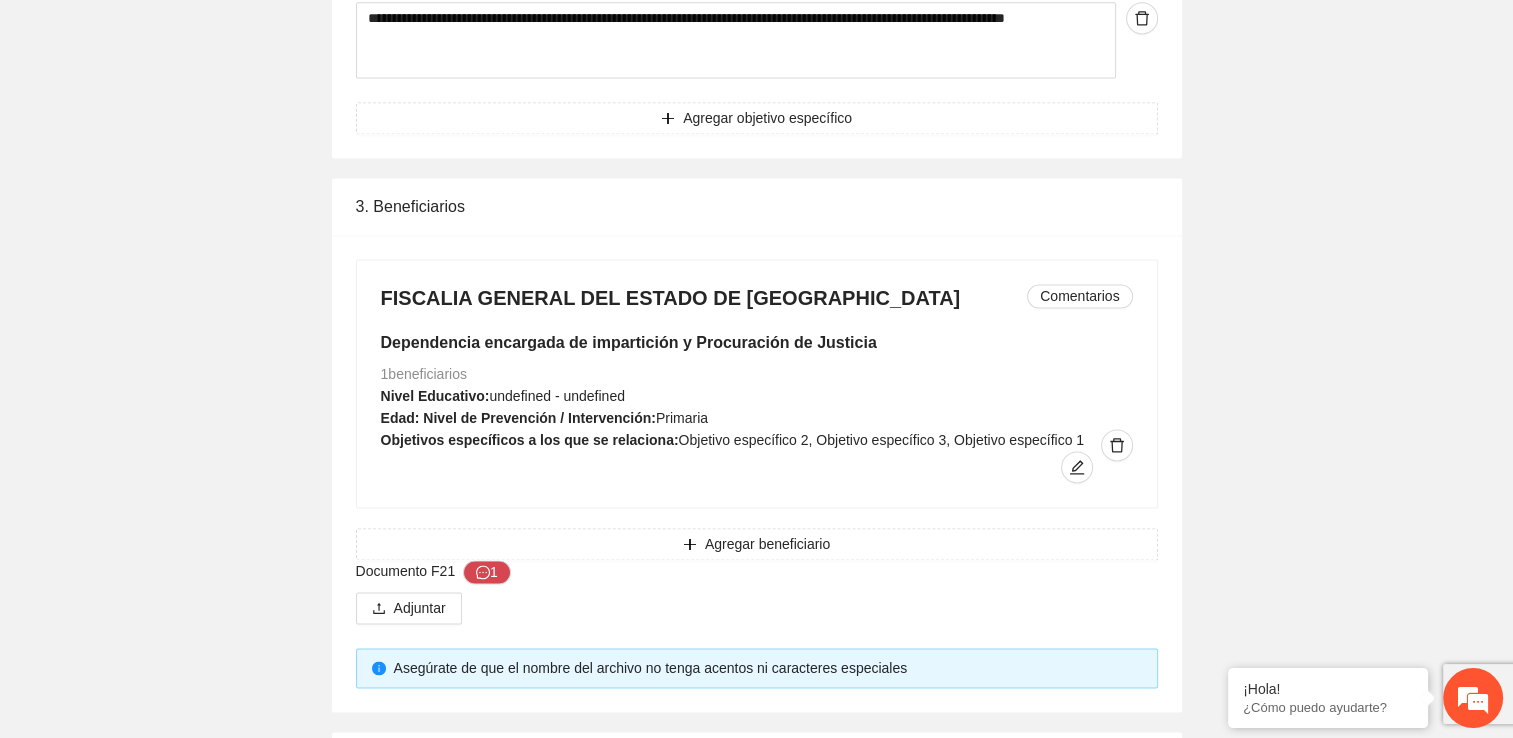 scroll, scrollTop: 2800, scrollLeft: 0, axis: vertical 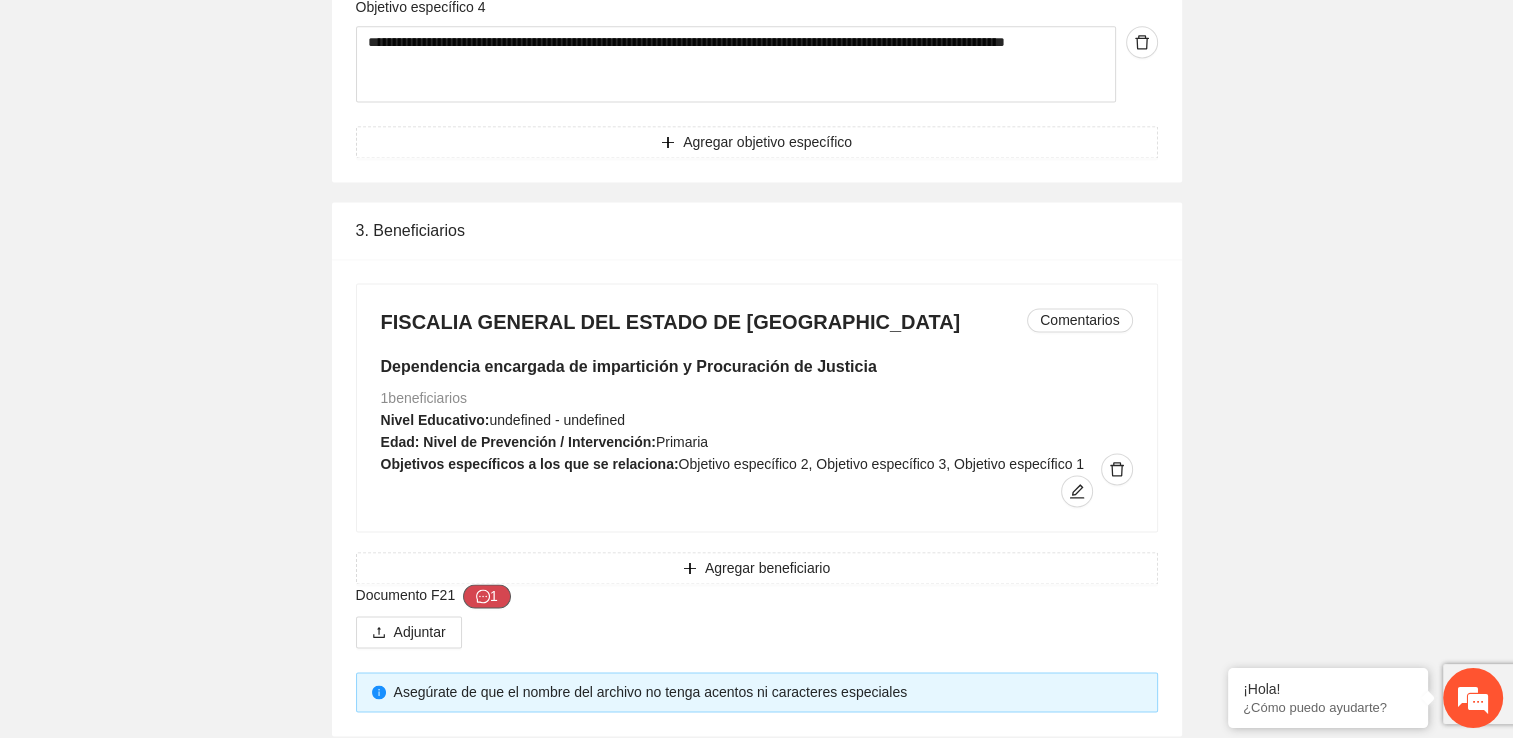 click 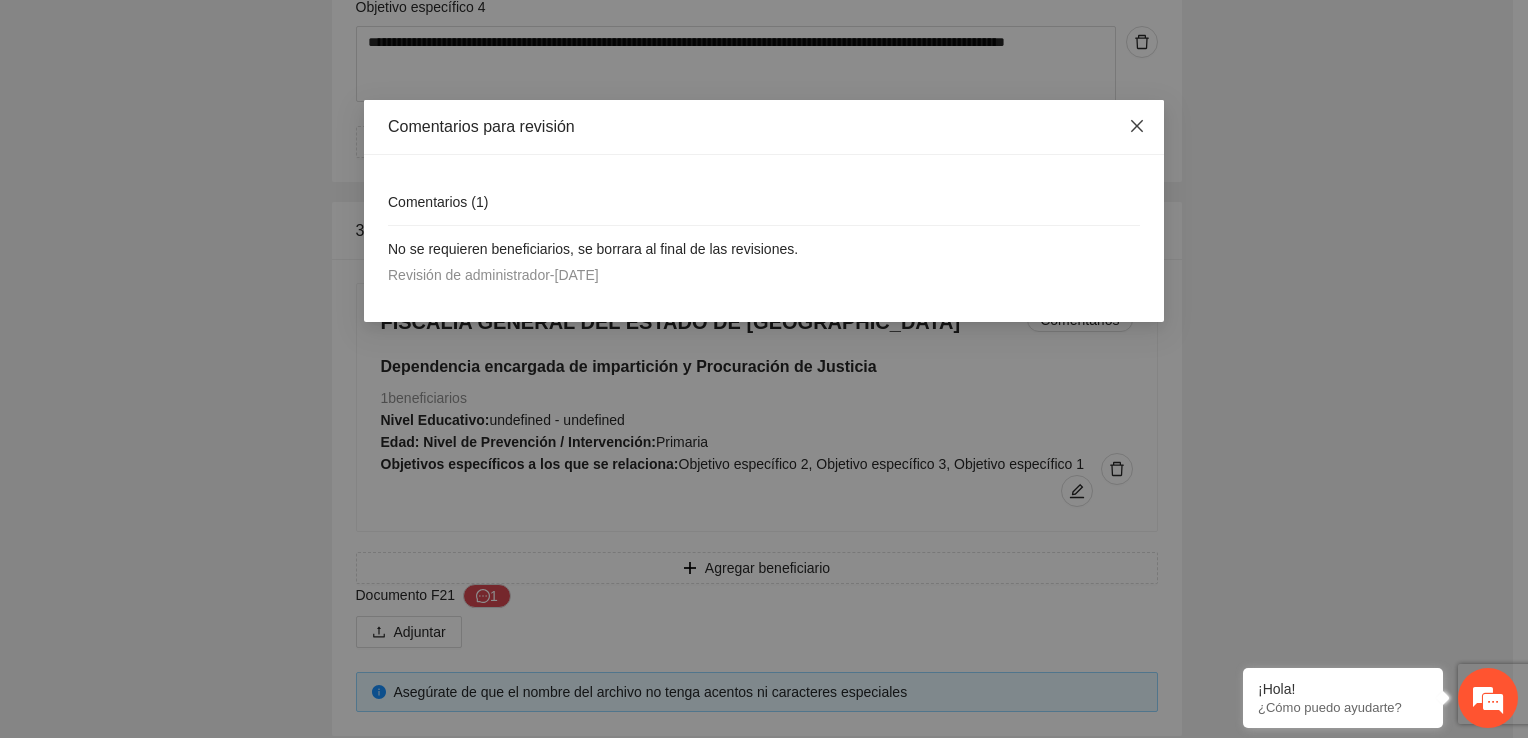 click 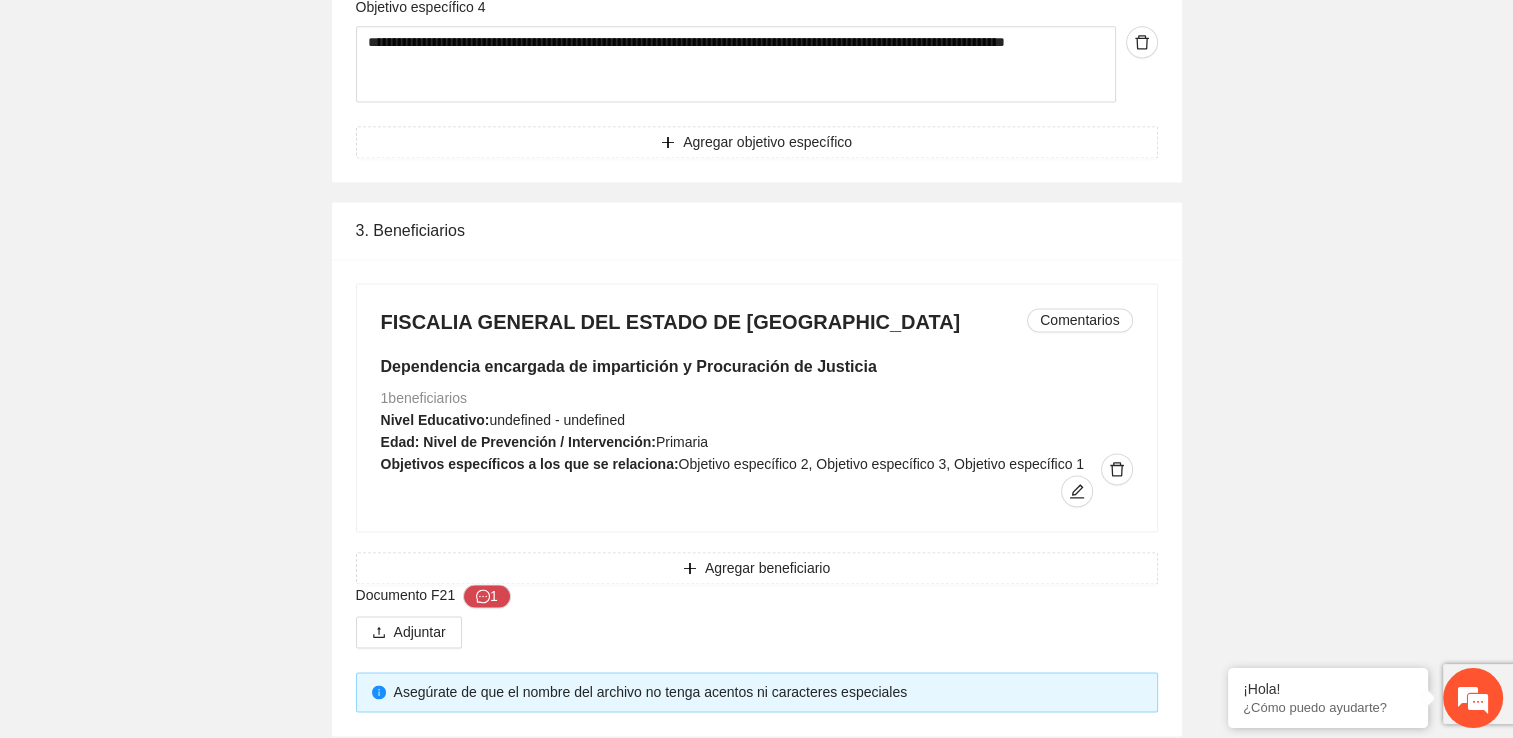 scroll, scrollTop: 3200, scrollLeft: 0, axis: vertical 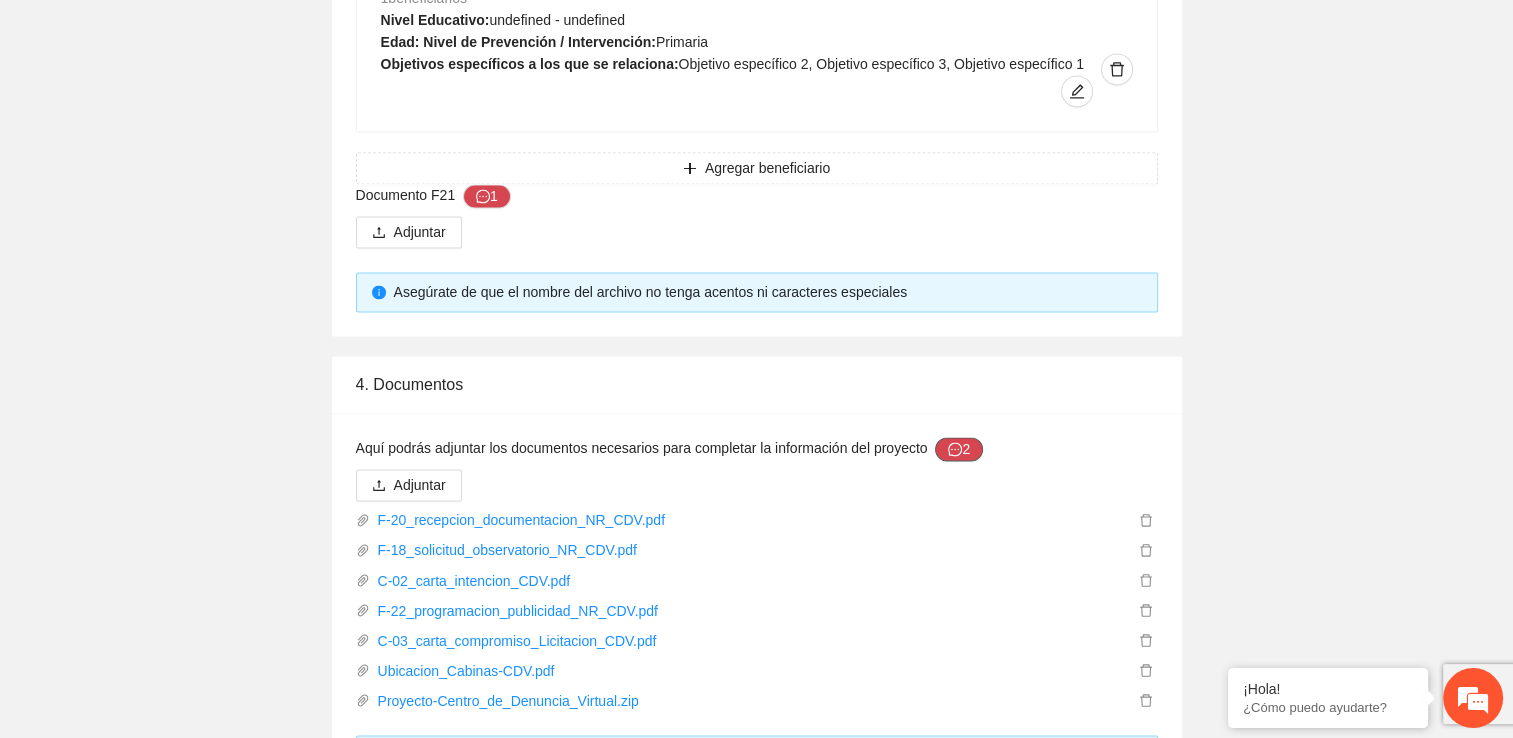 click 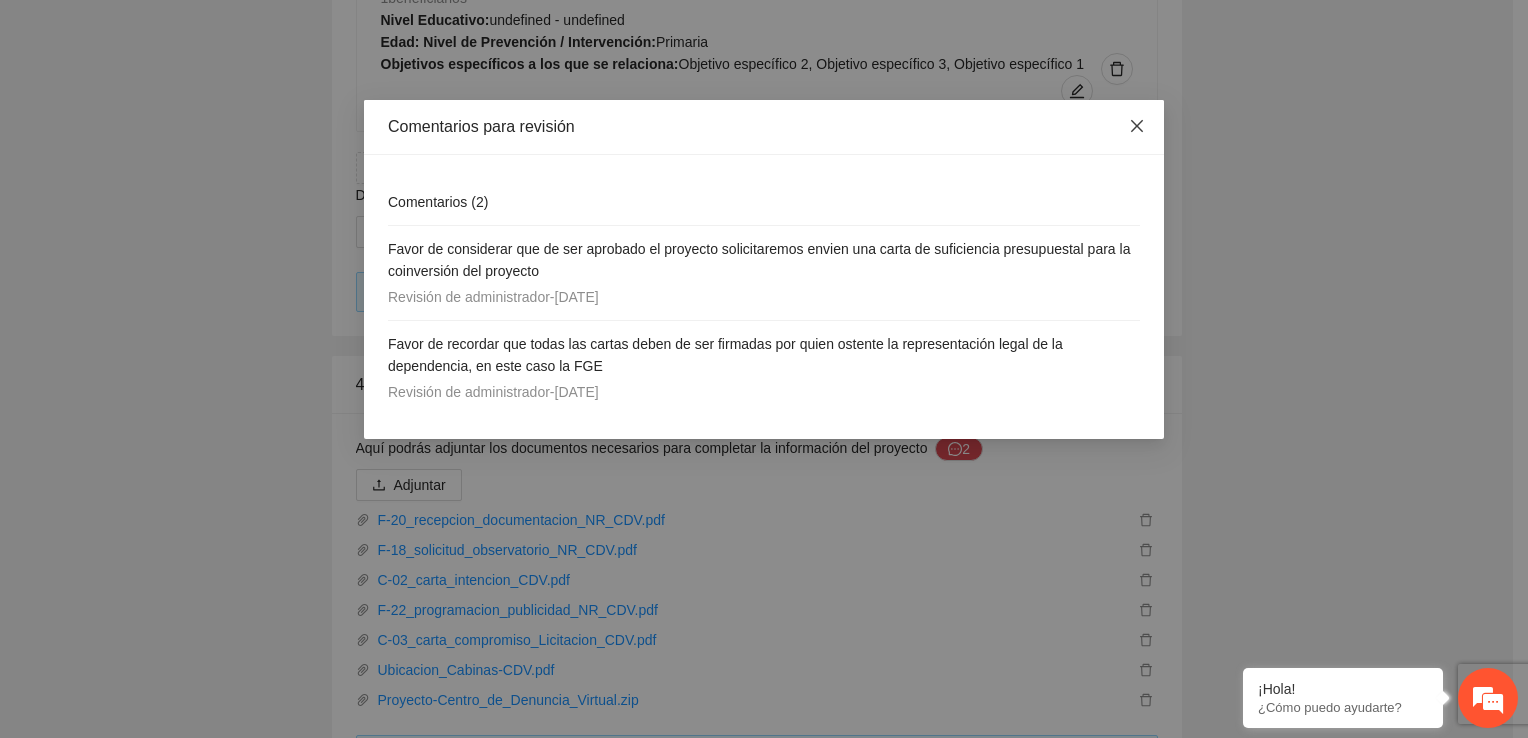 click 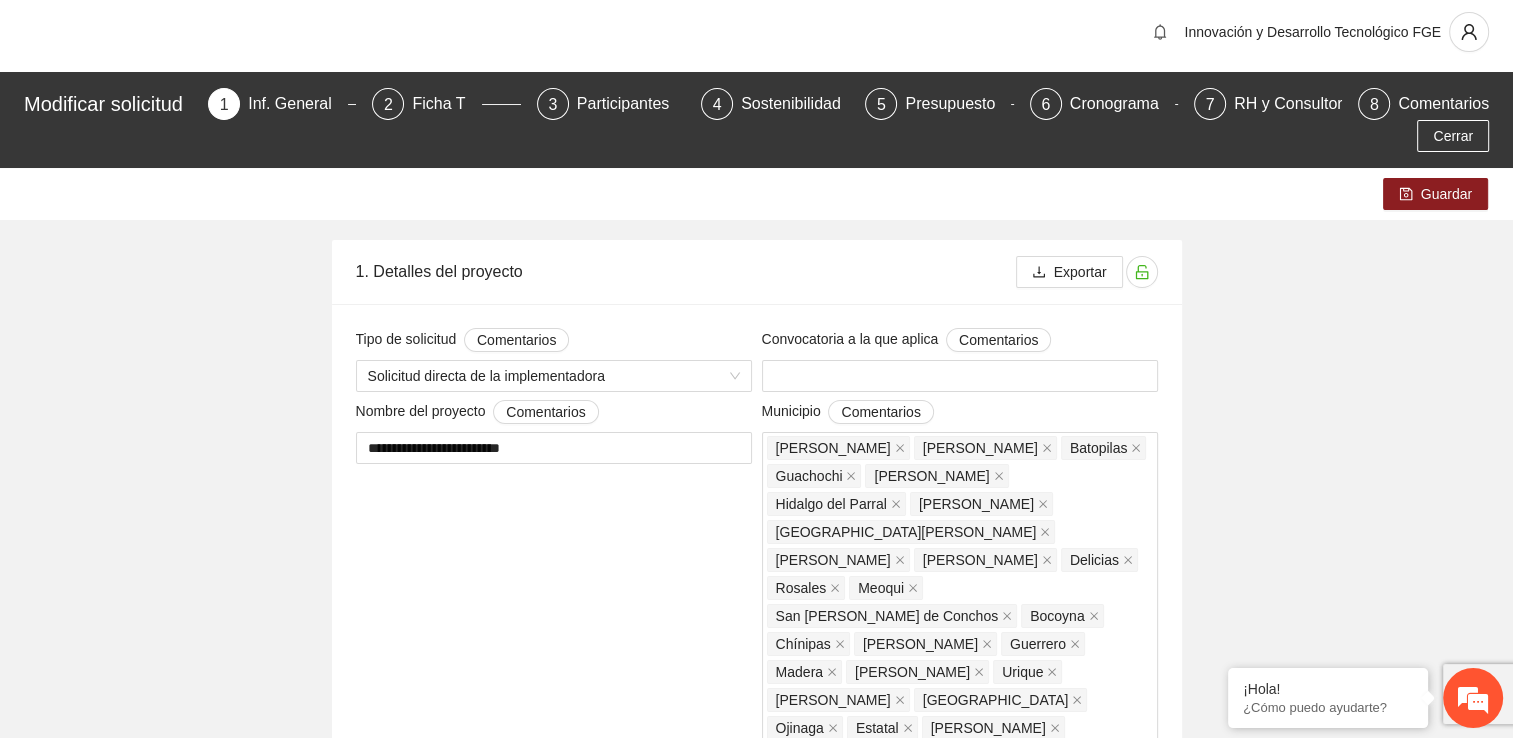 scroll, scrollTop: 0, scrollLeft: 0, axis: both 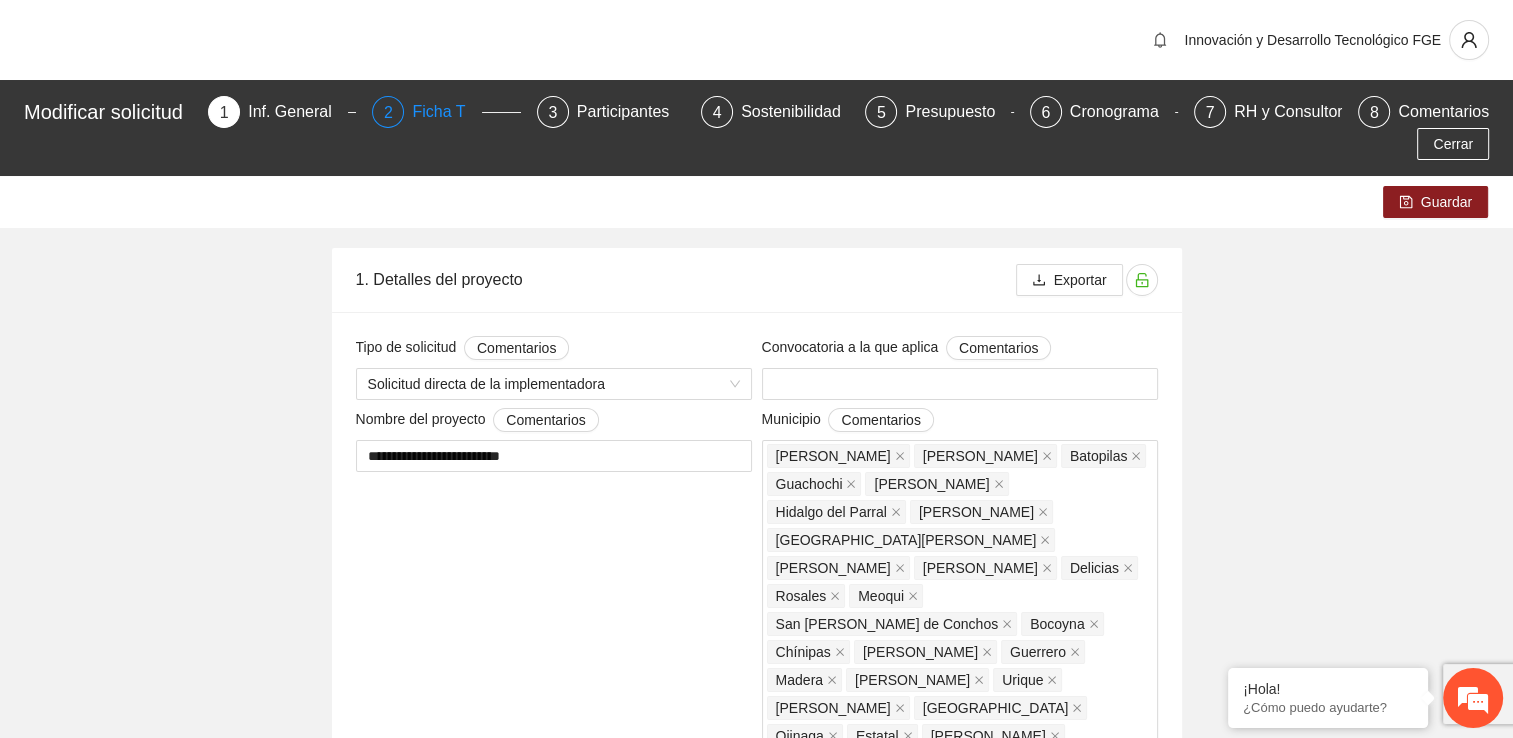 click on "Ficha T" at bounding box center [446, 112] 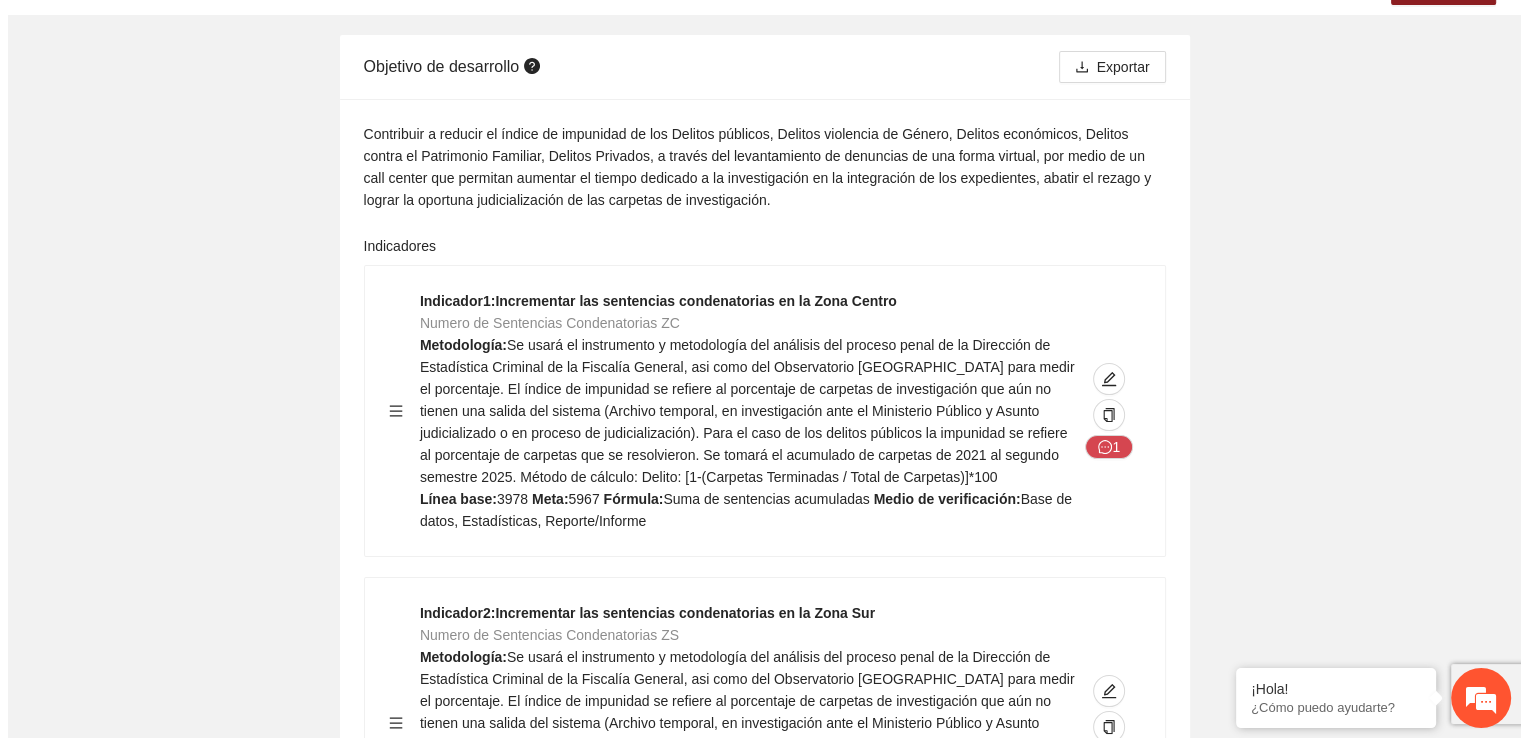 scroll, scrollTop: 300, scrollLeft: 0, axis: vertical 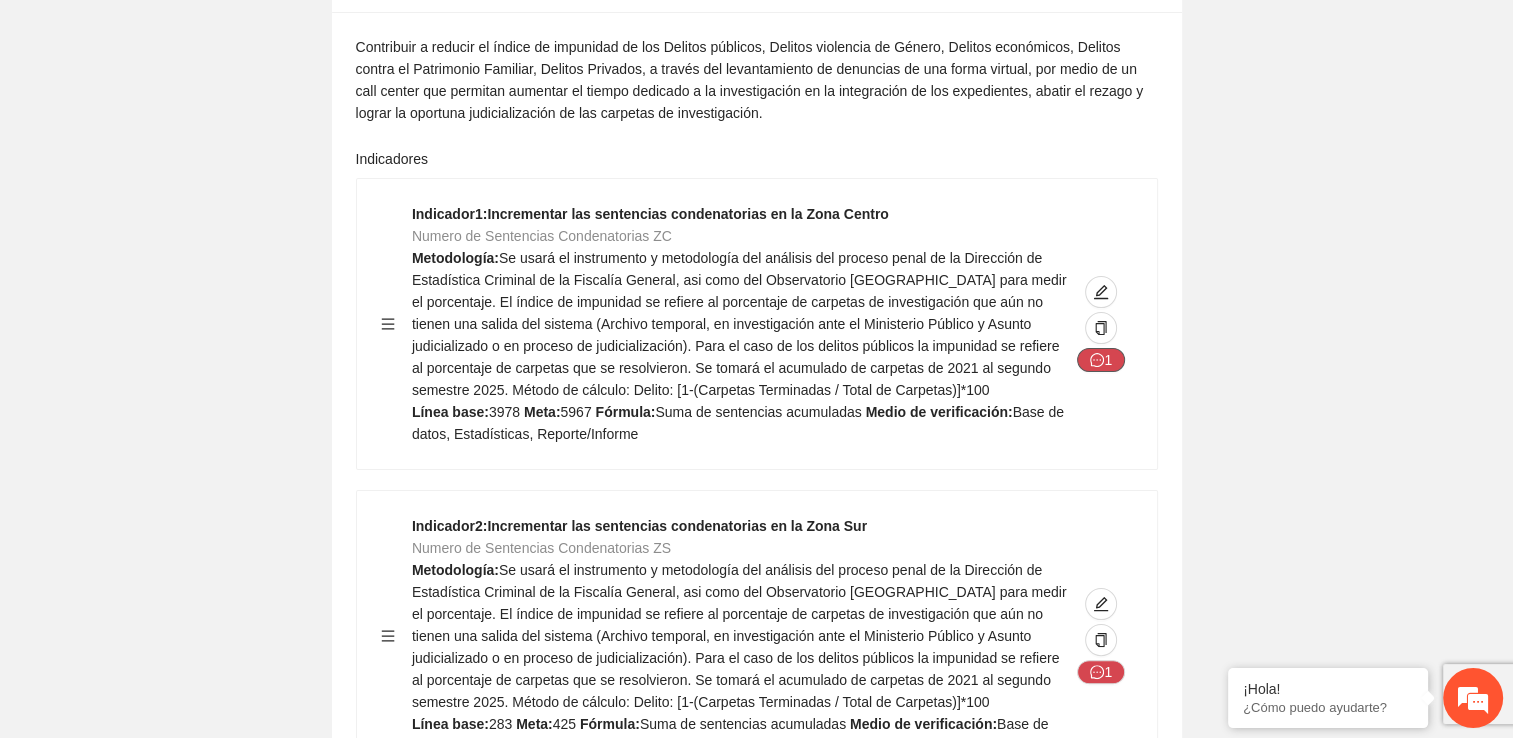 click 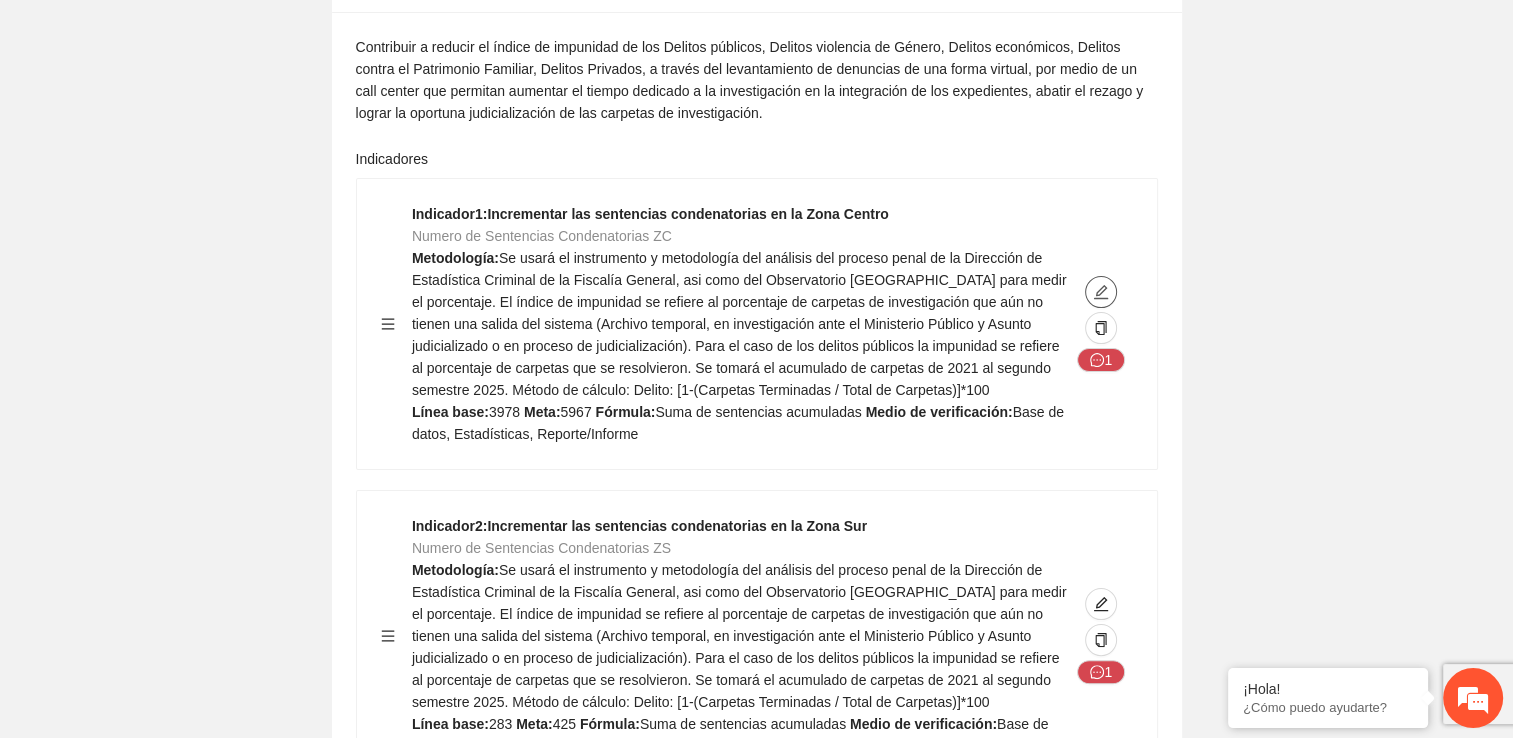 click 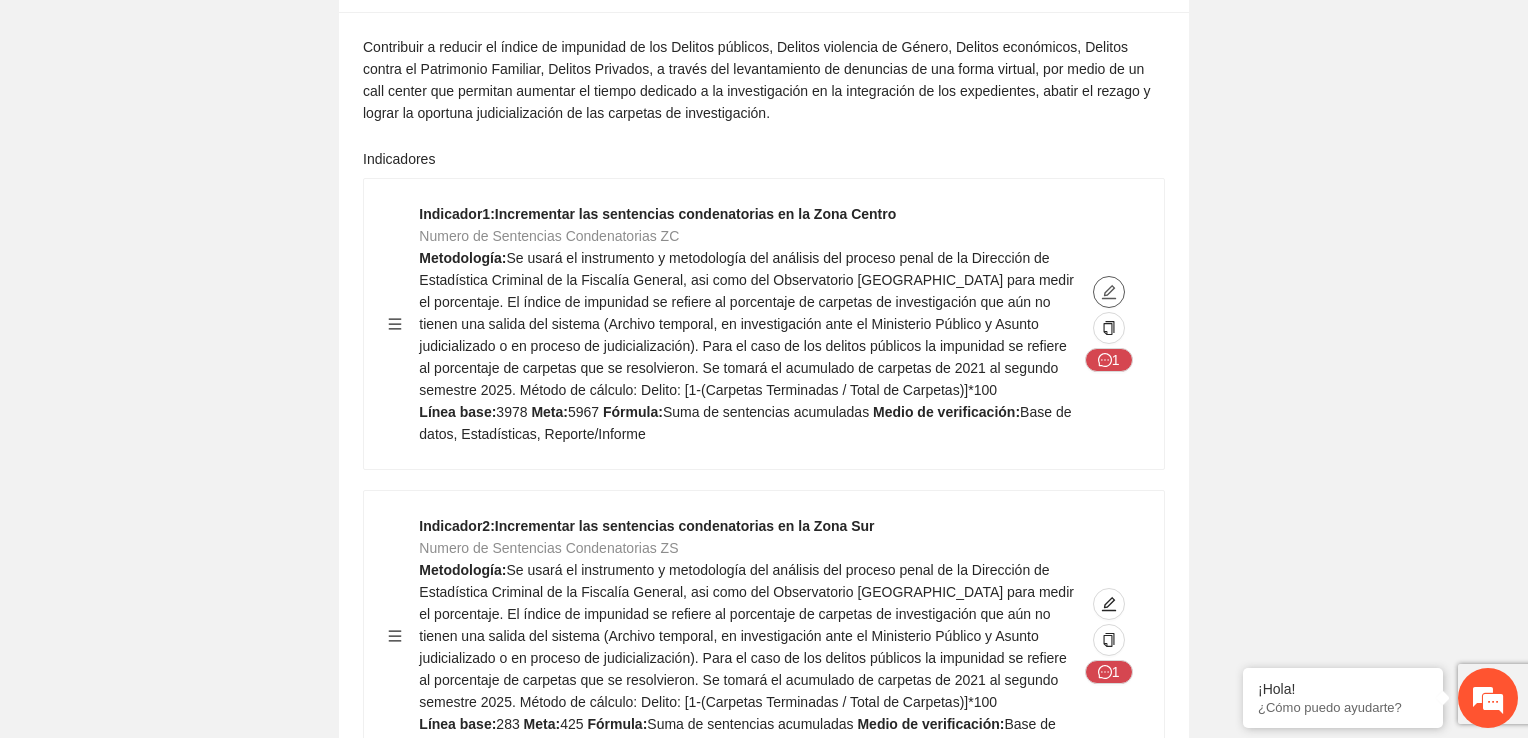 type on "****" 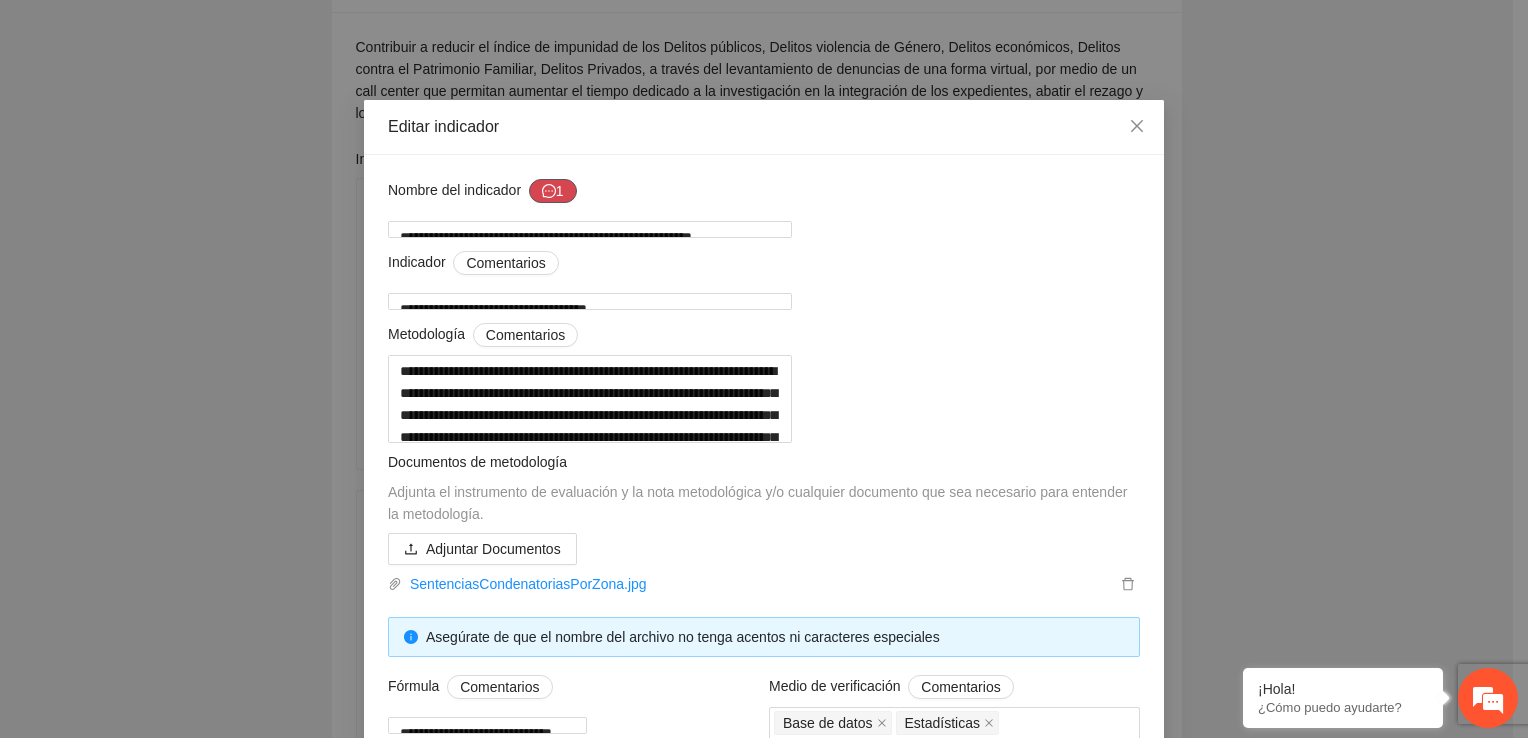 click 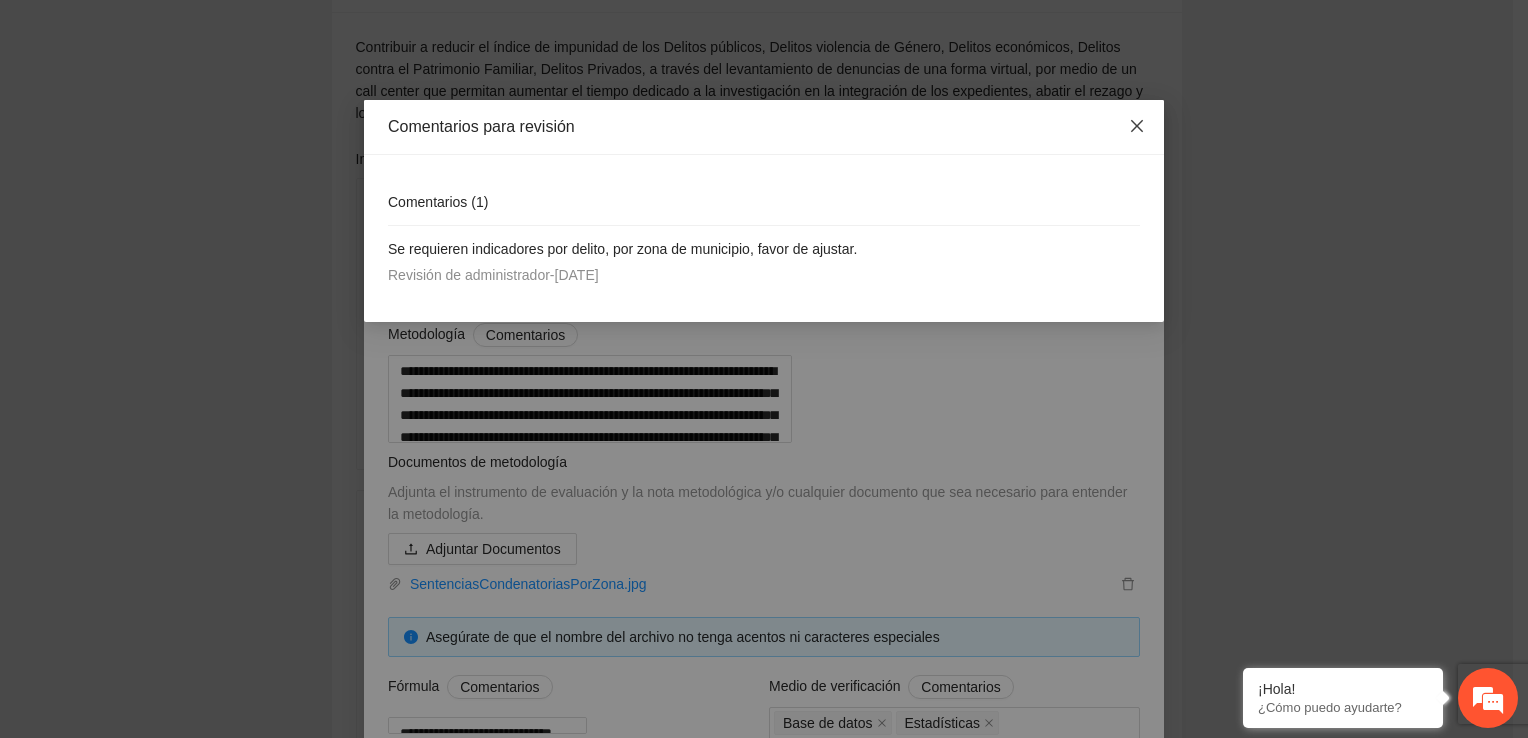 click 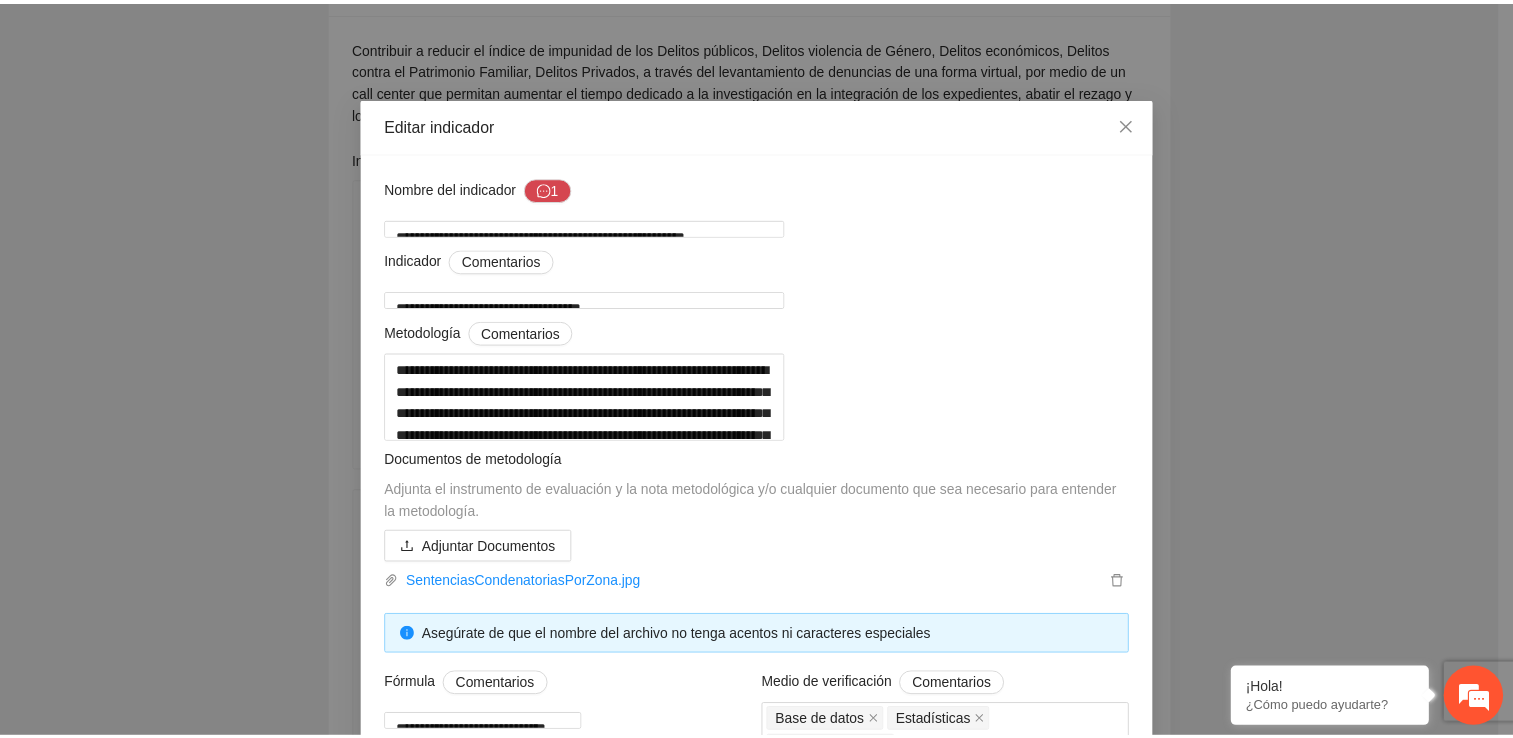 scroll, scrollTop: 0, scrollLeft: 0, axis: both 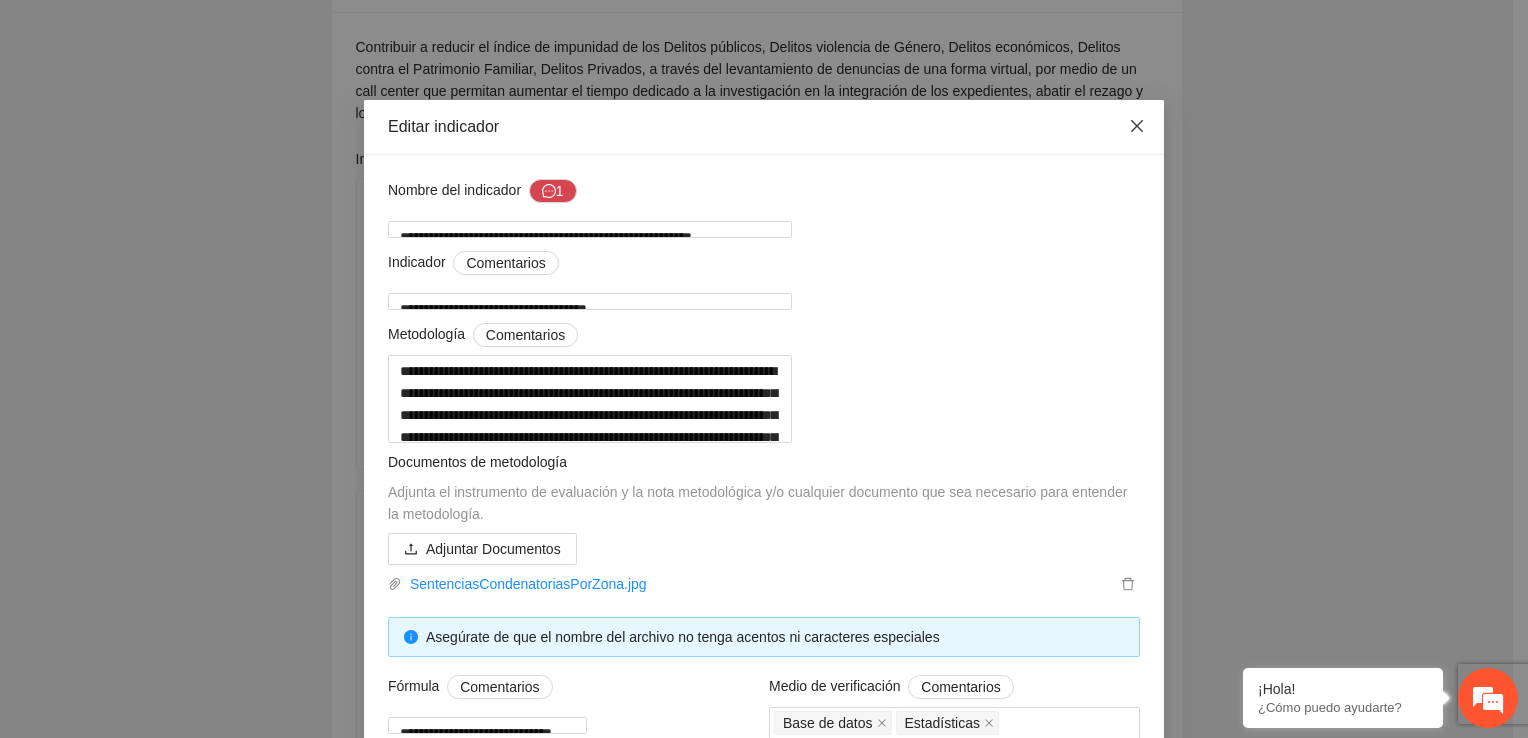 click 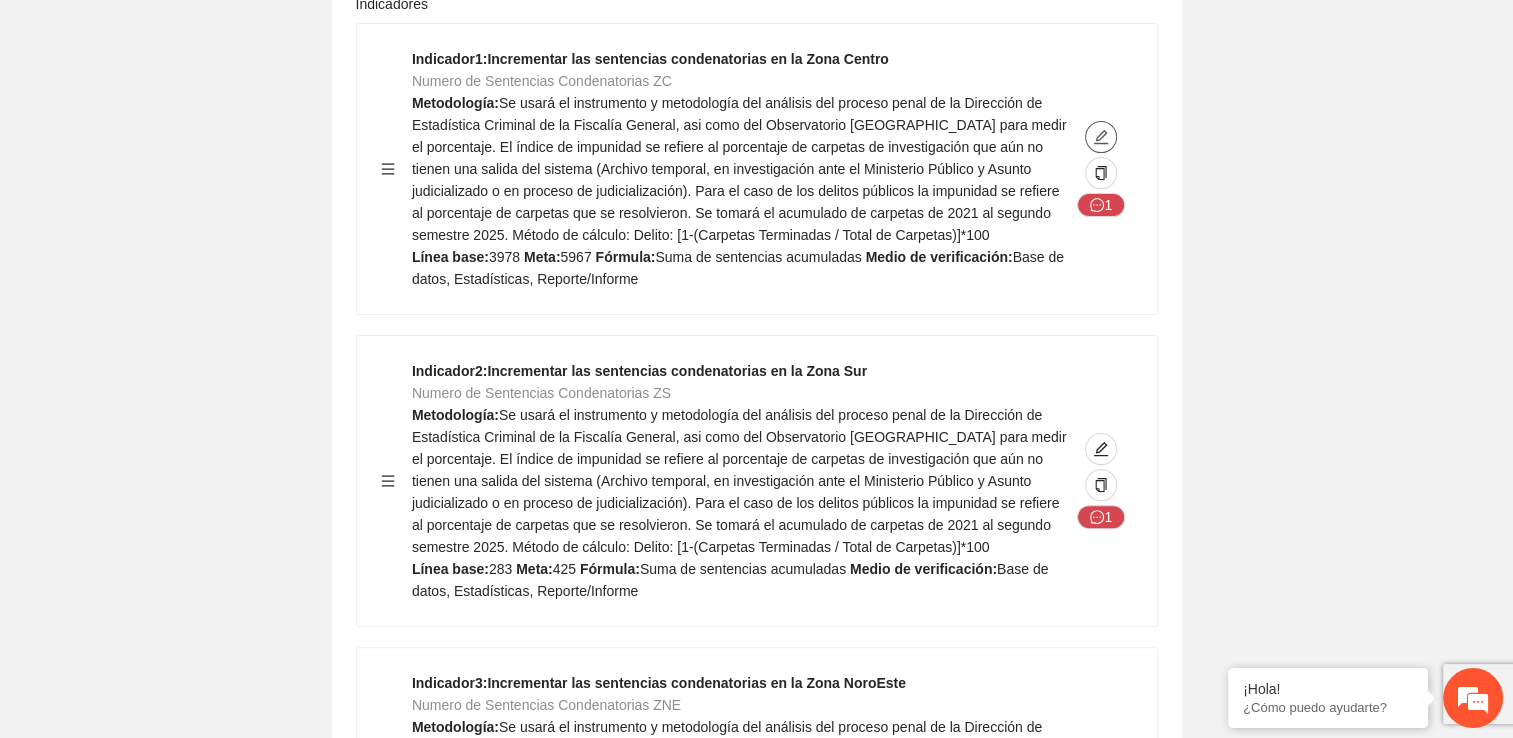 scroll, scrollTop: 800, scrollLeft: 0, axis: vertical 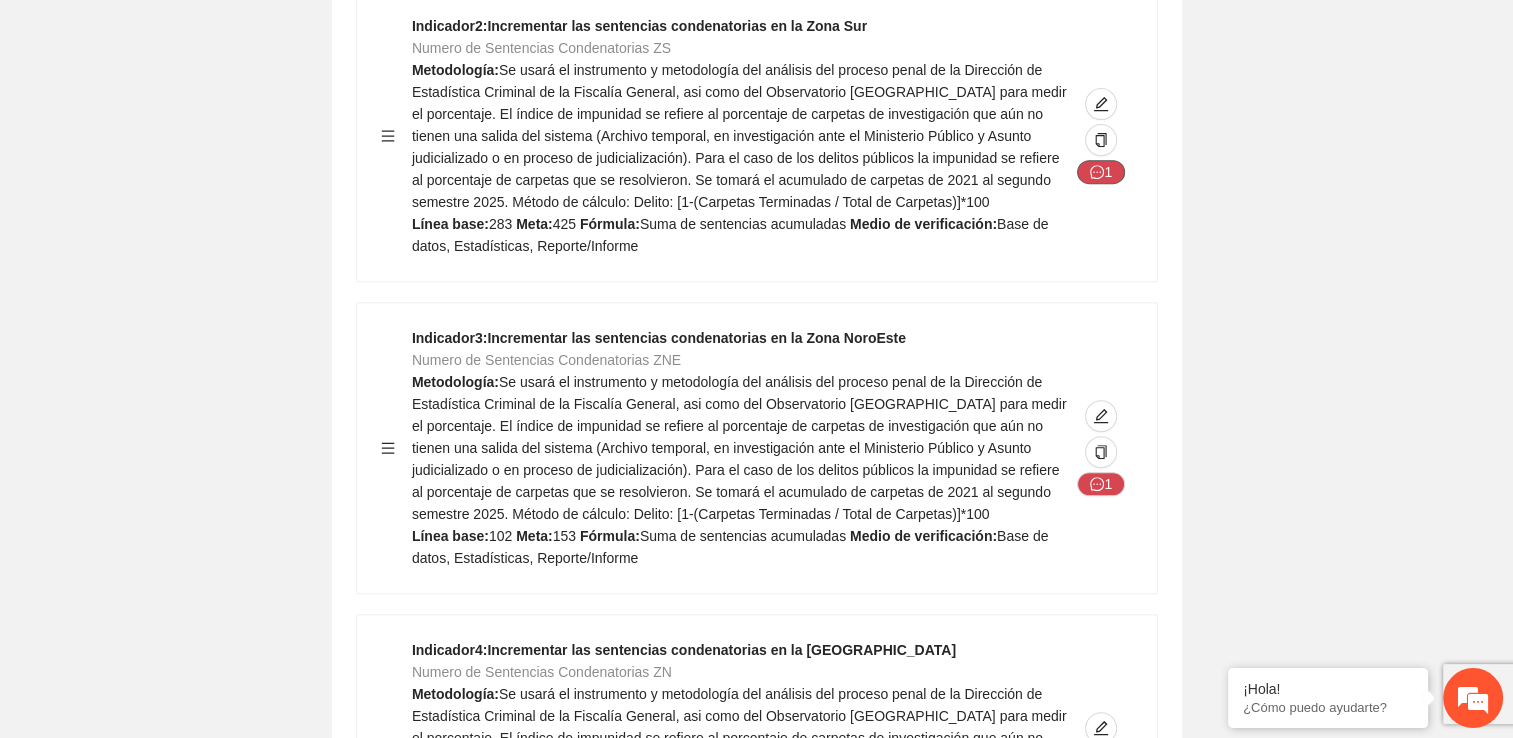 click 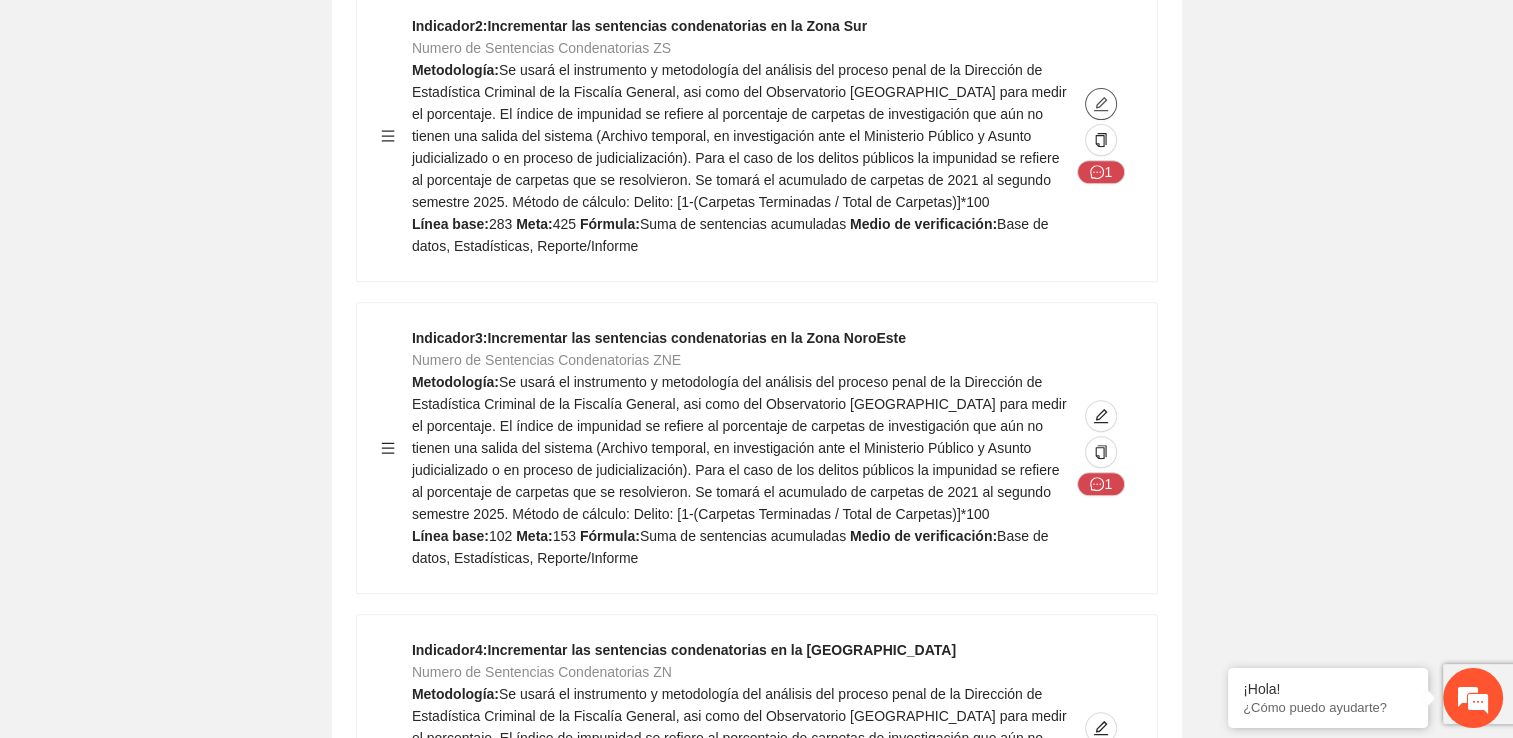 click 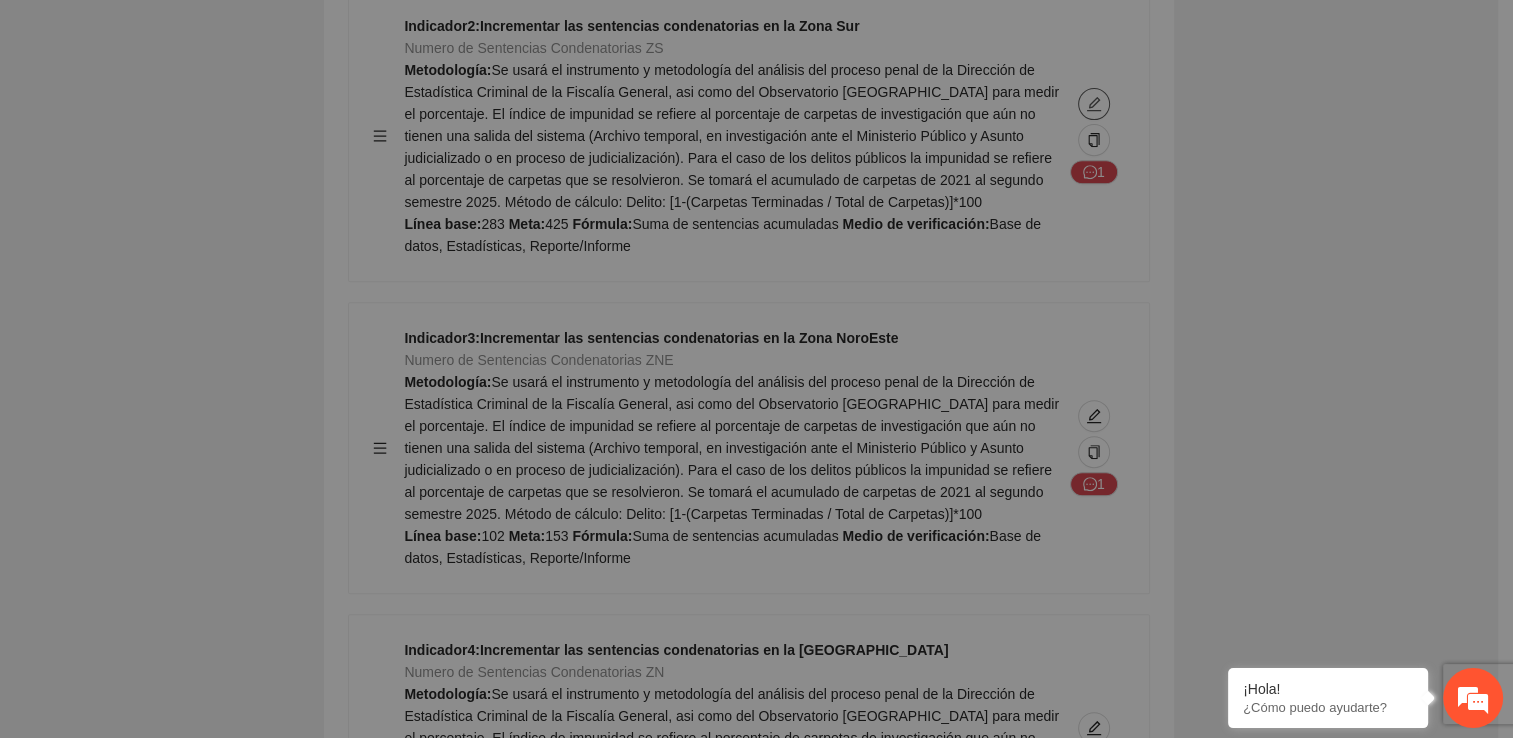 type on "***" 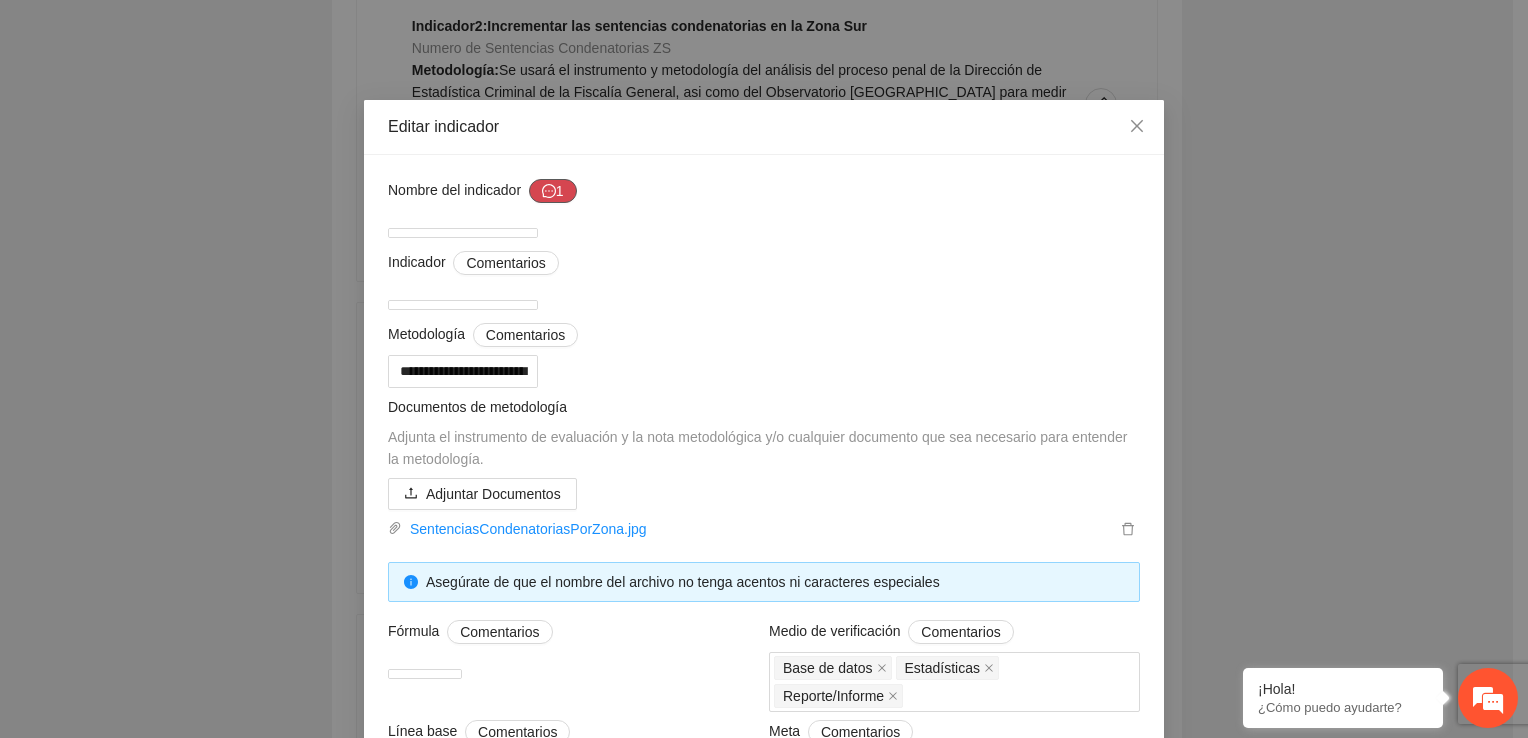 click 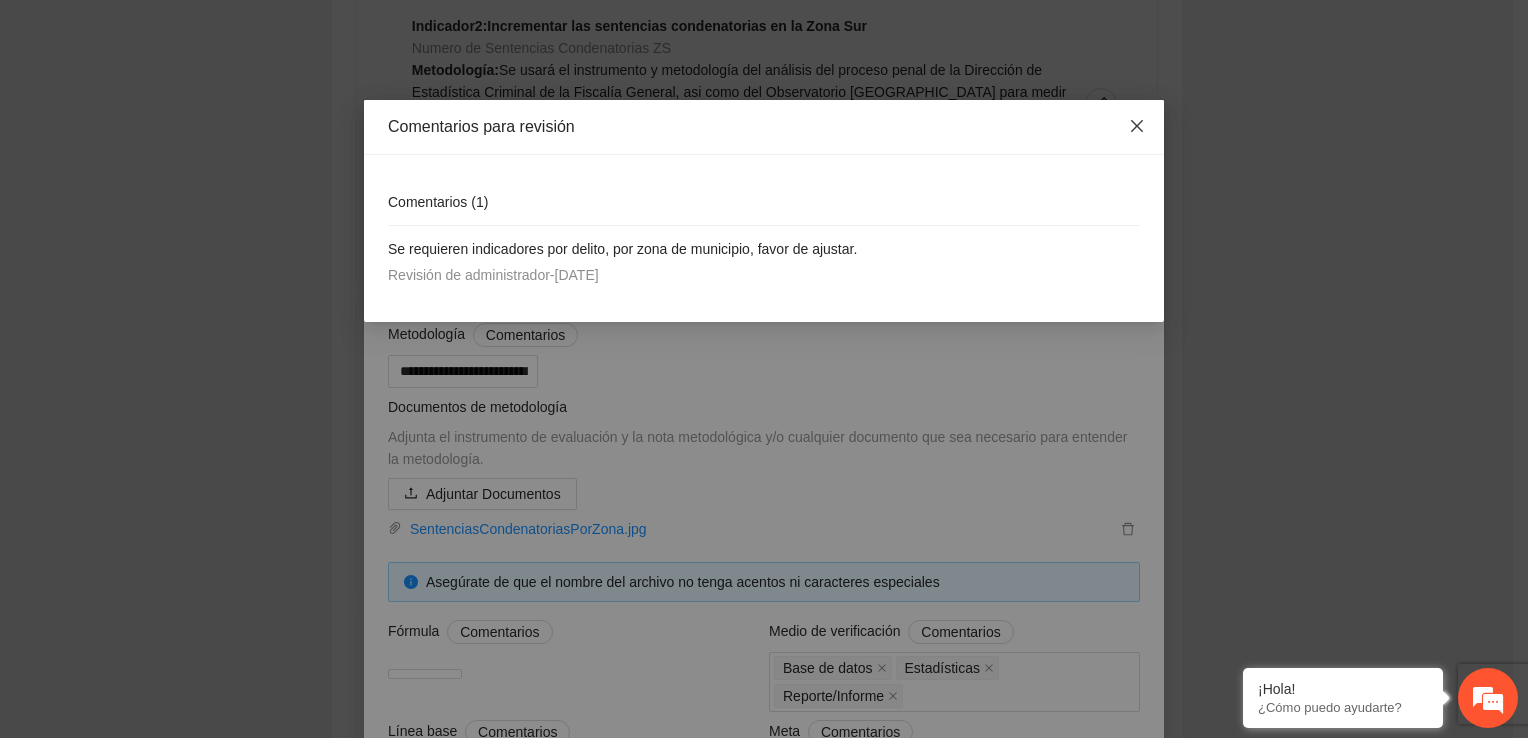 click at bounding box center [1137, 127] 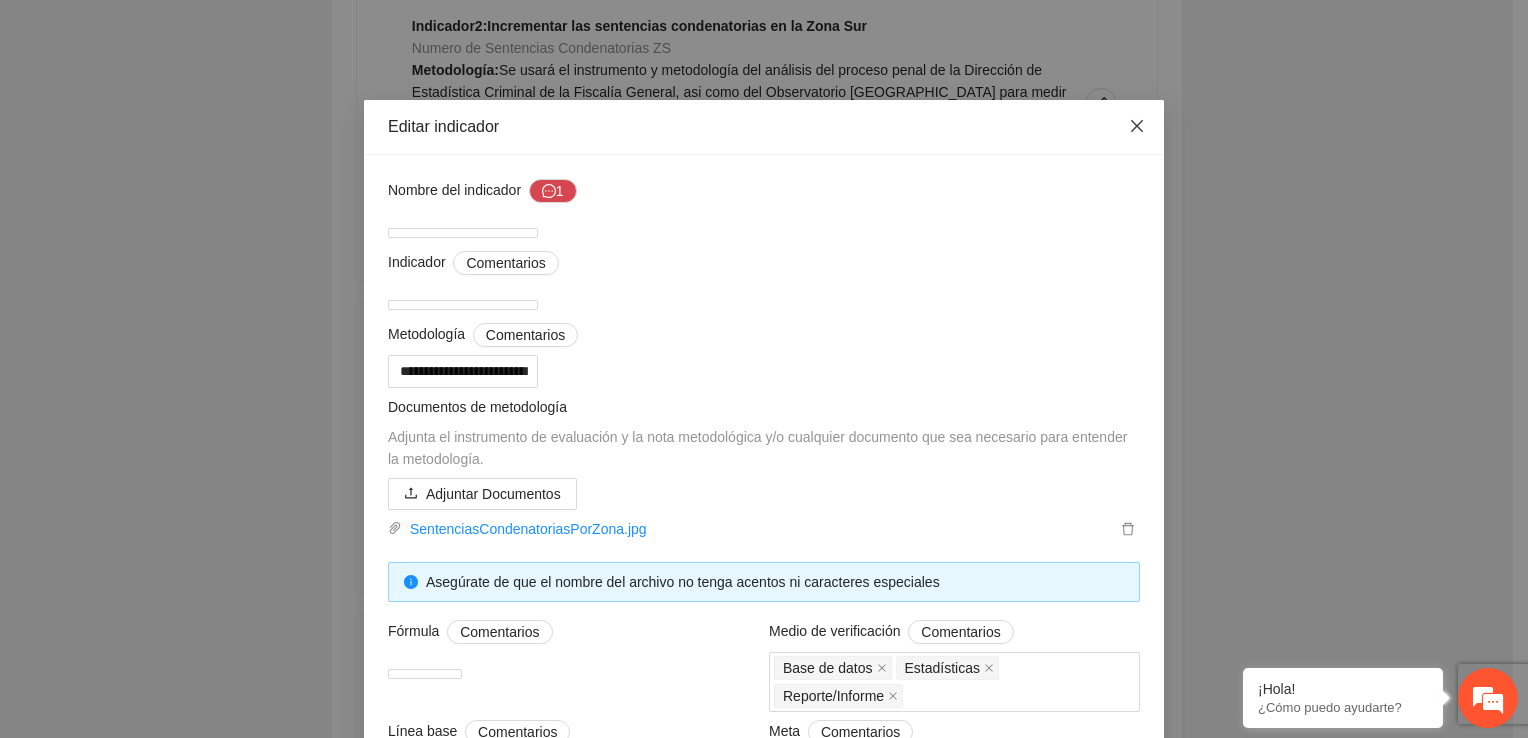 click 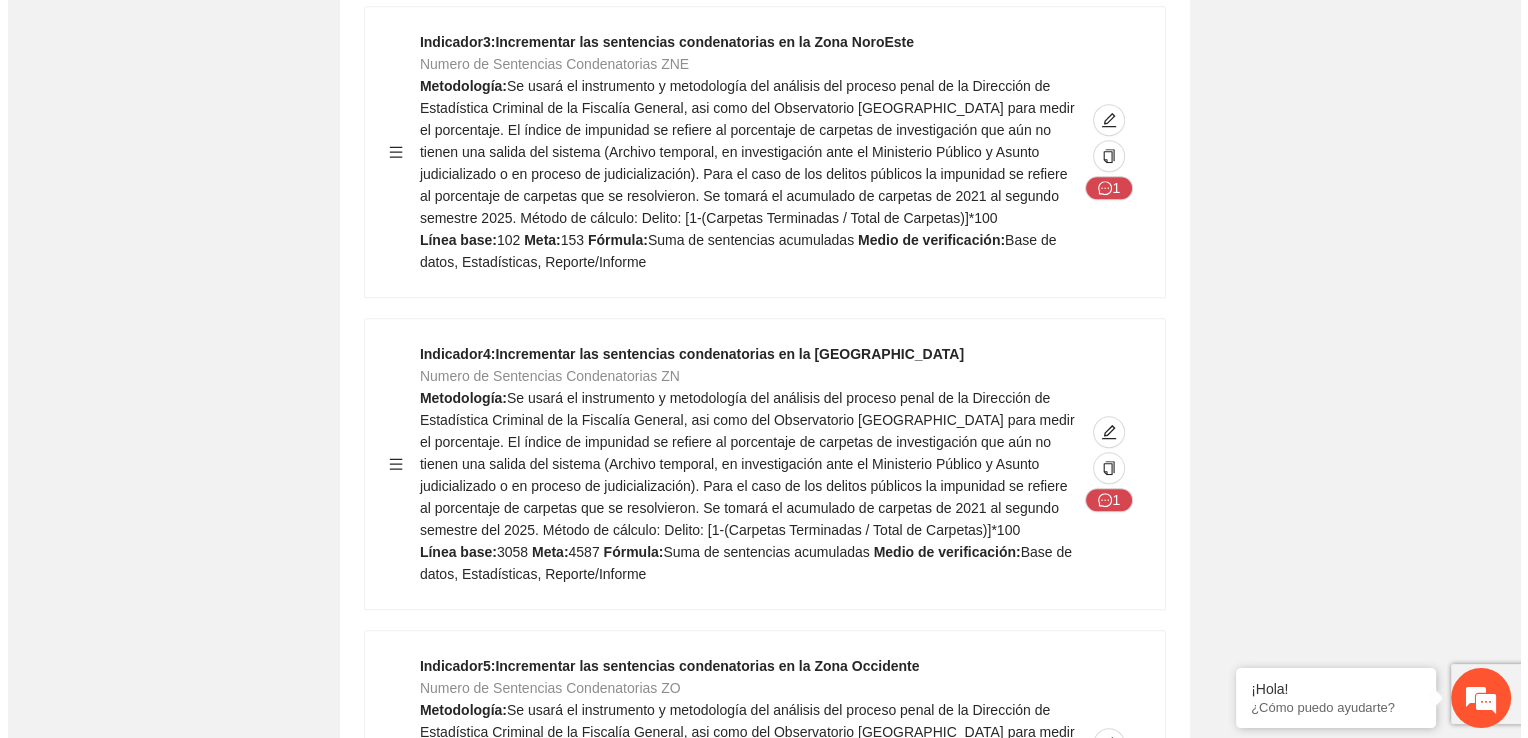 scroll, scrollTop: 1100, scrollLeft: 0, axis: vertical 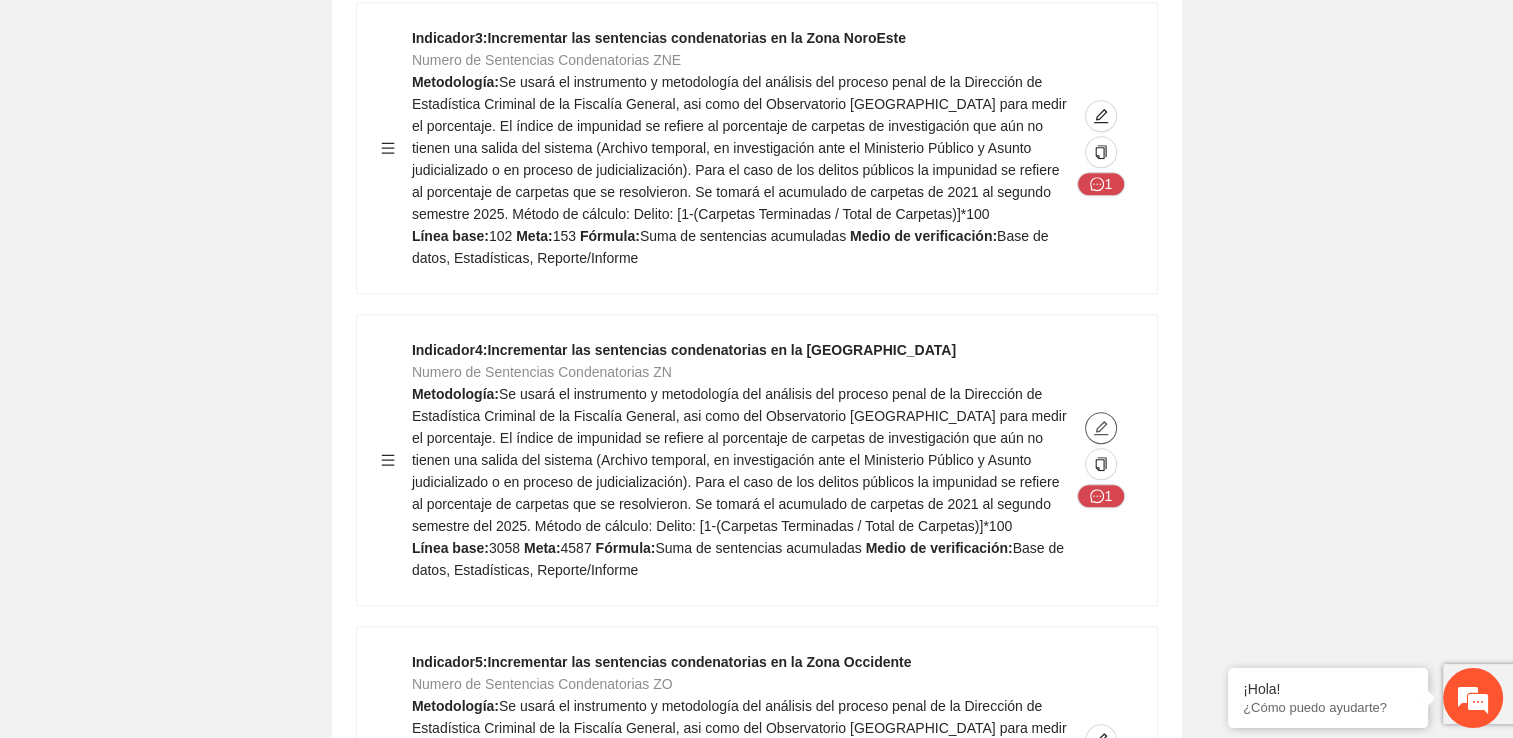 click 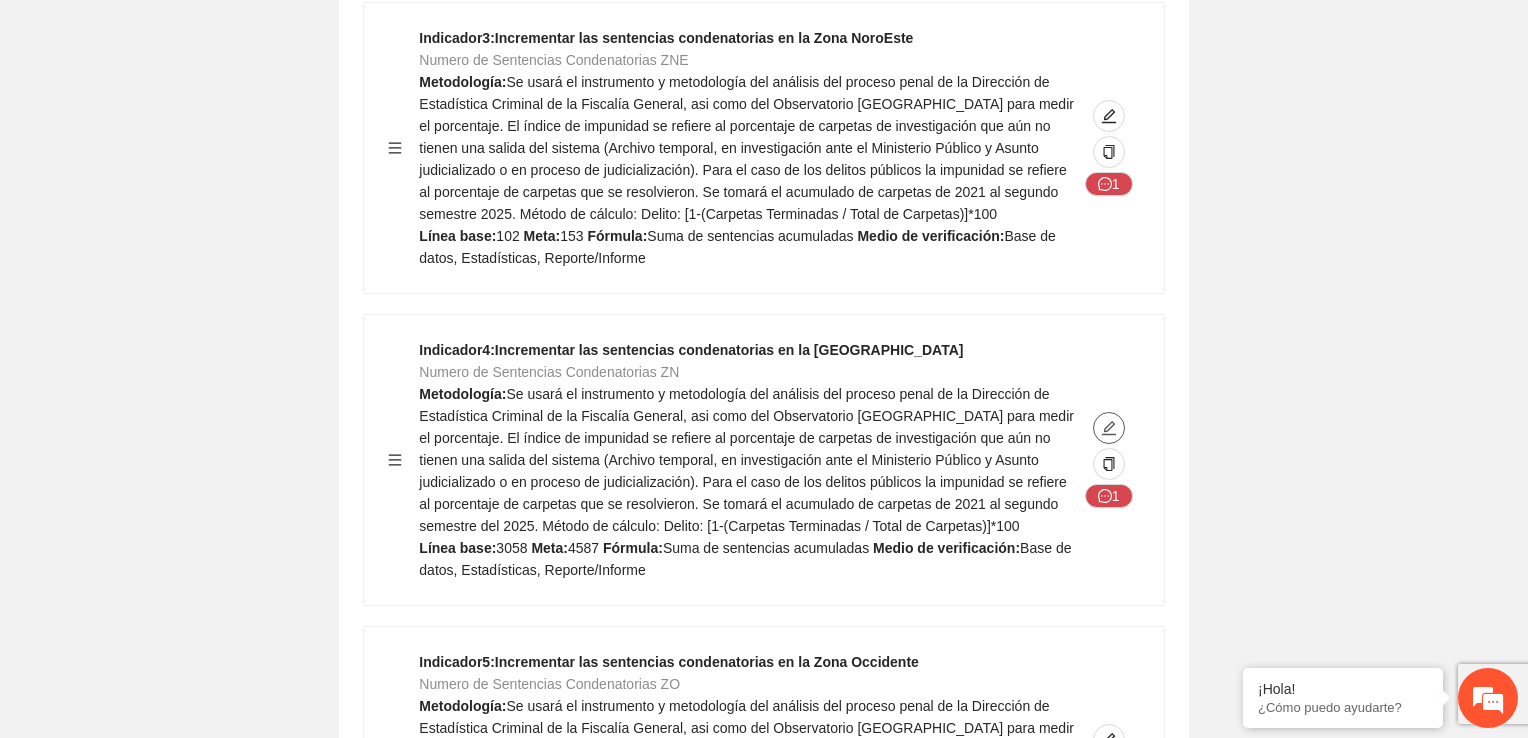 type on "****" 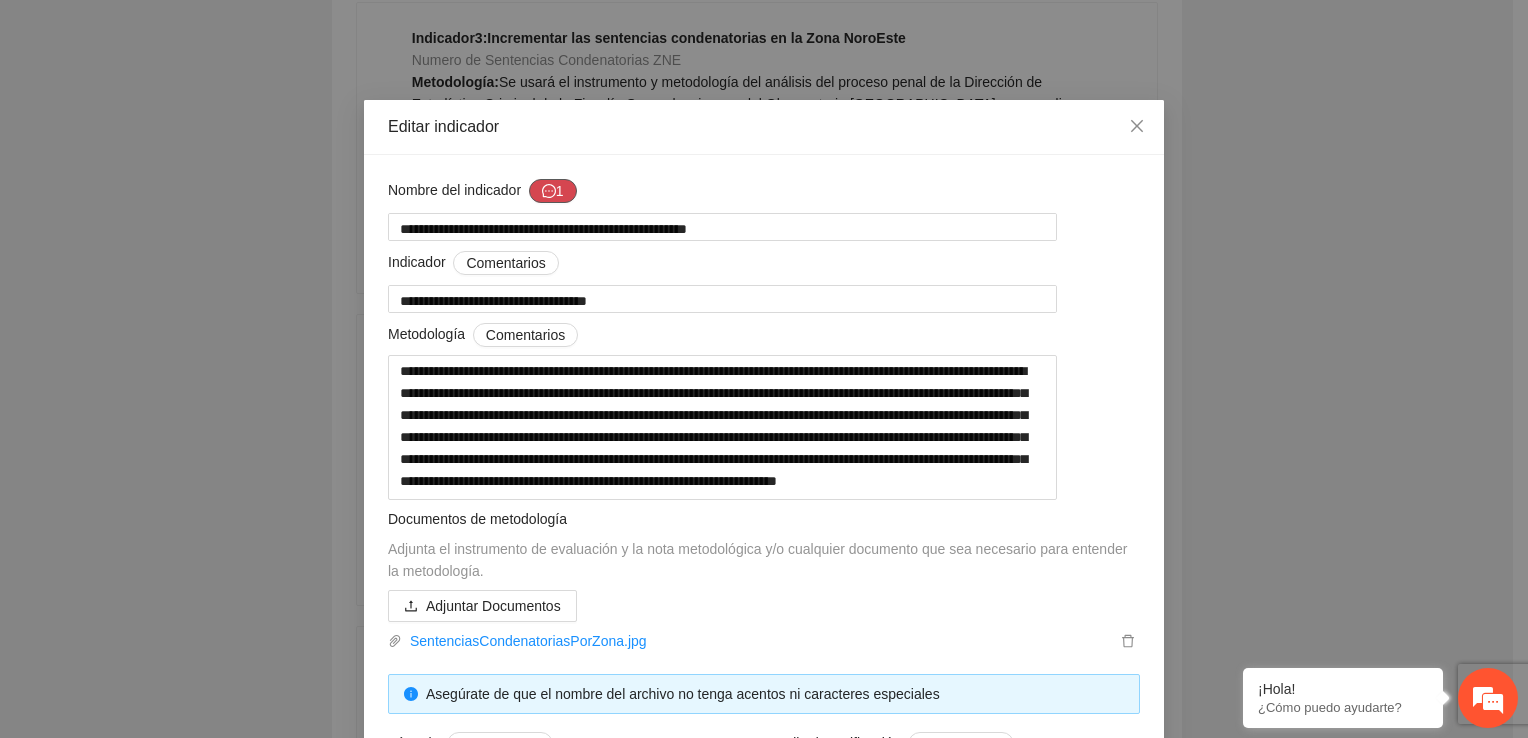 click 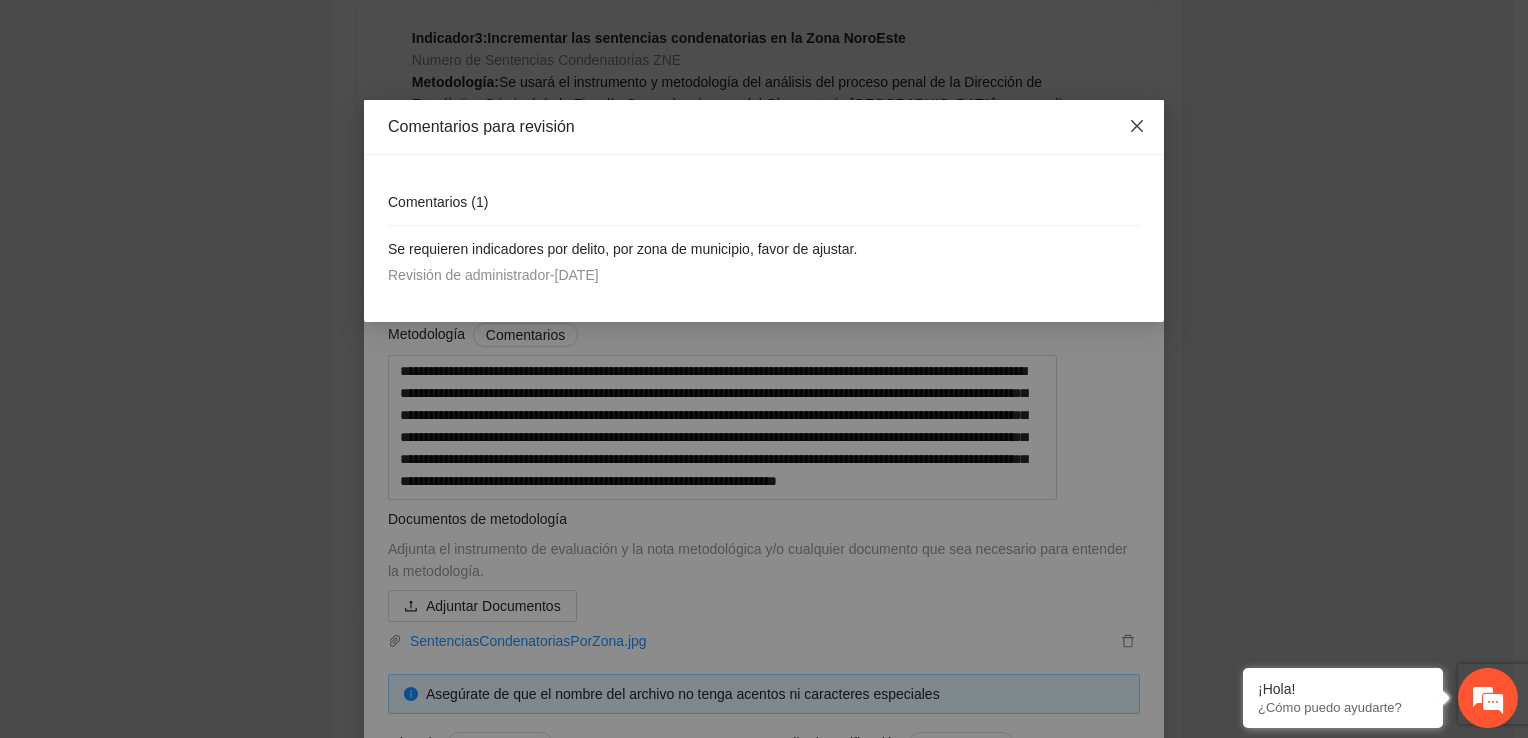 click 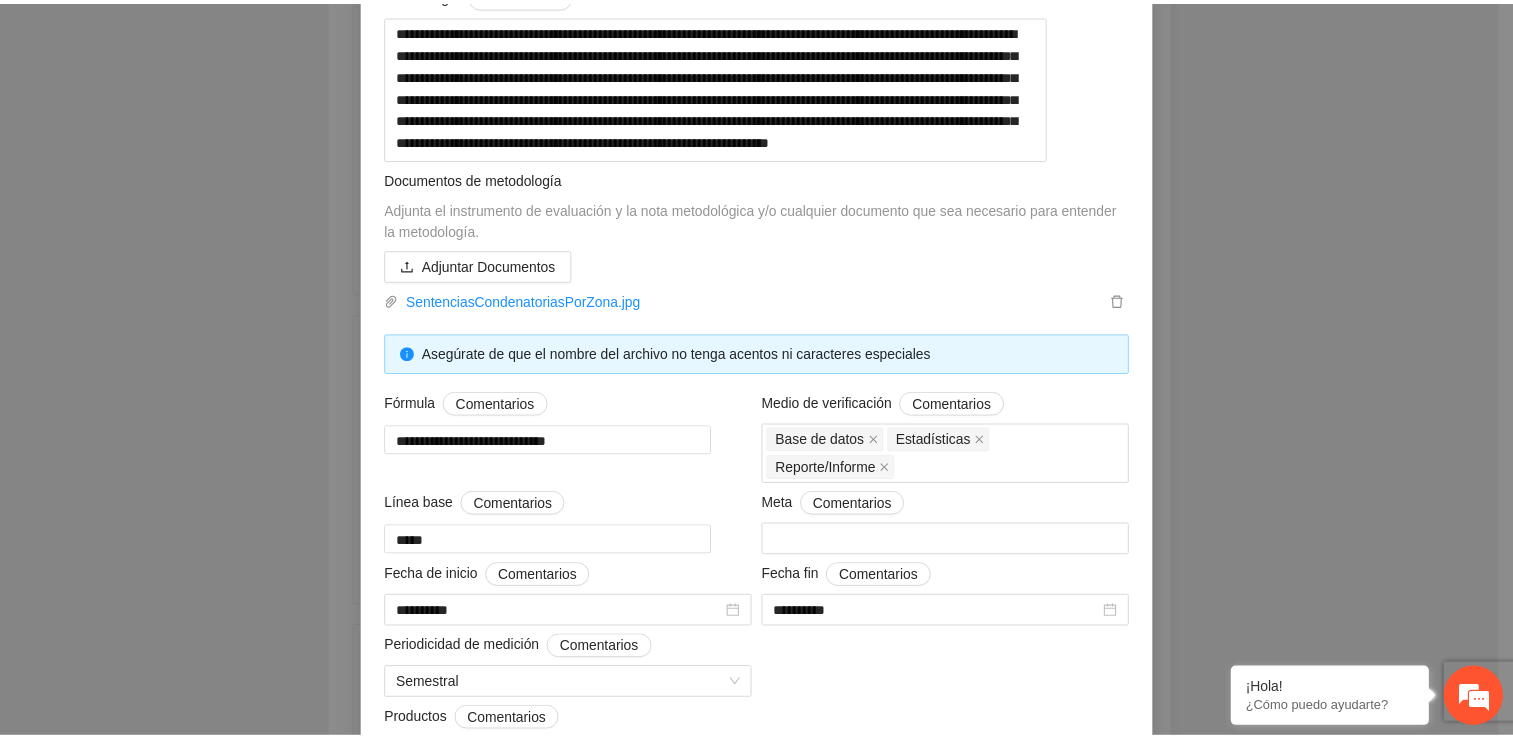 scroll, scrollTop: 76, scrollLeft: 0, axis: vertical 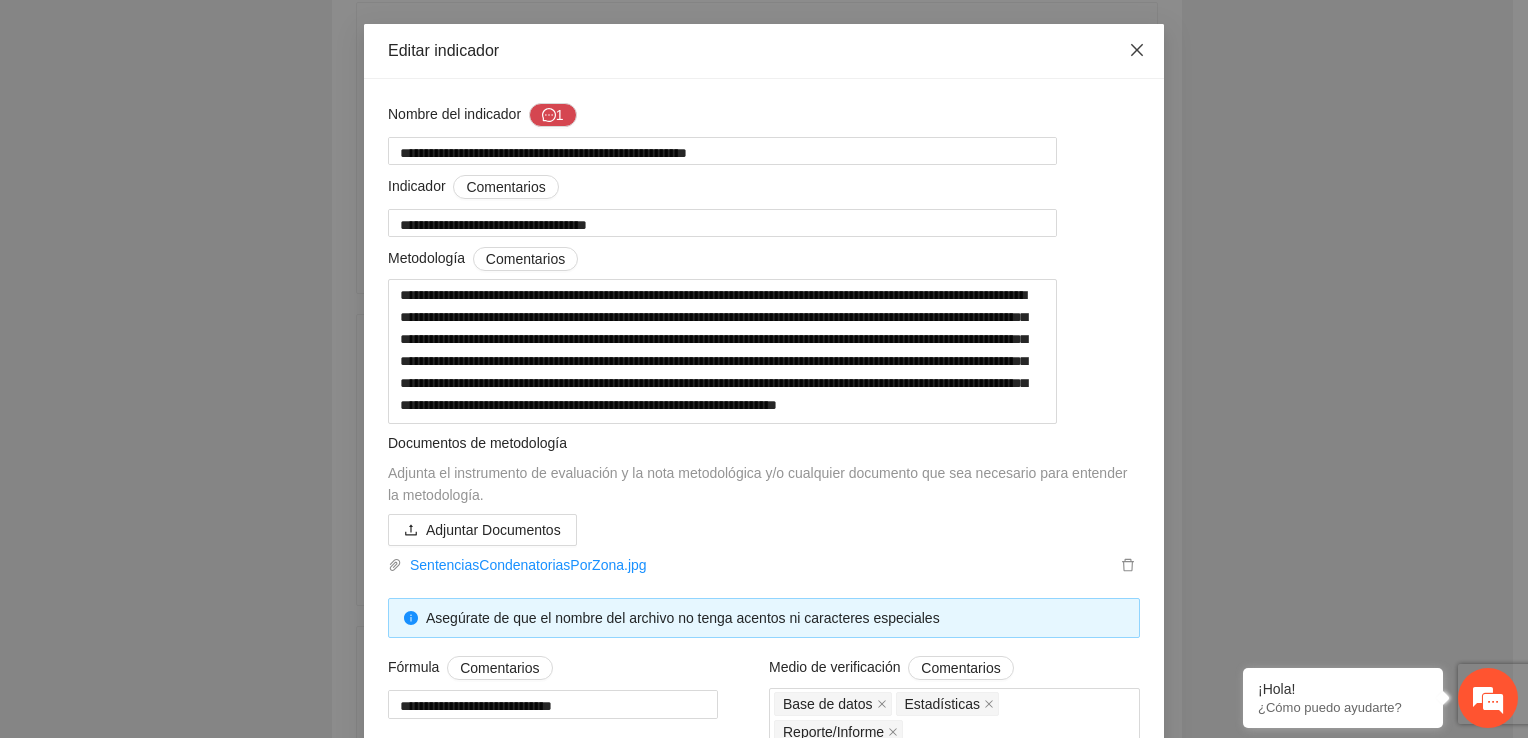 click 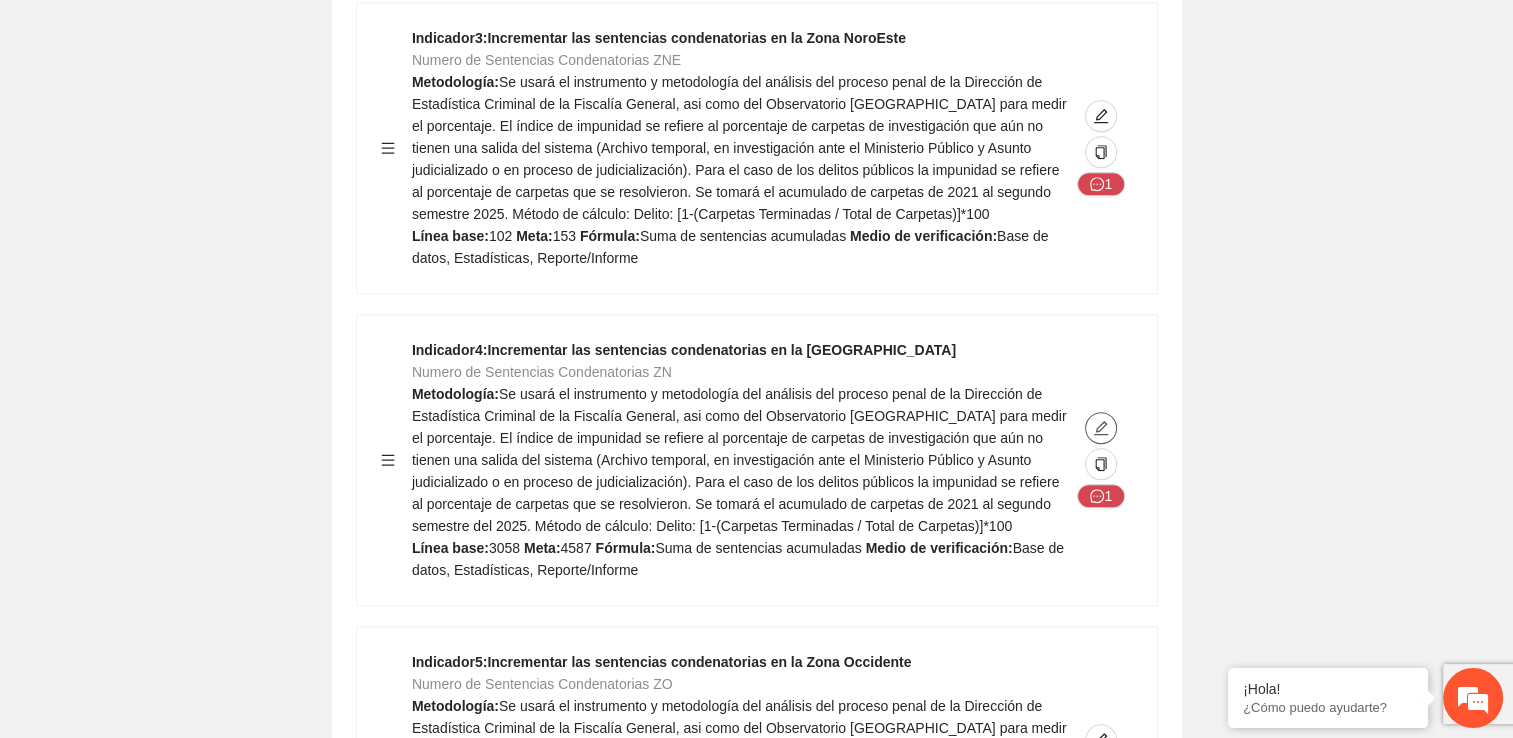 scroll, scrollTop: 1500, scrollLeft: 0, axis: vertical 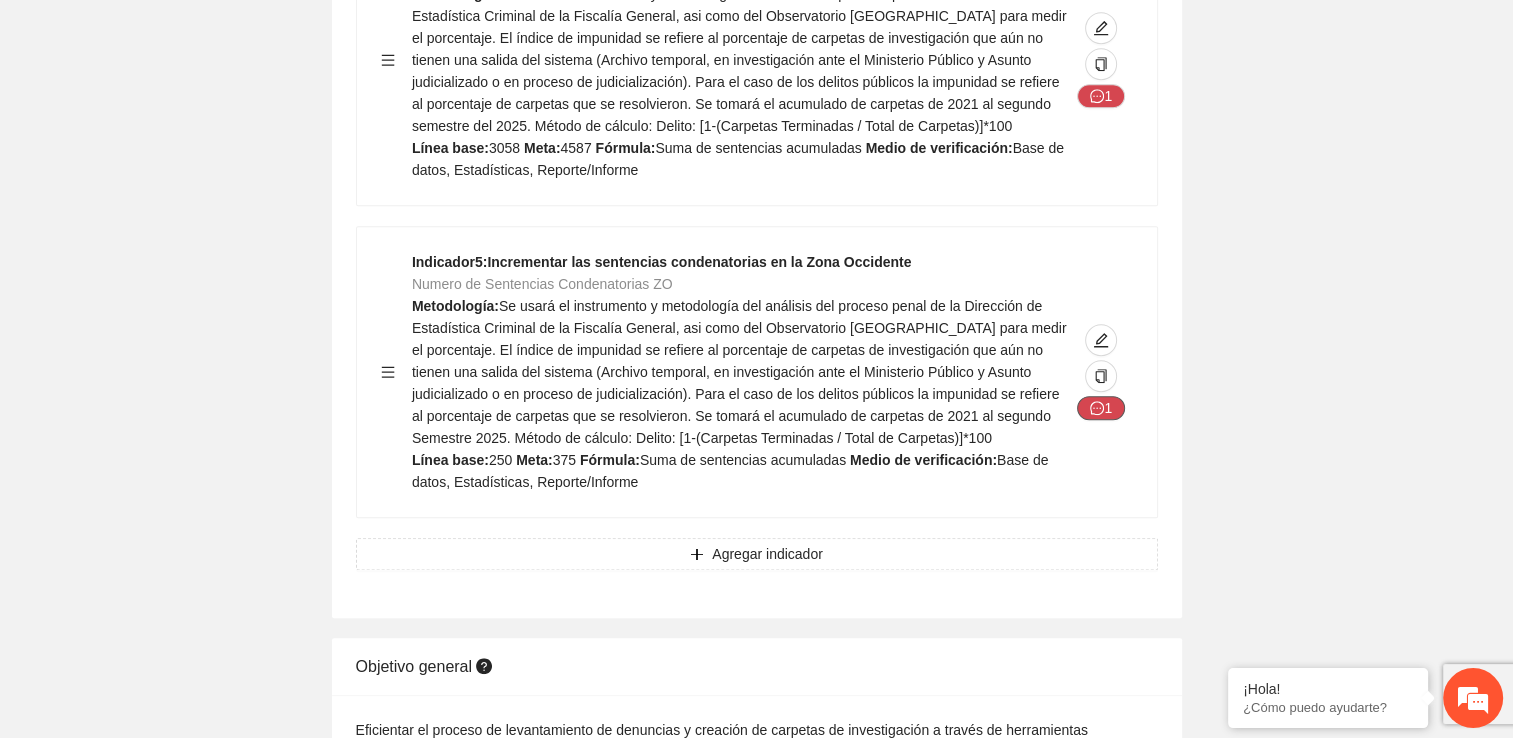 click 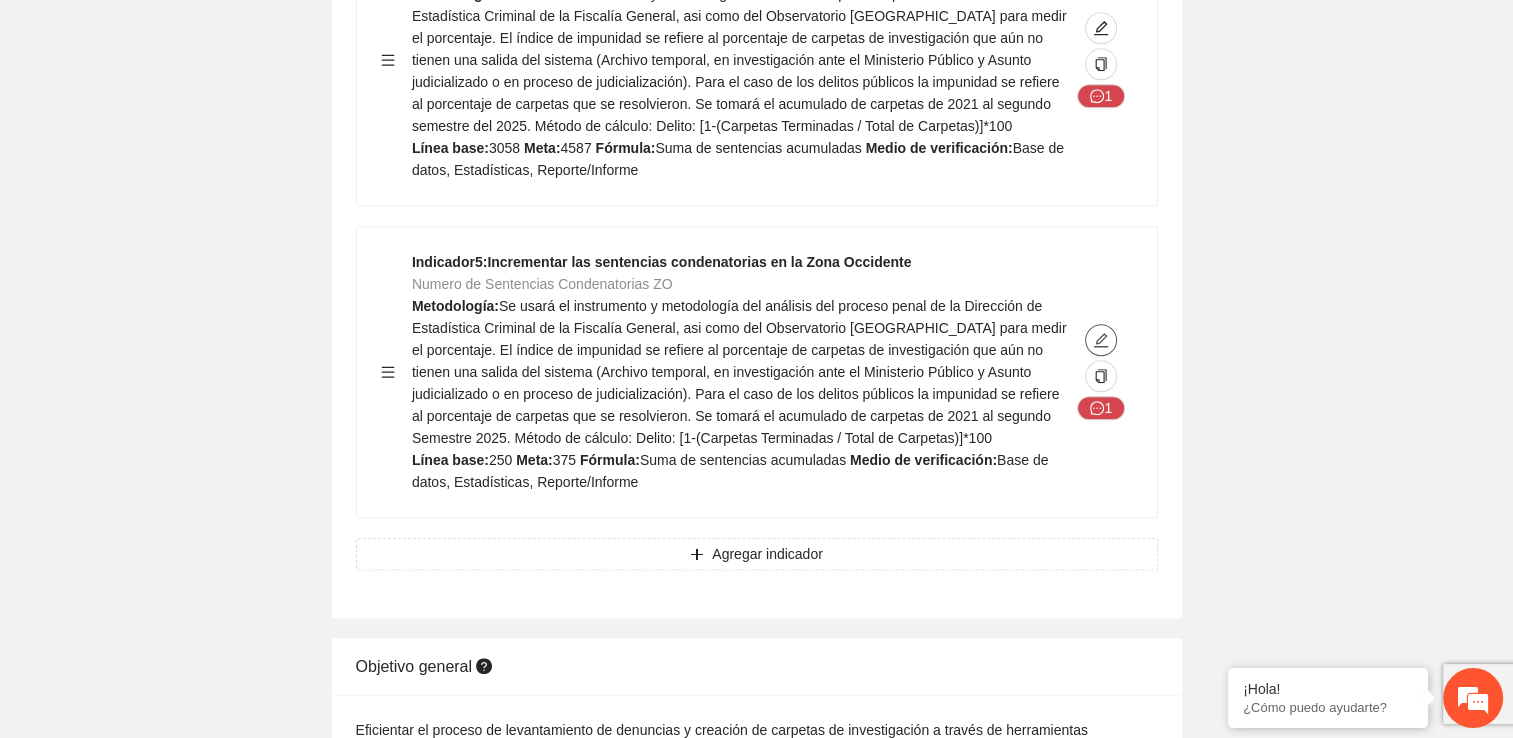 click 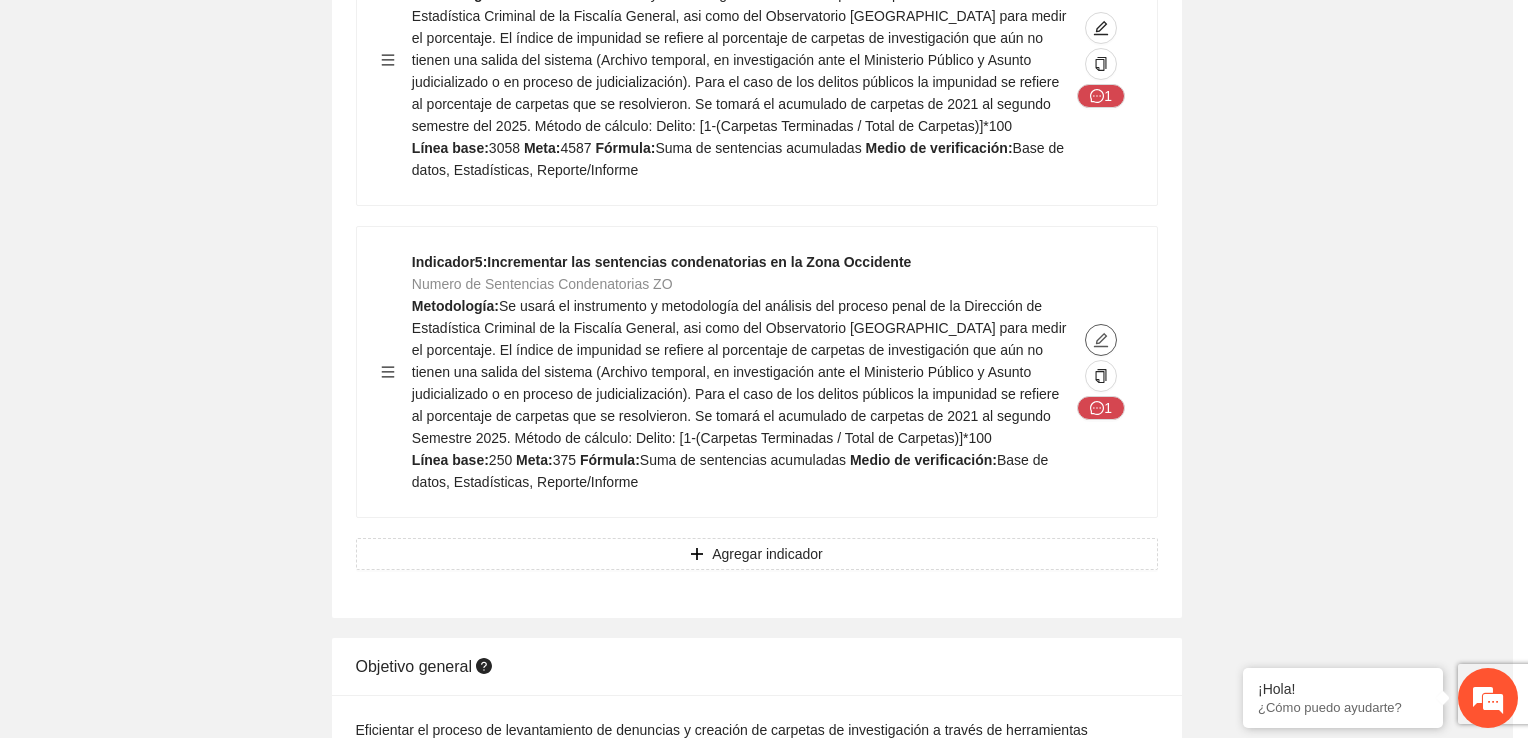type on "***" 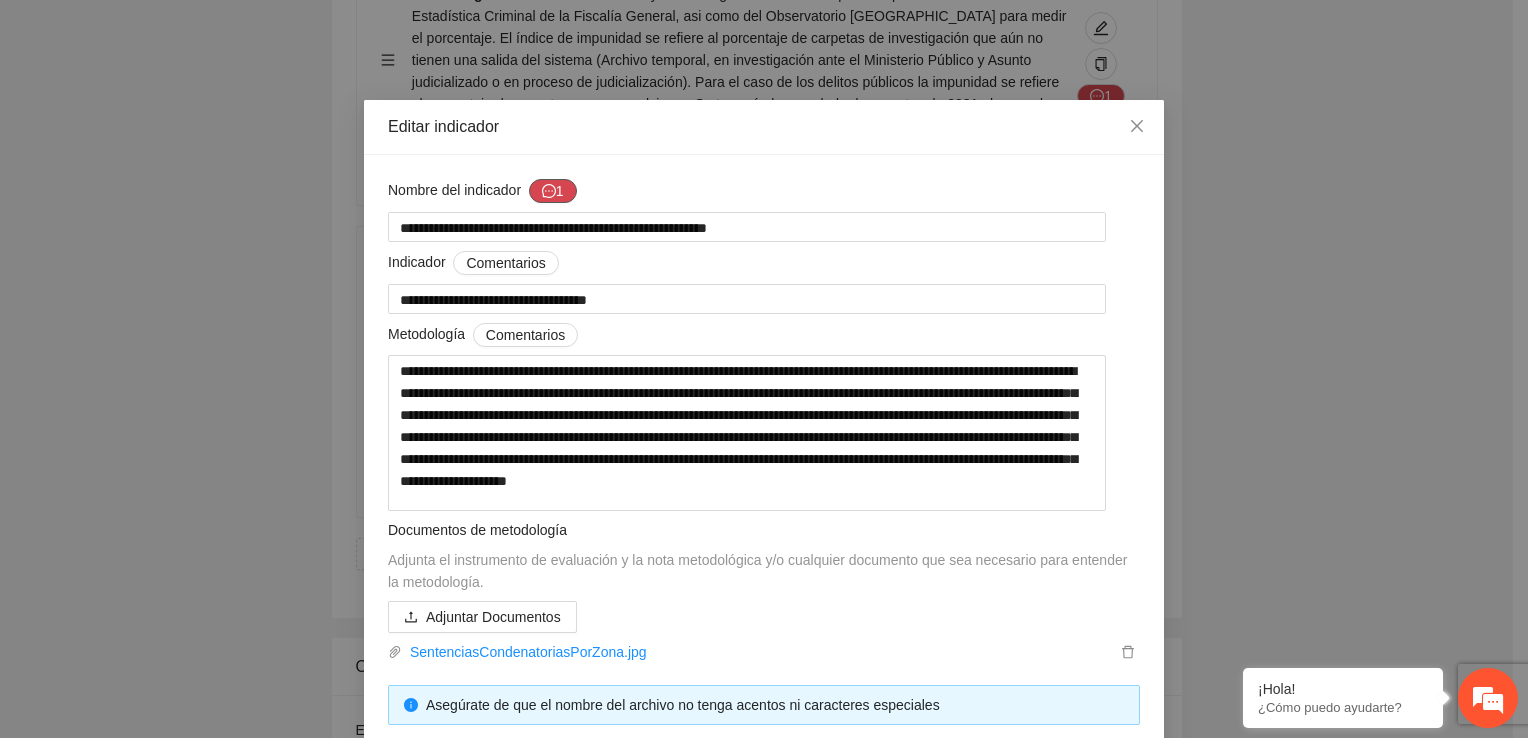 click 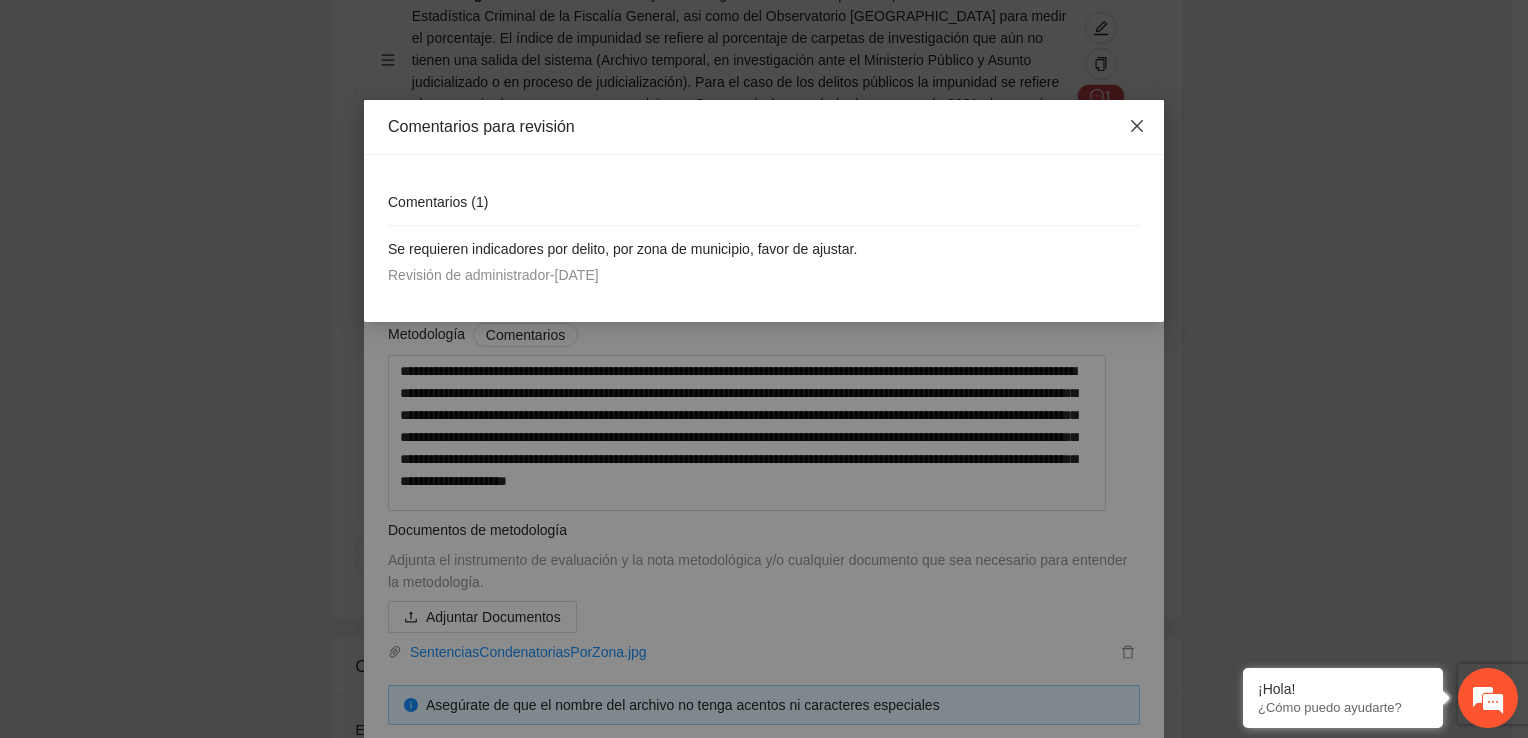 click 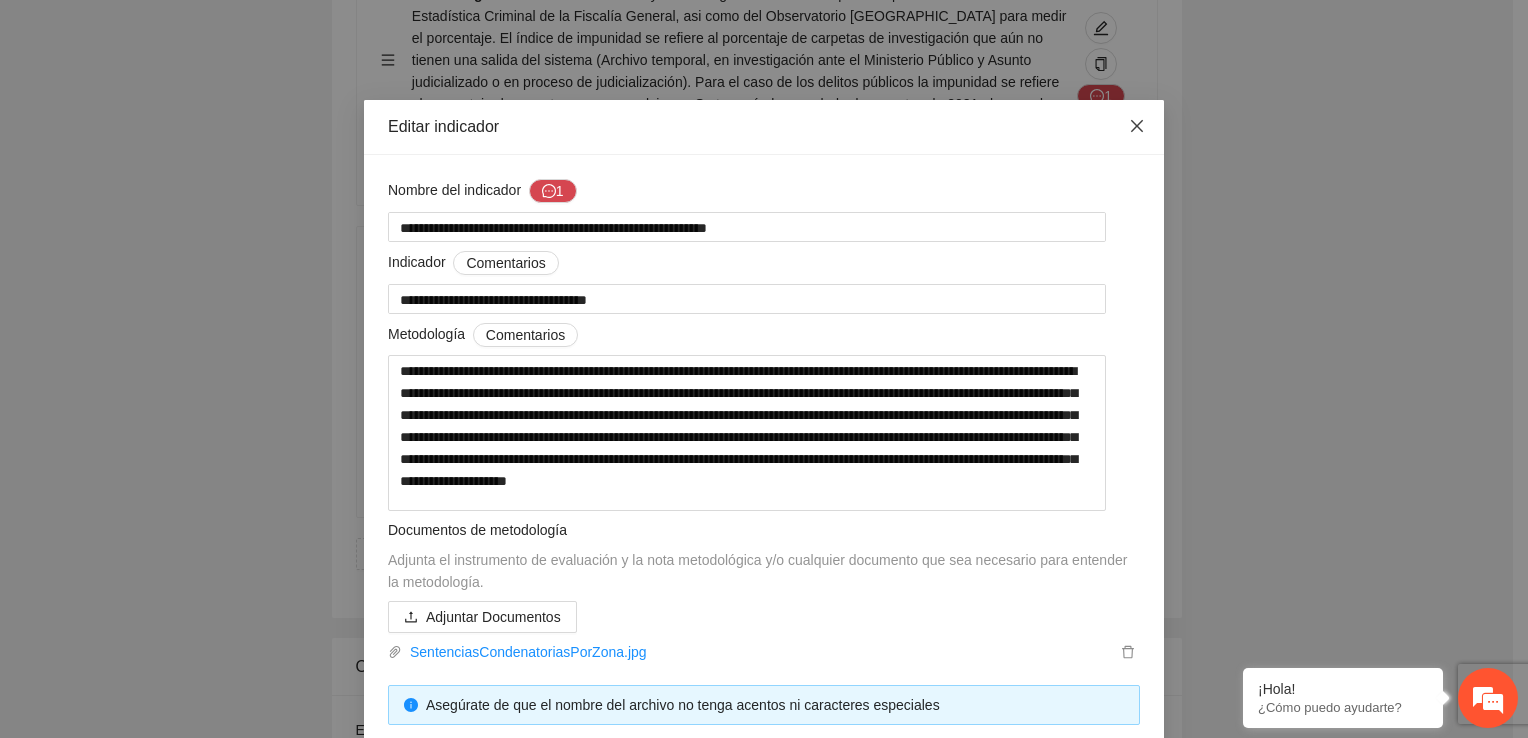 click 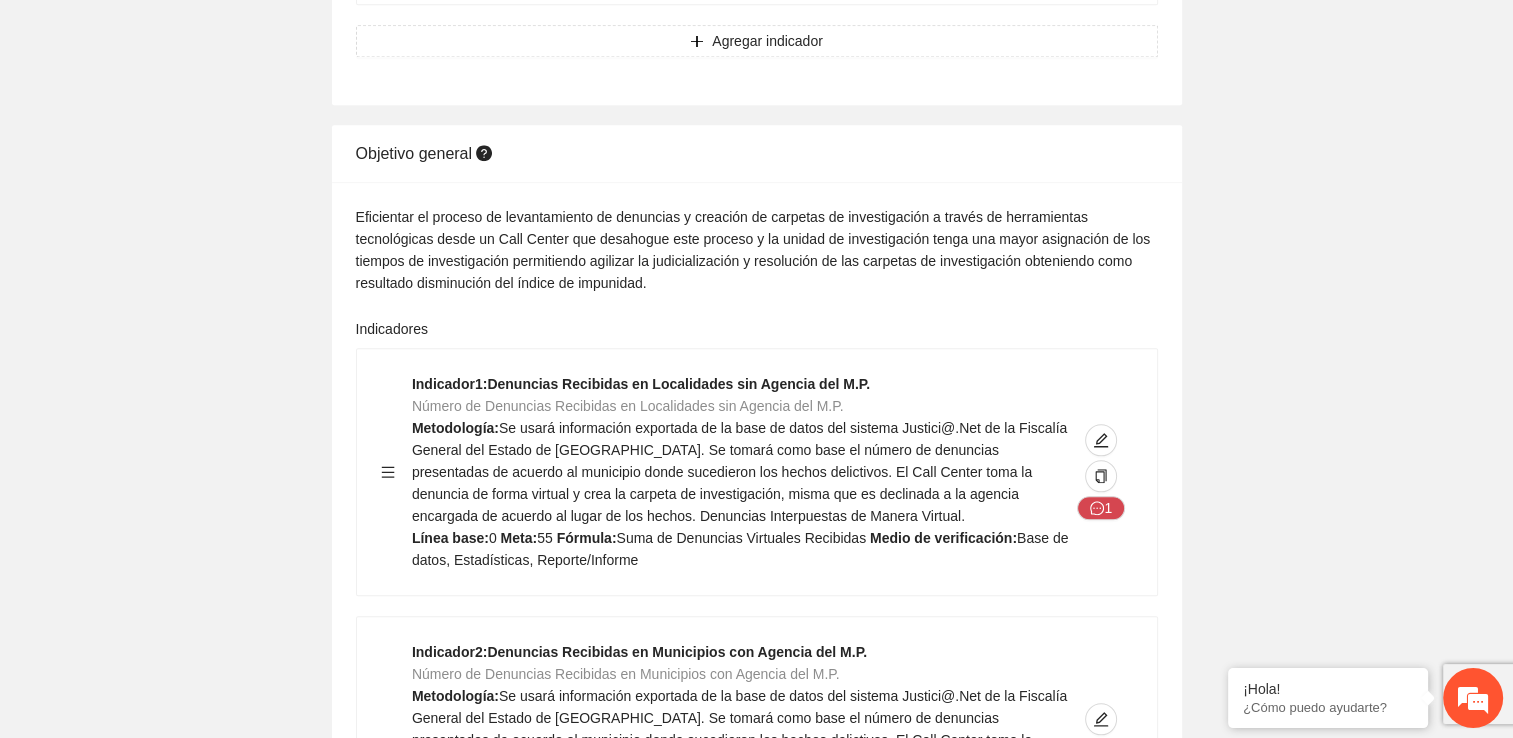 scroll, scrollTop: 2200, scrollLeft: 0, axis: vertical 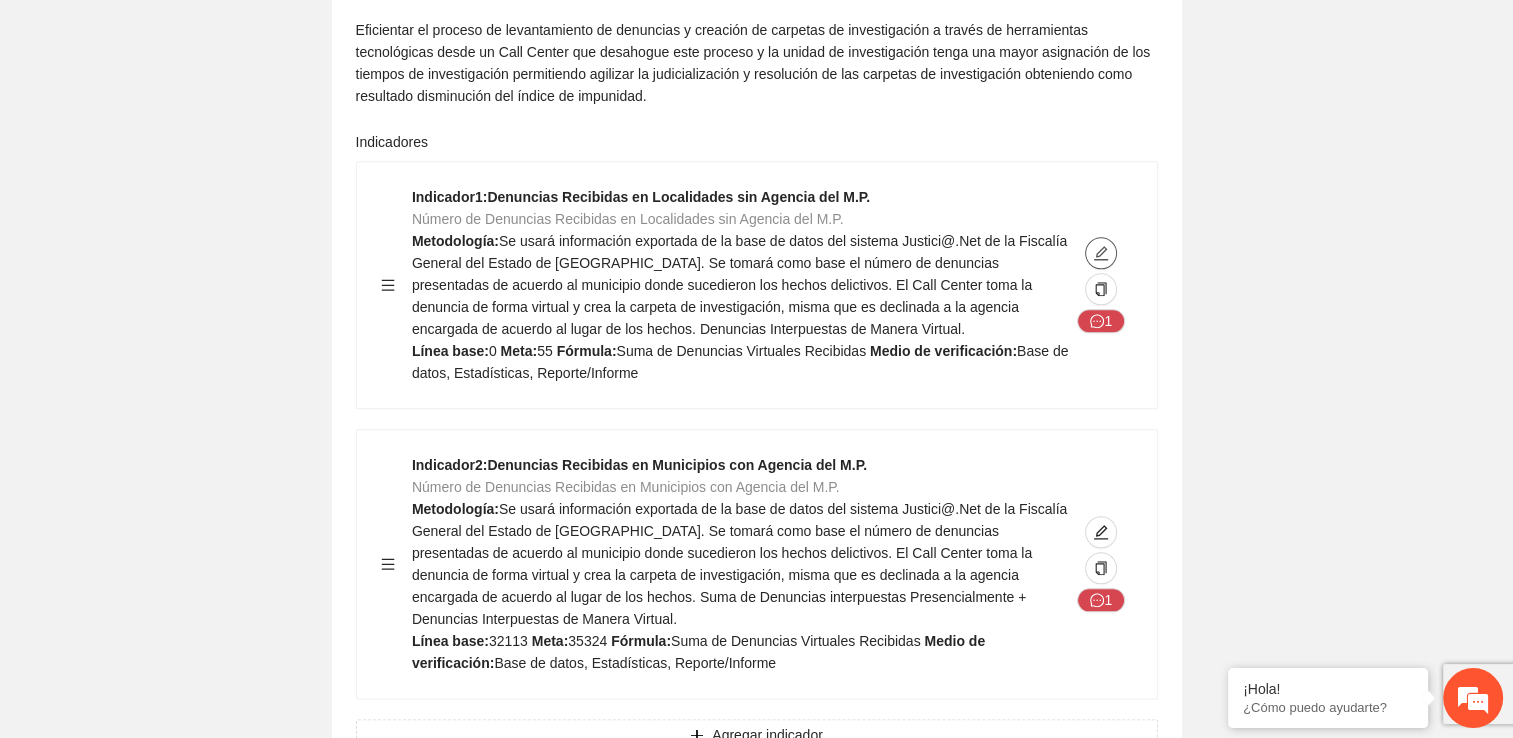 click 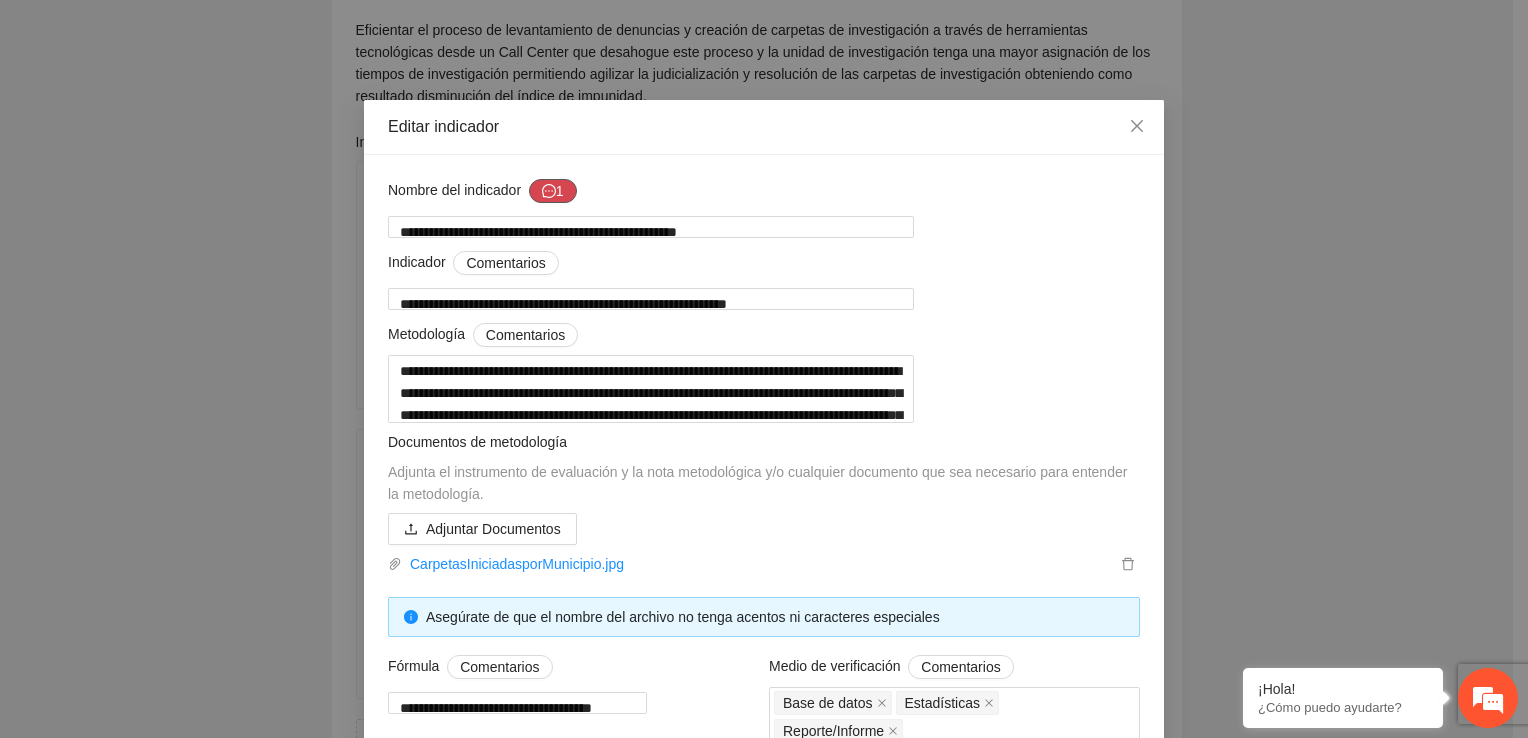 click 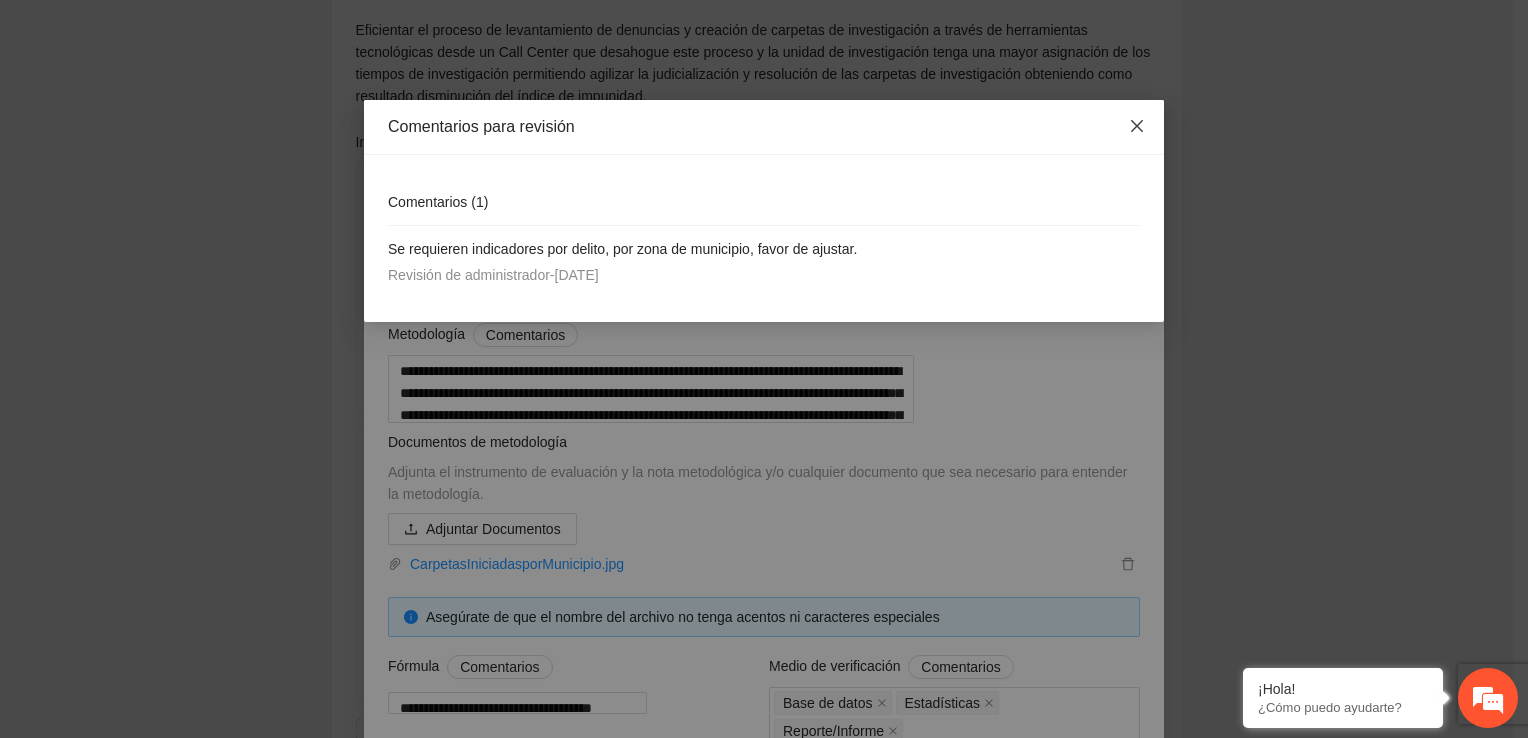 click 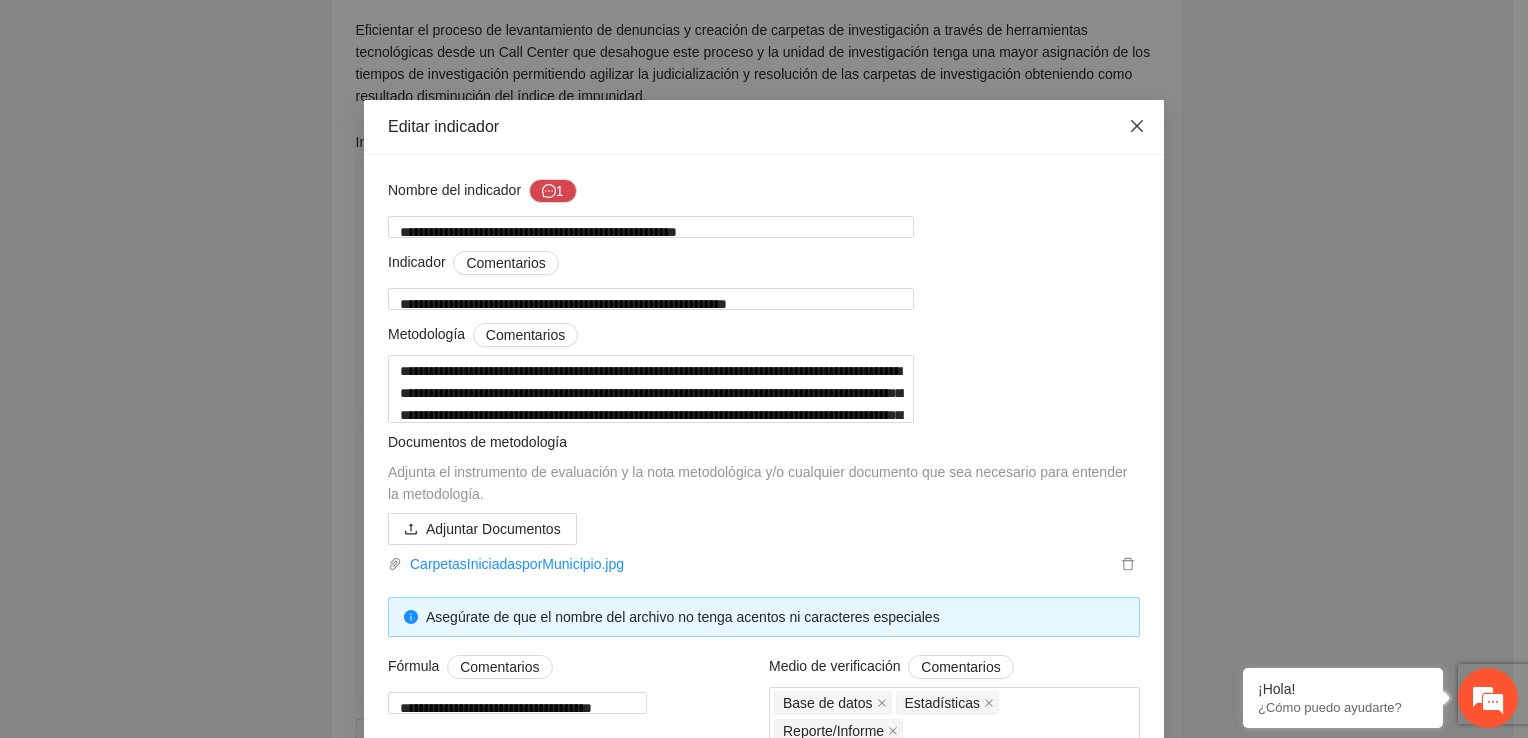 click 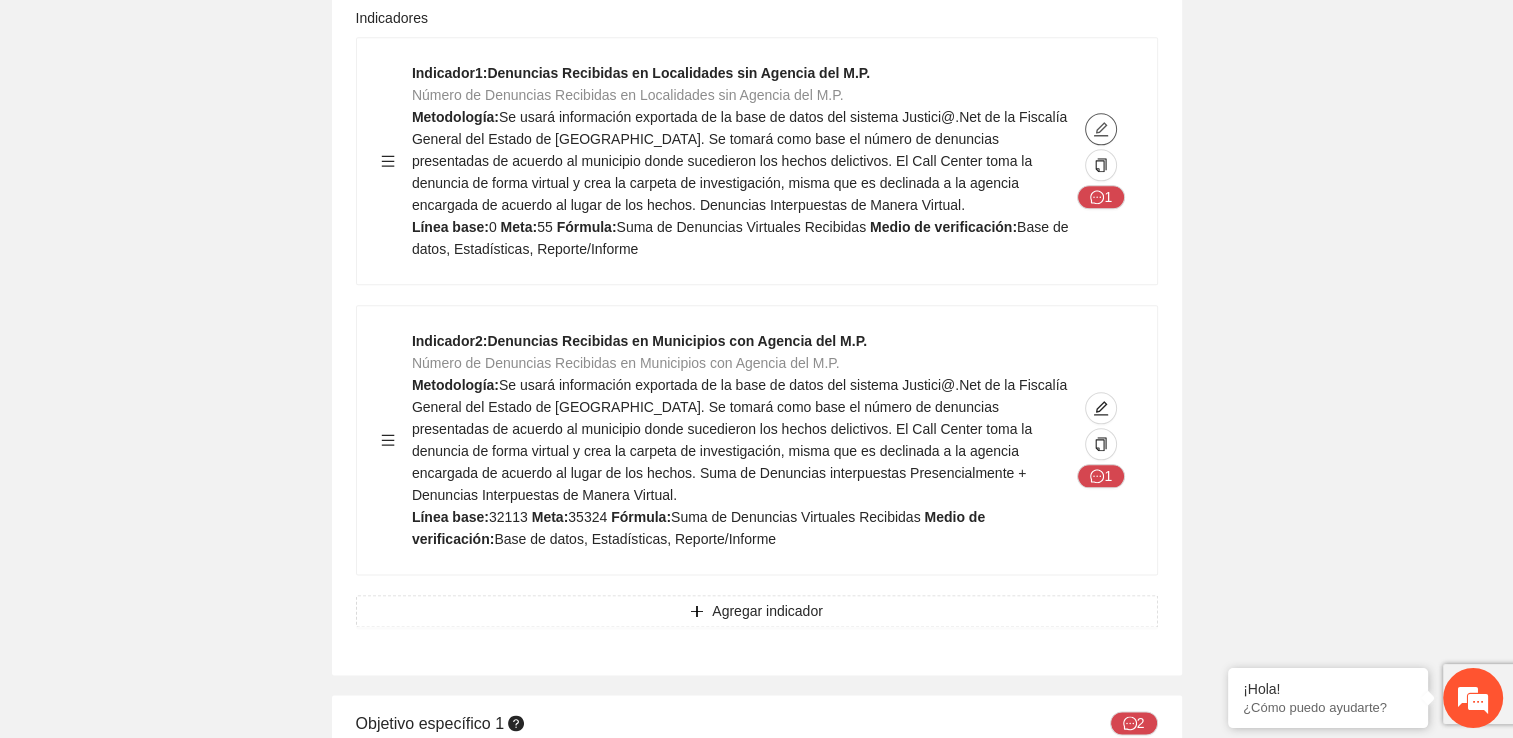 scroll, scrollTop: 2700, scrollLeft: 0, axis: vertical 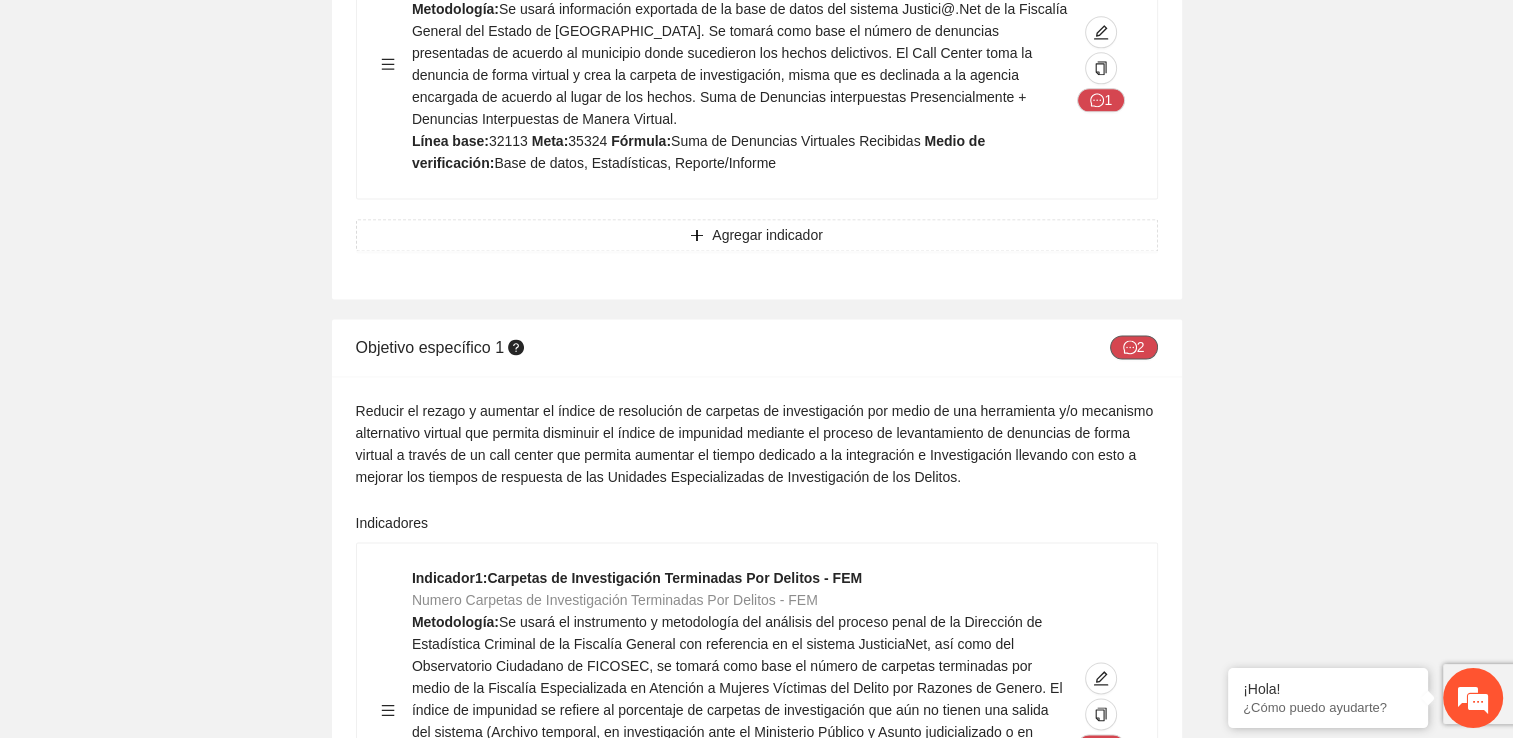 click on "2" at bounding box center (1134, 347) 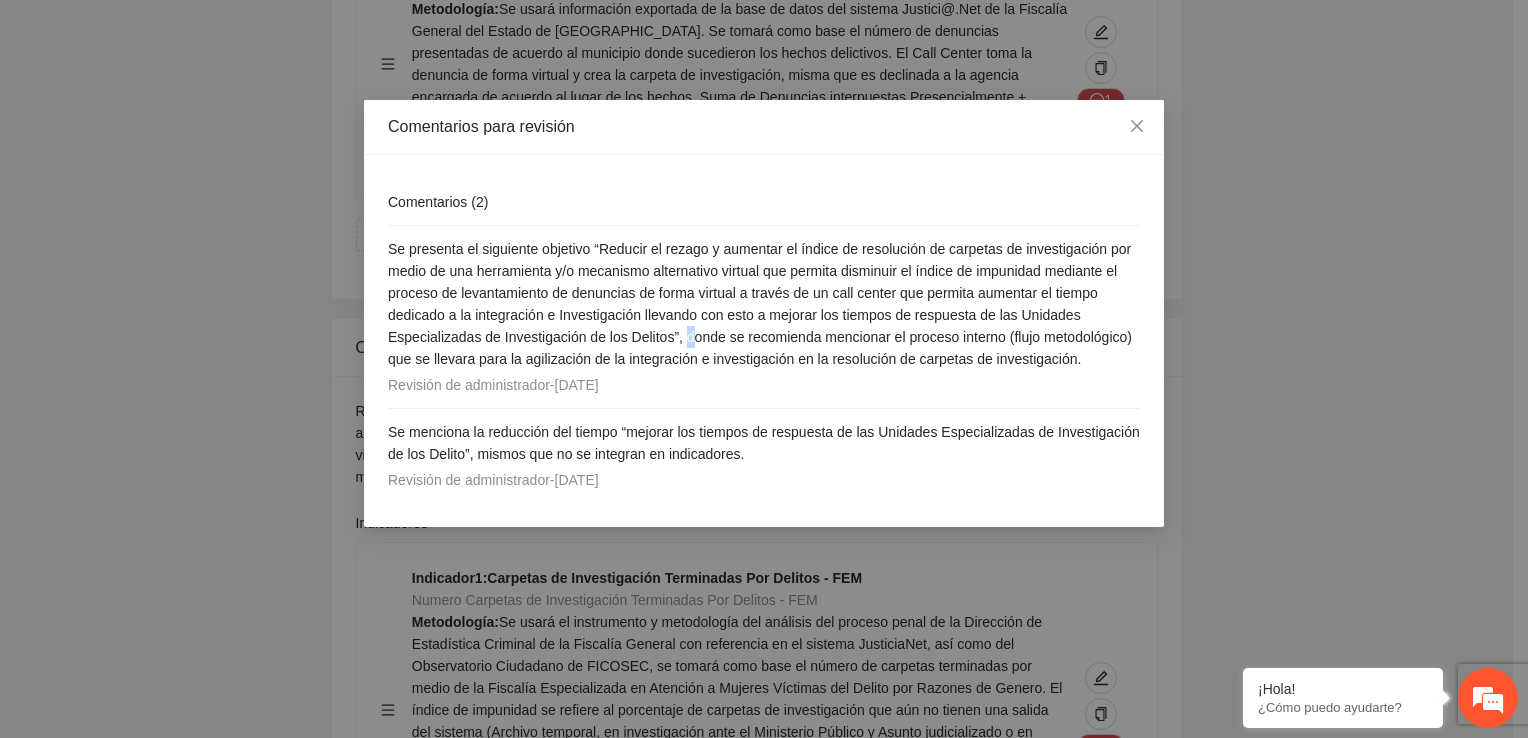 click on "Se presenta el siguiente objetivo “Reducir el rezago y aumentar el índice de resolución de carpetas de investigación por medio de una herramienta y/o mecanismo alternativo virtual que permita disminuir el índice de impunidad mediante el proceso de levantamiento de denuncias de forma virtual a través de un call center que permita aumentar el tiempo dedicado a la integración e Investigación llevando con esto a mejorar los tiempos de respuesta de las Unidades Especializadas de Investigación de los Delitos”, donde se recomienda mencionar el proceso interno (flujo metodológico) que se llevara para la agilización de la integración e investigación en la resolución de carpetas de investigación." at bounding box center [760, 304] 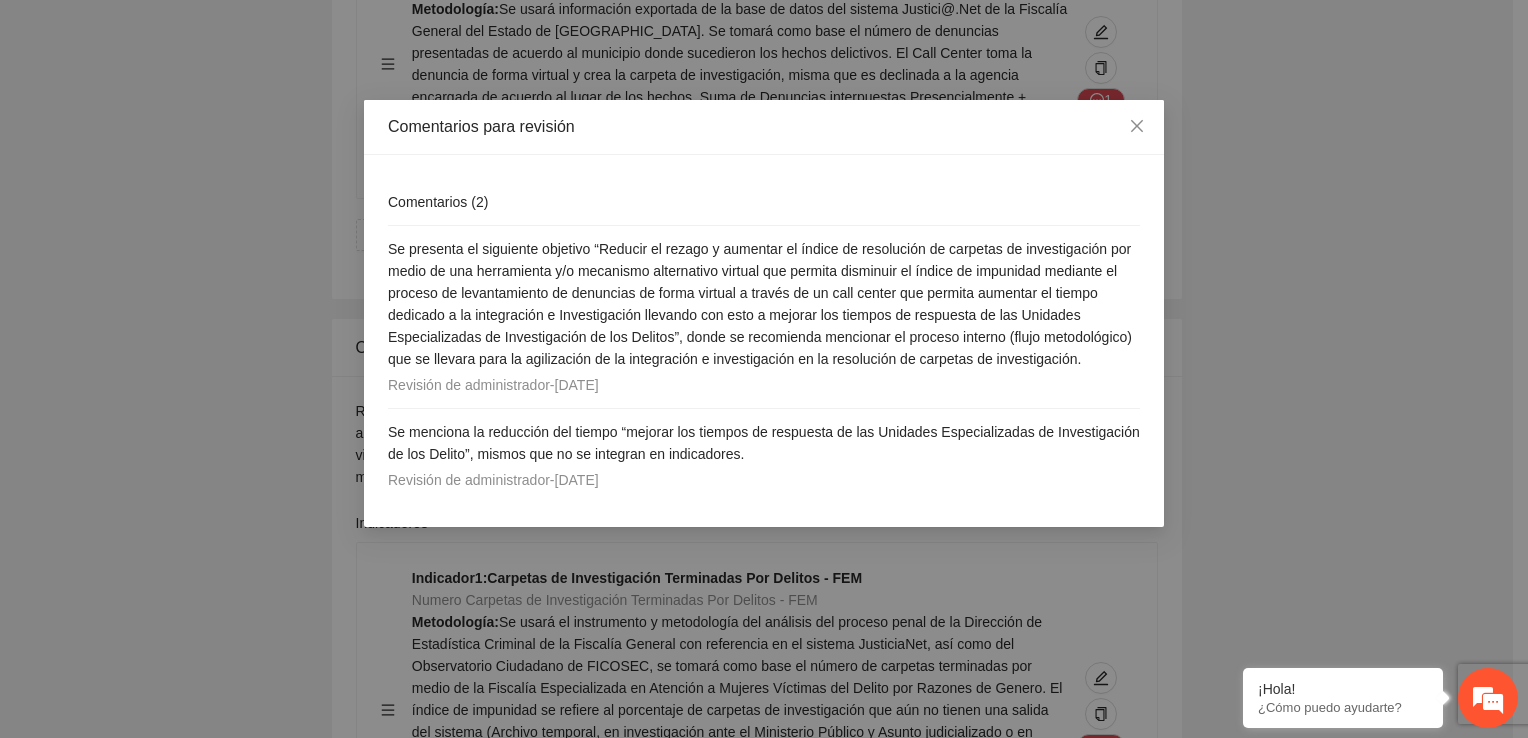 drag, startPoint x: 755, startPoint y: 342, endPoint x: 724, endPoint y: 391, distance: 57.982758 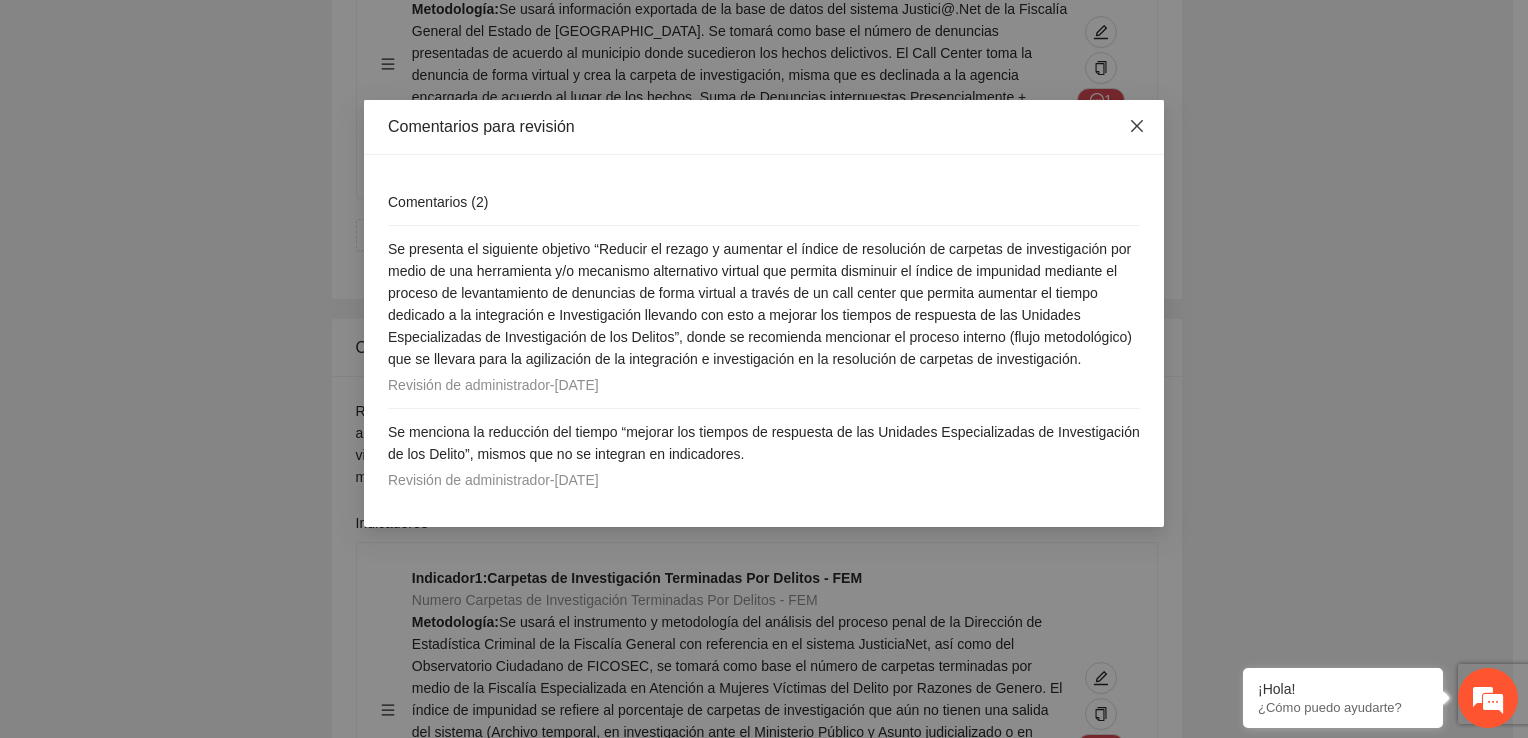 click 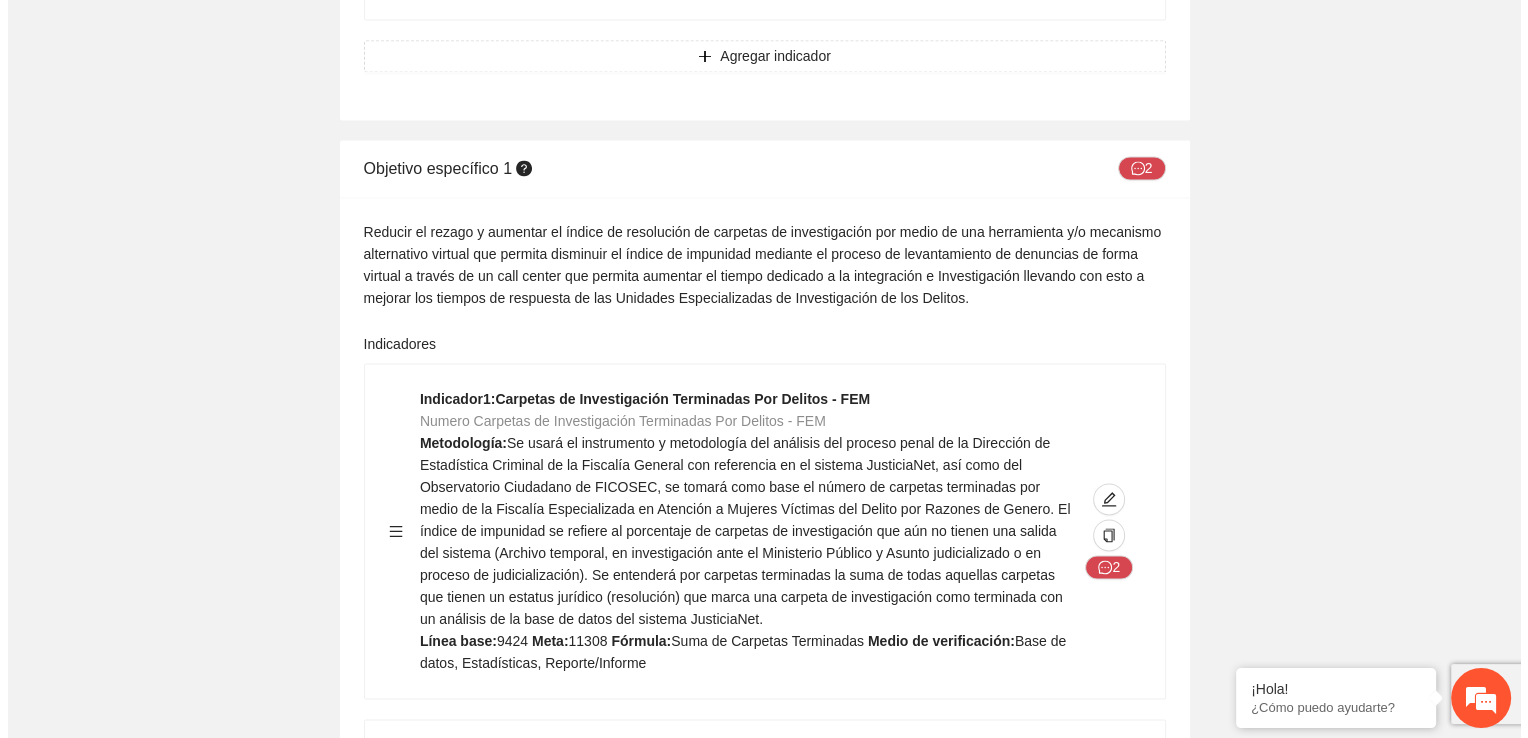 scroll, scrollTop: 3000, scrollLeft: 0, axis: vertical 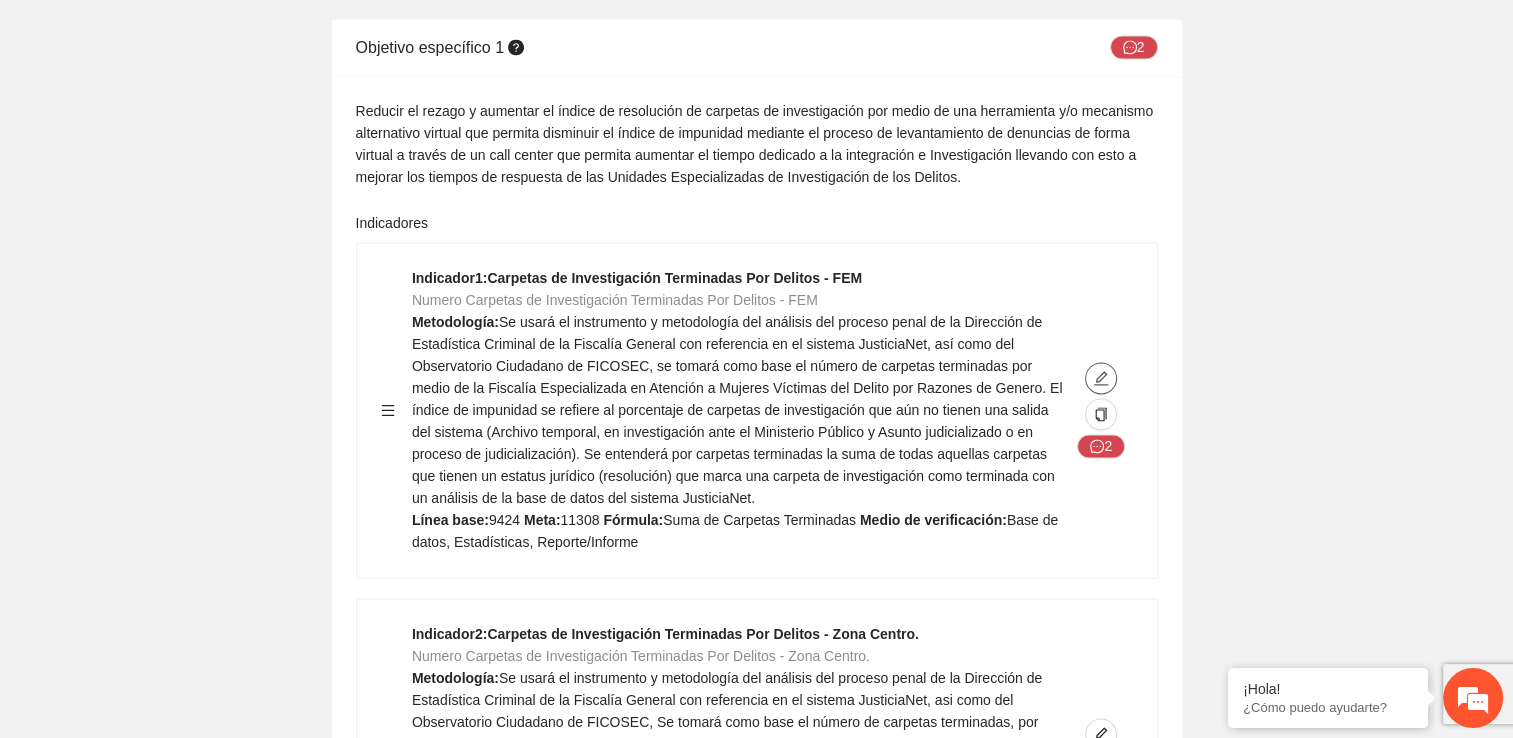 click 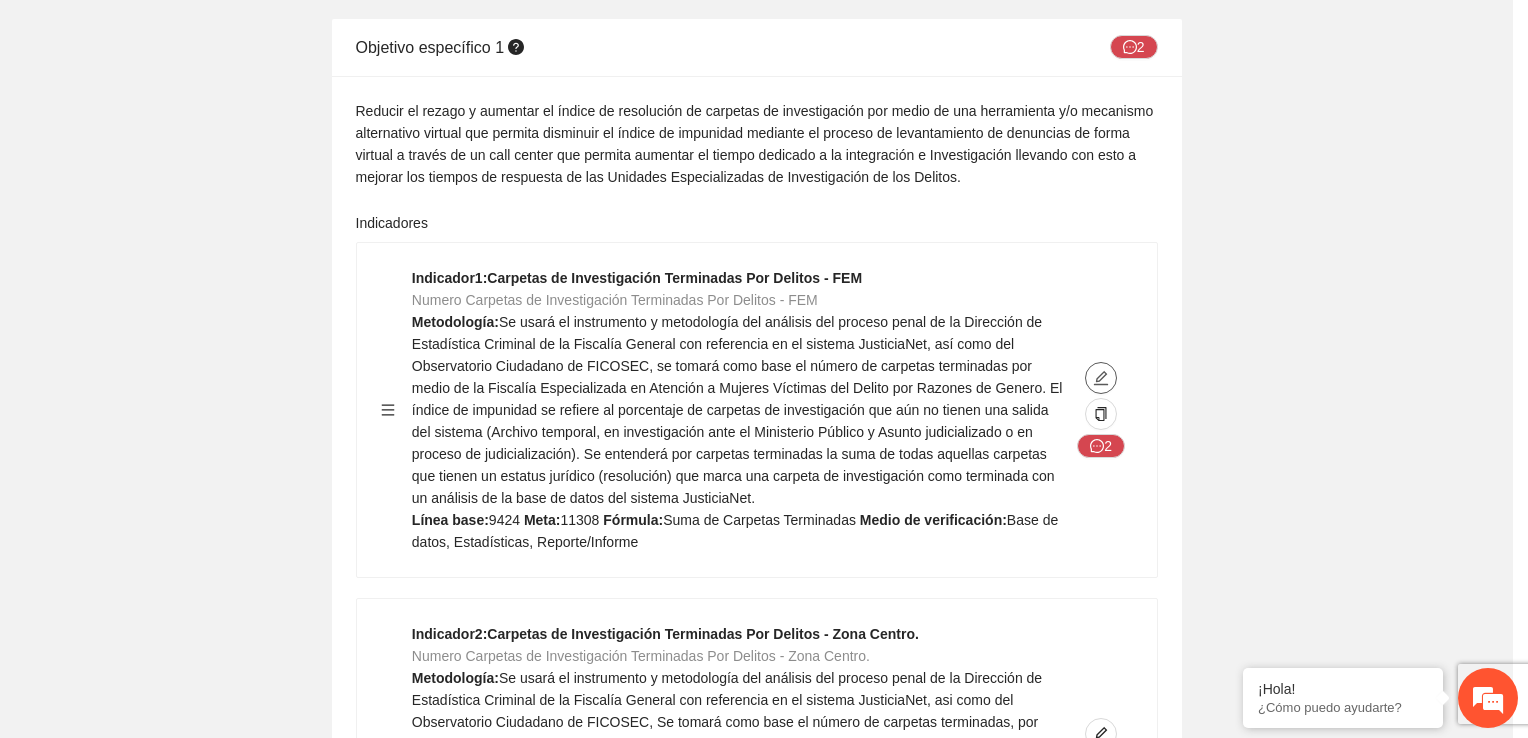 type on "****" 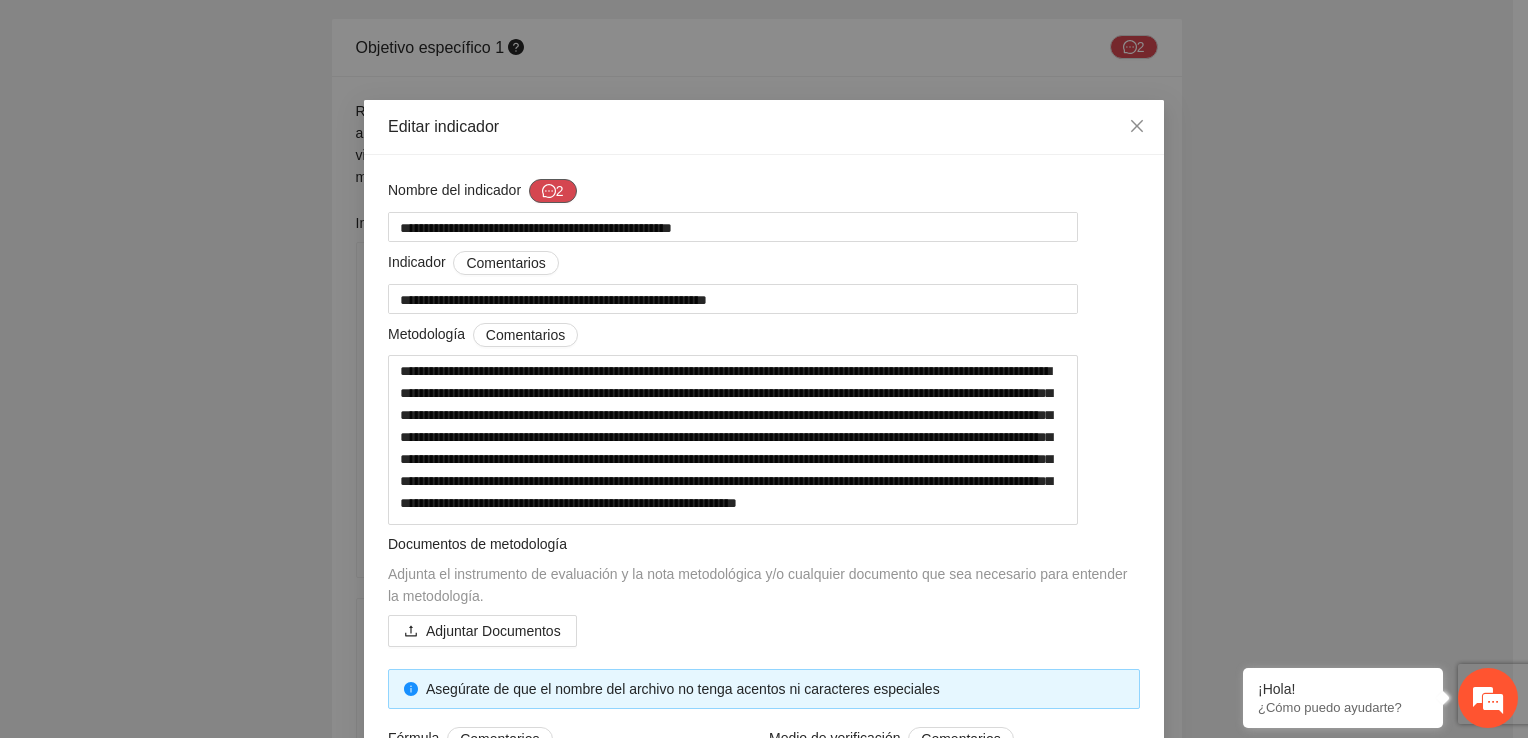 click 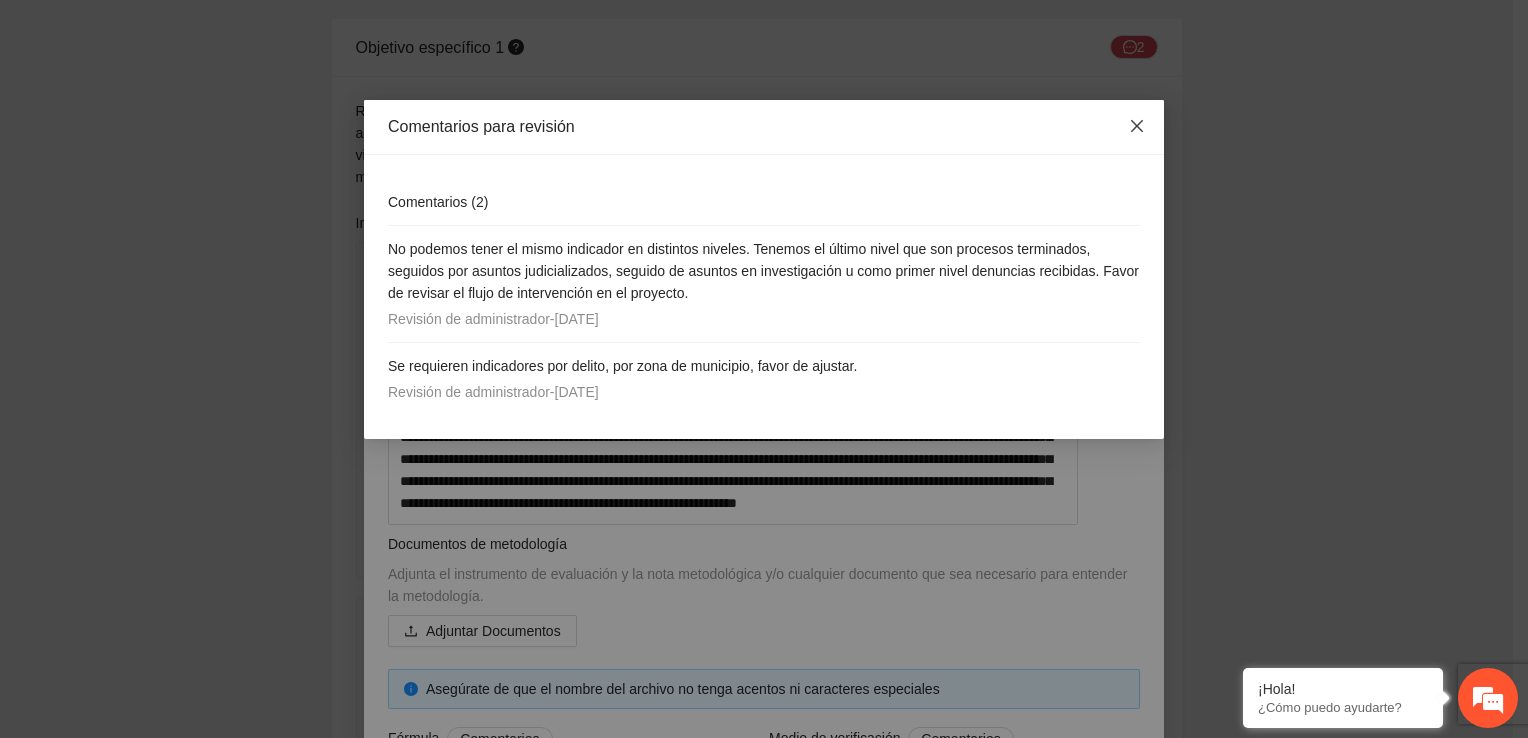 click 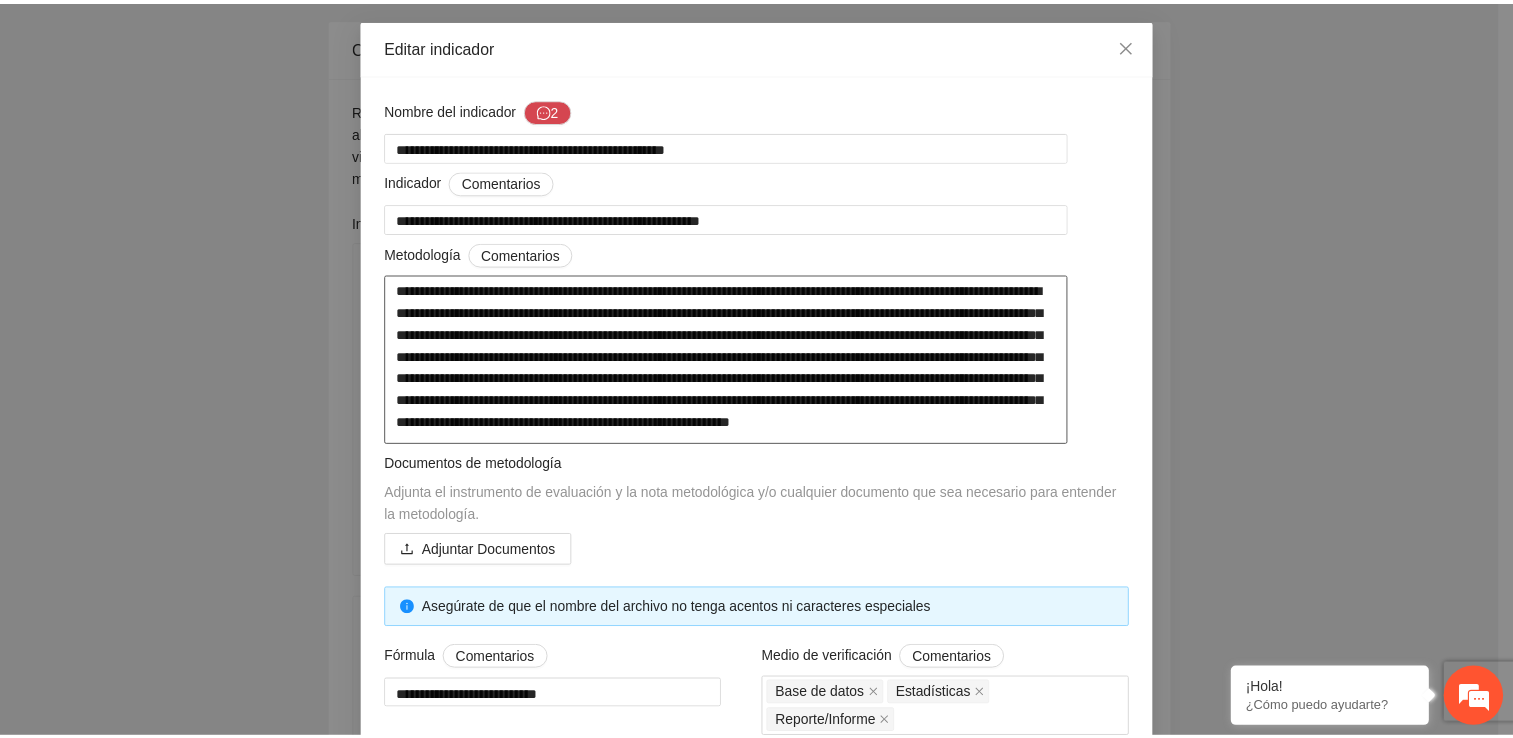 scroll, scrollTop: 0, scrollLeft: 0, axis: both 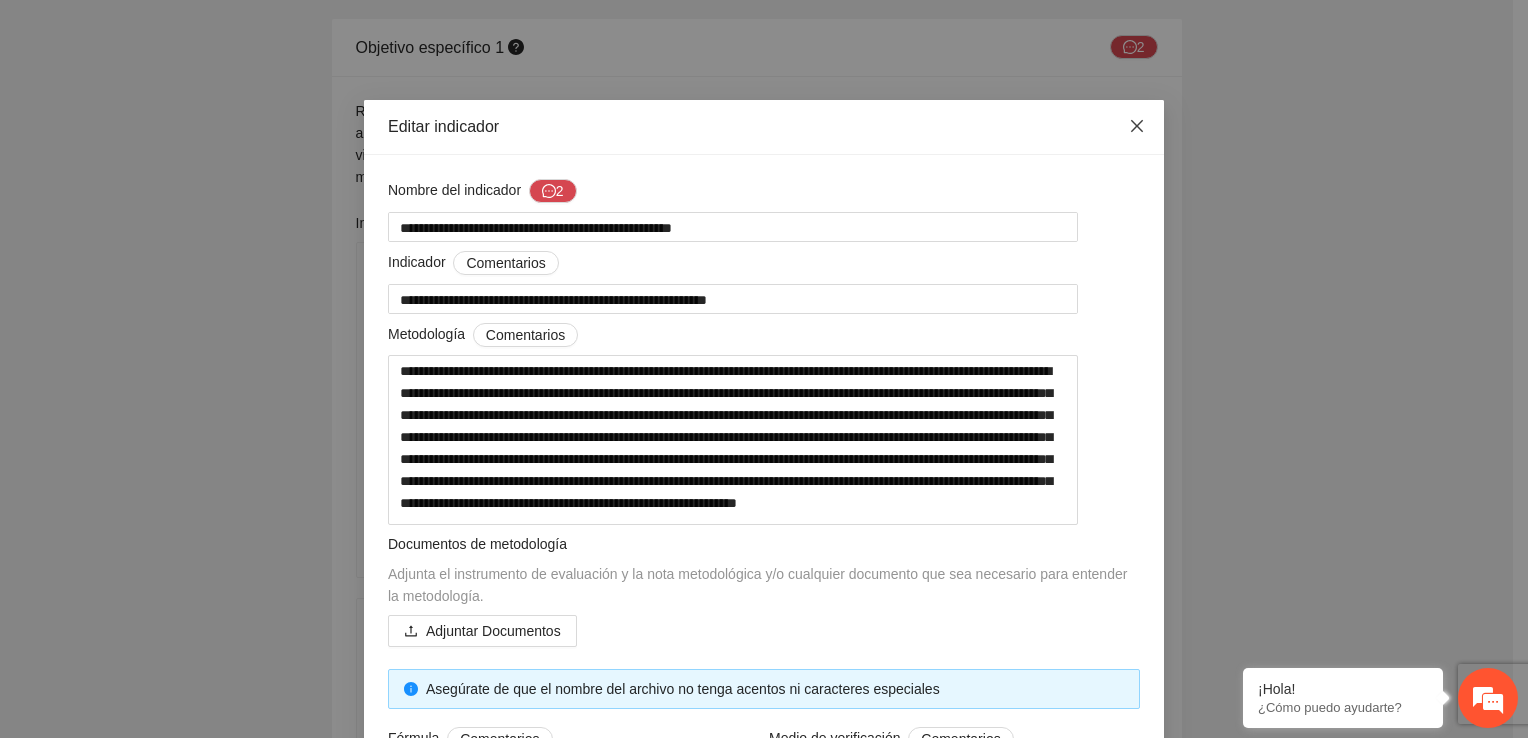 click 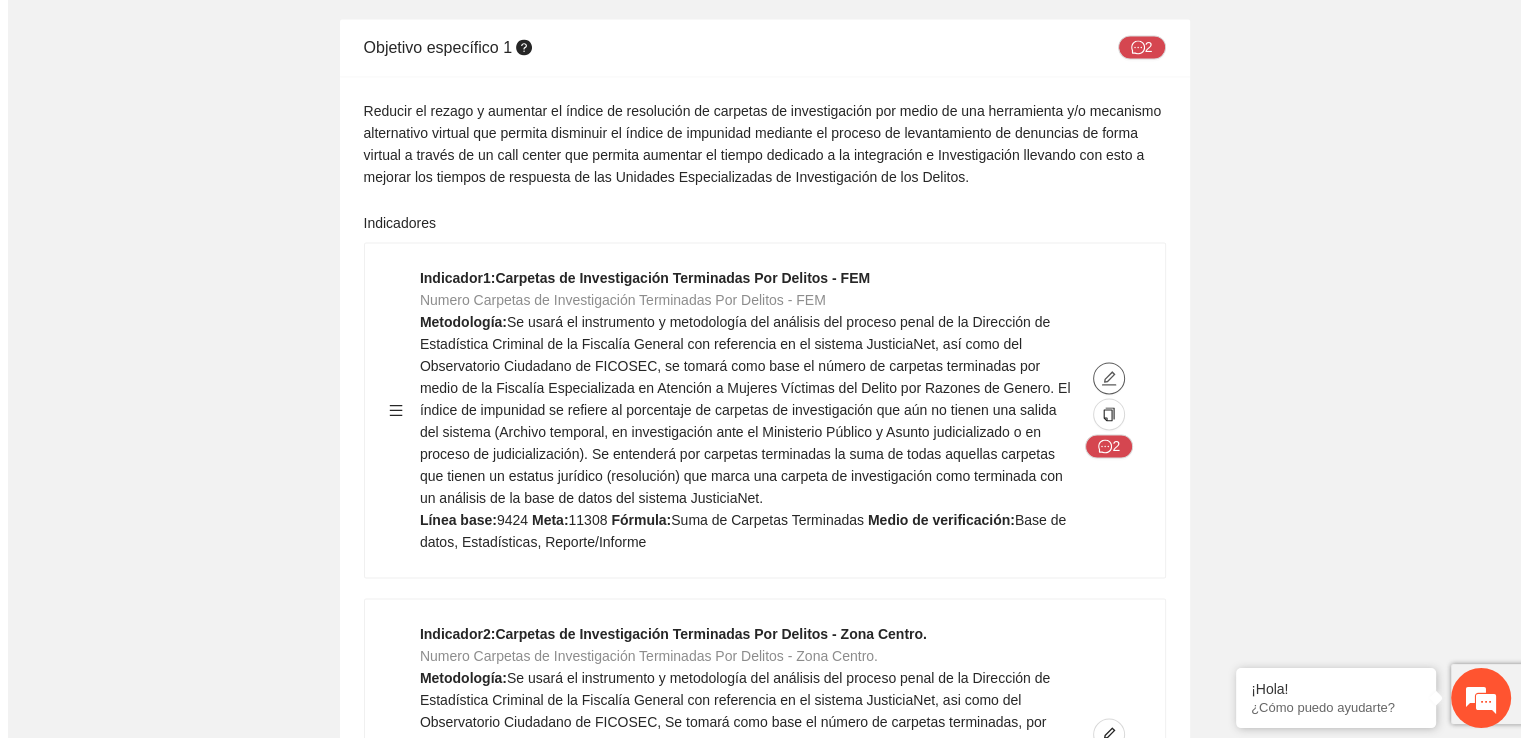 scroll, scrollTop: 3400, scrollLeft: 0, axis: vertical 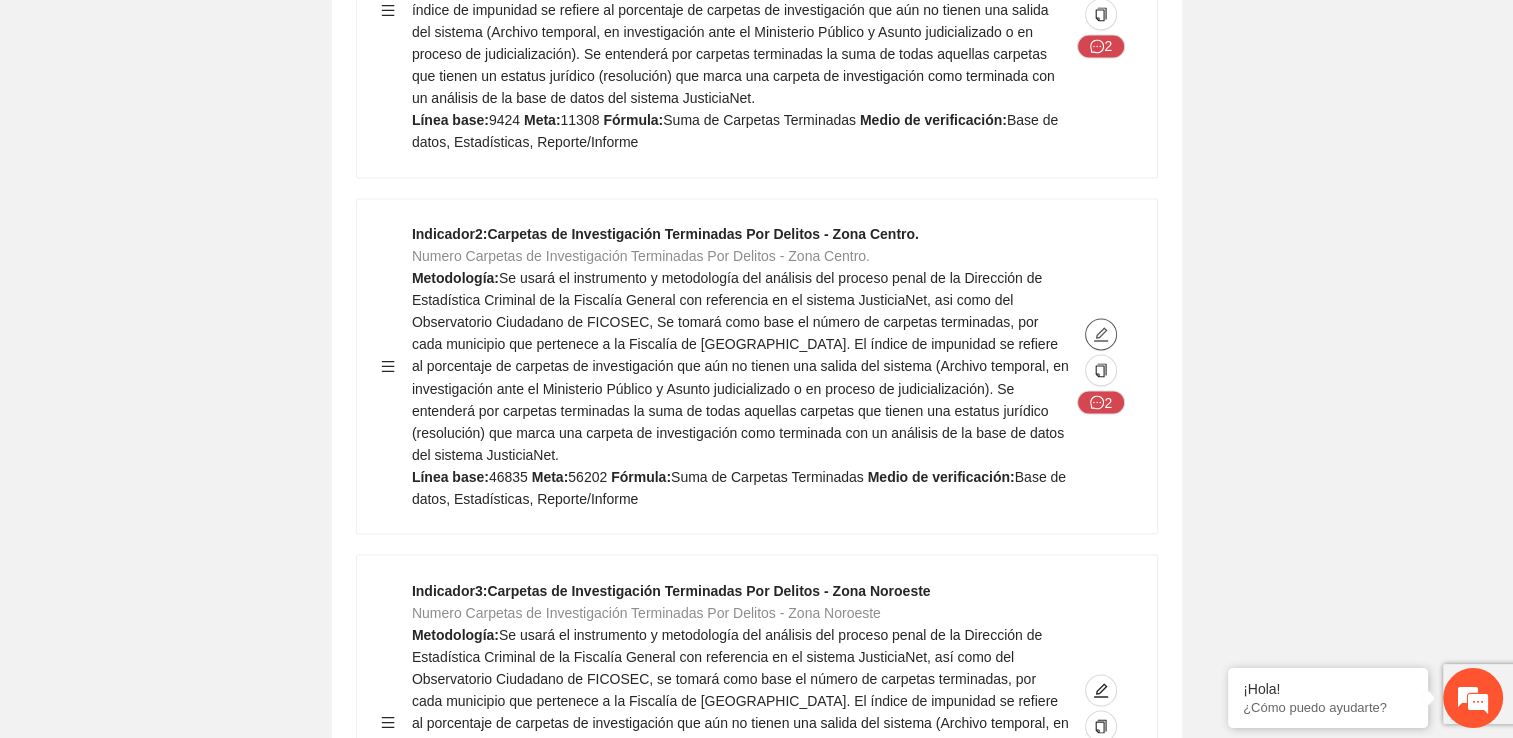 click 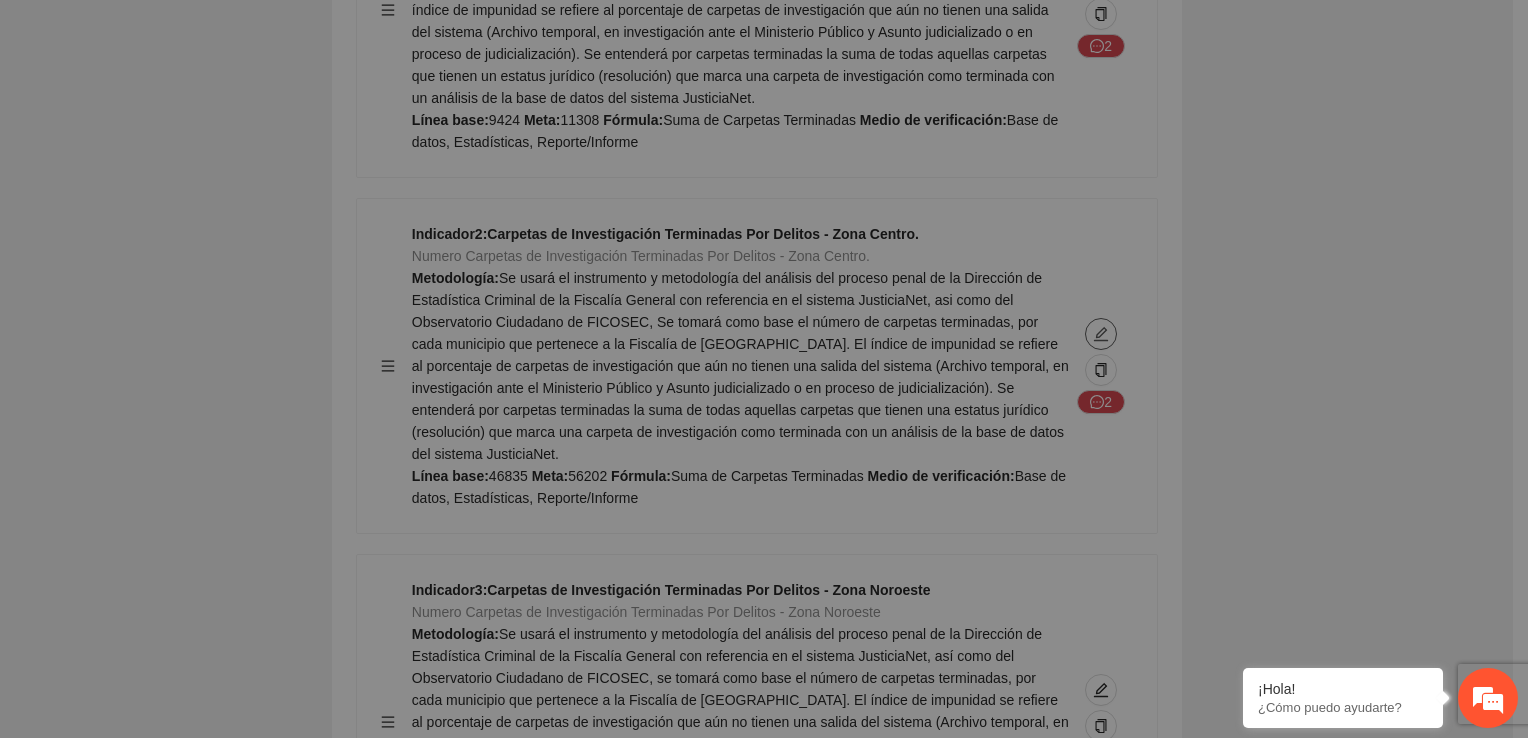 type on "*****" 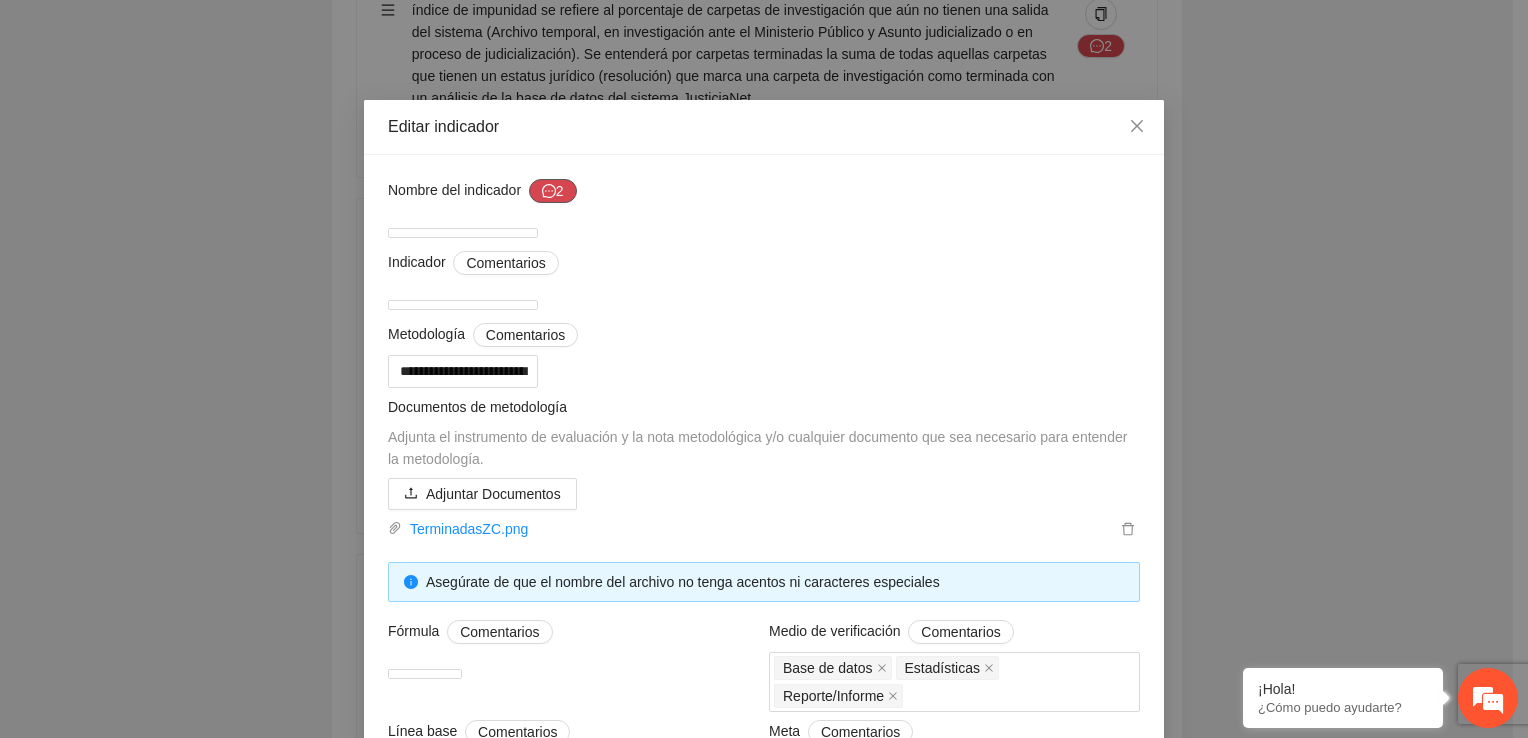 click 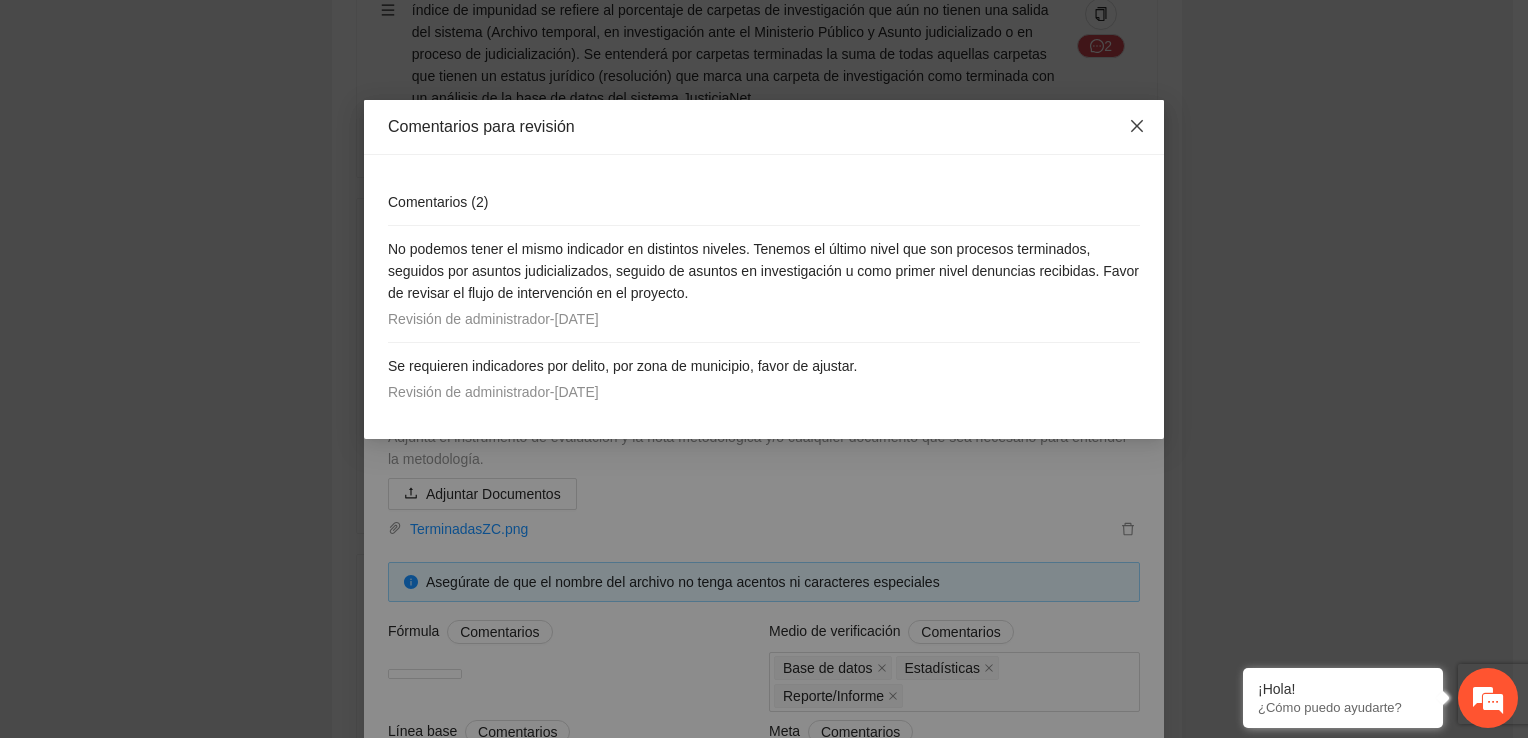 click 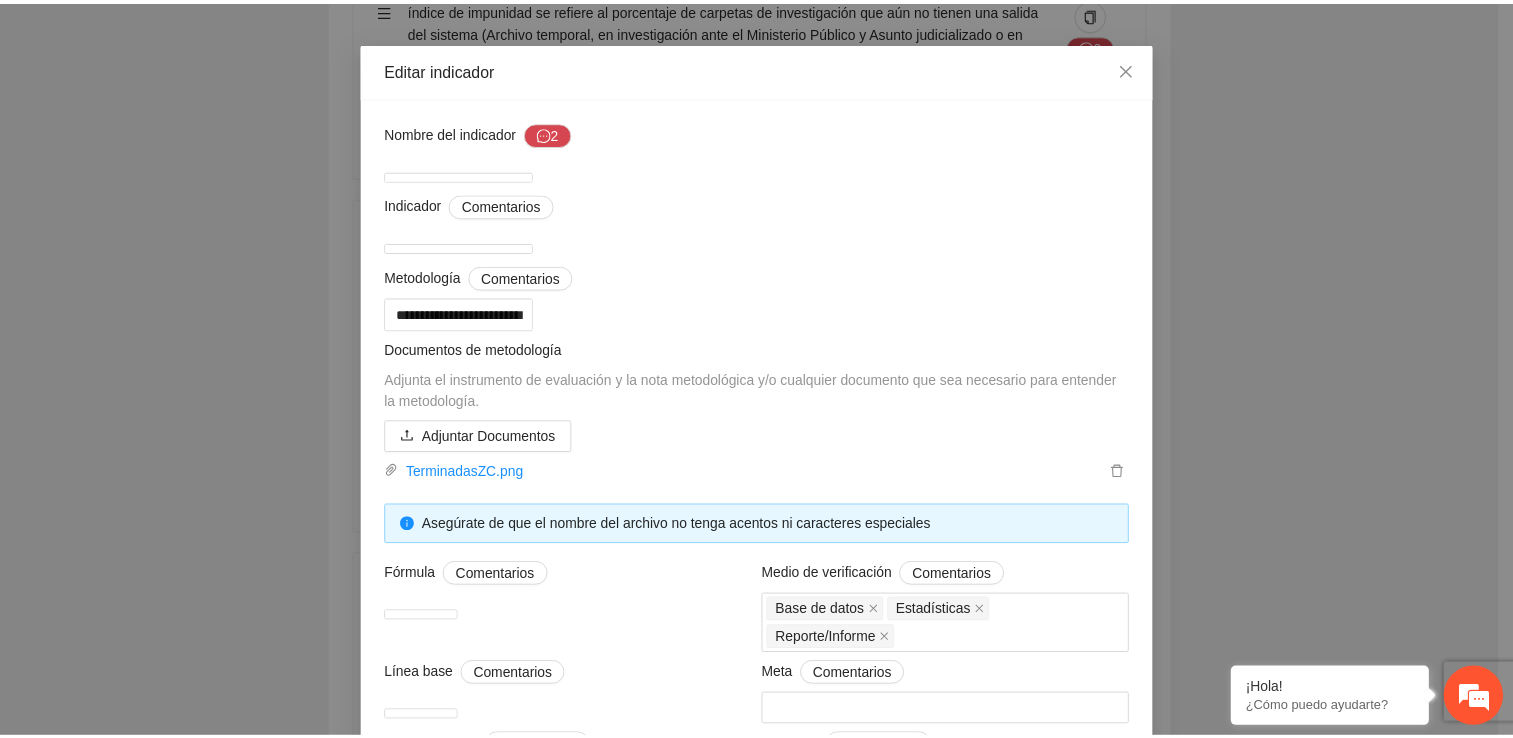 scroll, scrollTop: 0, scrollLeft: 0, axis: both 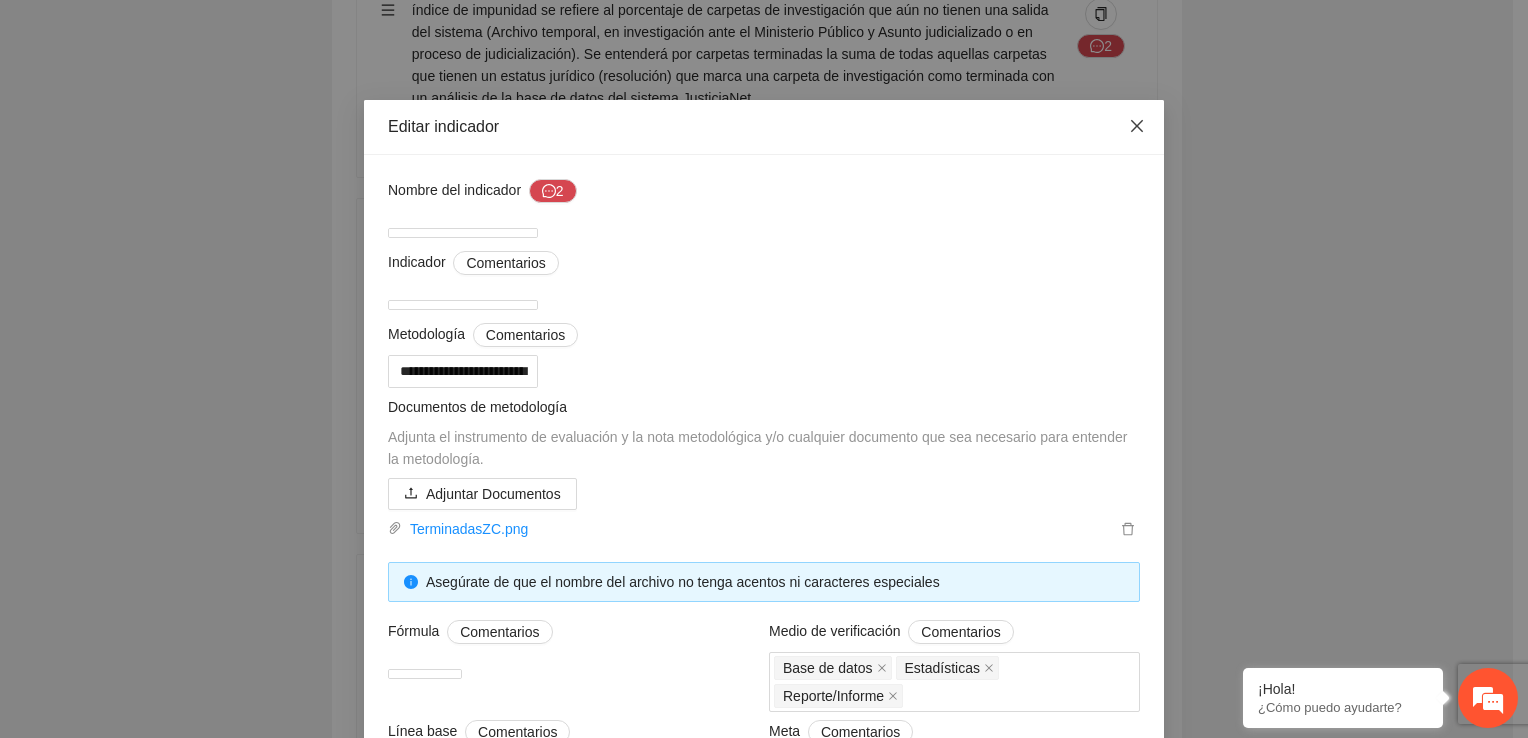 click 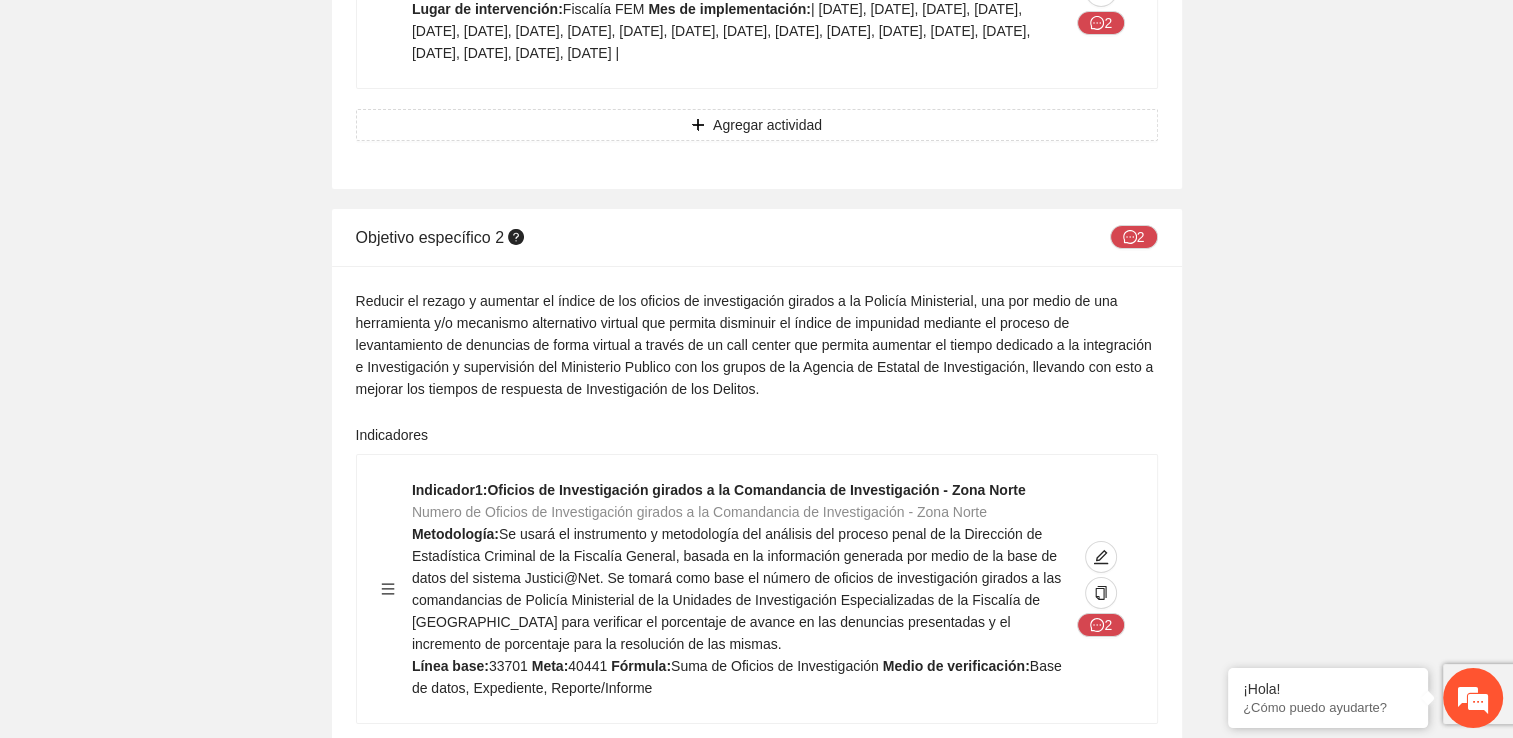 scroll, scrollTop: 6800, scrollLeft: 0, axis: vertical 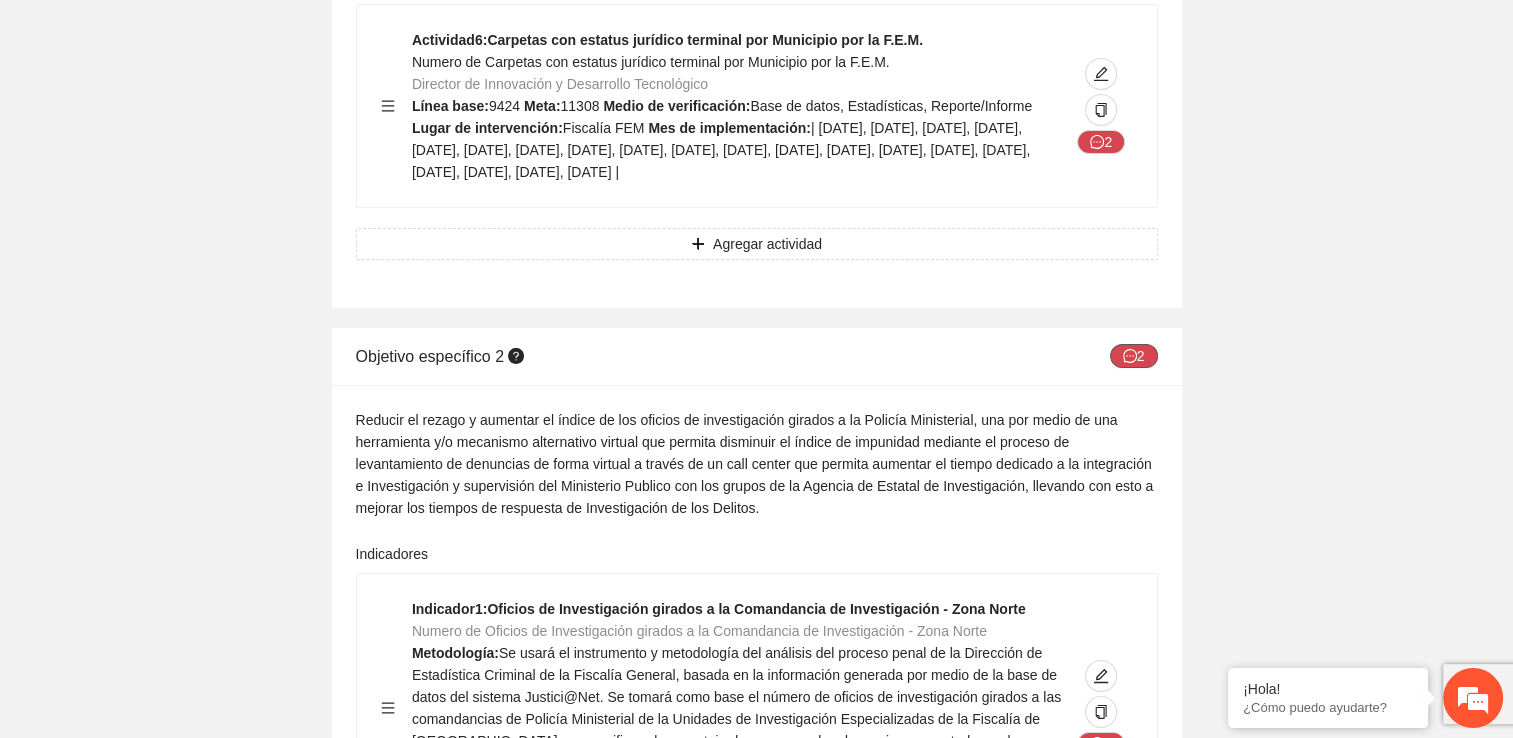 click 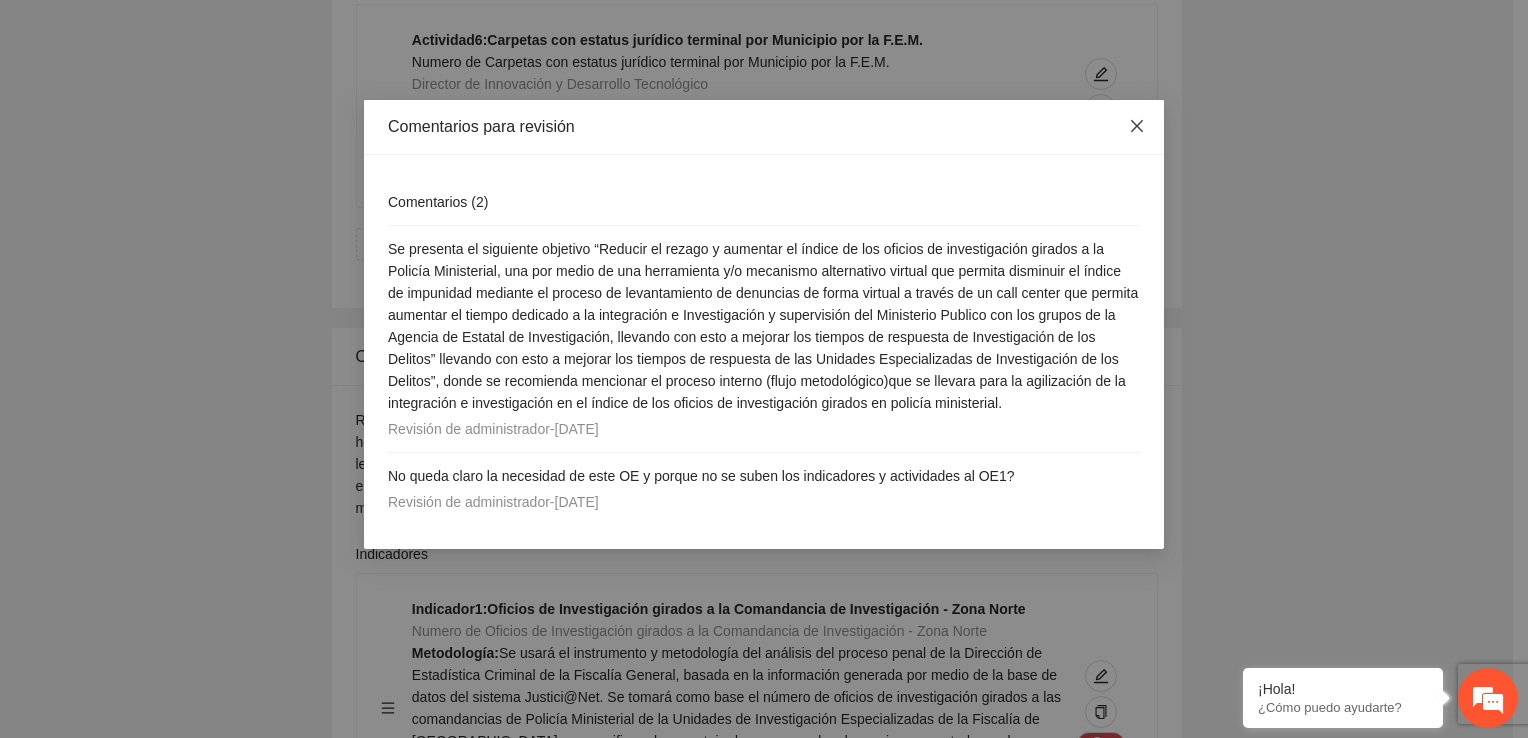 click 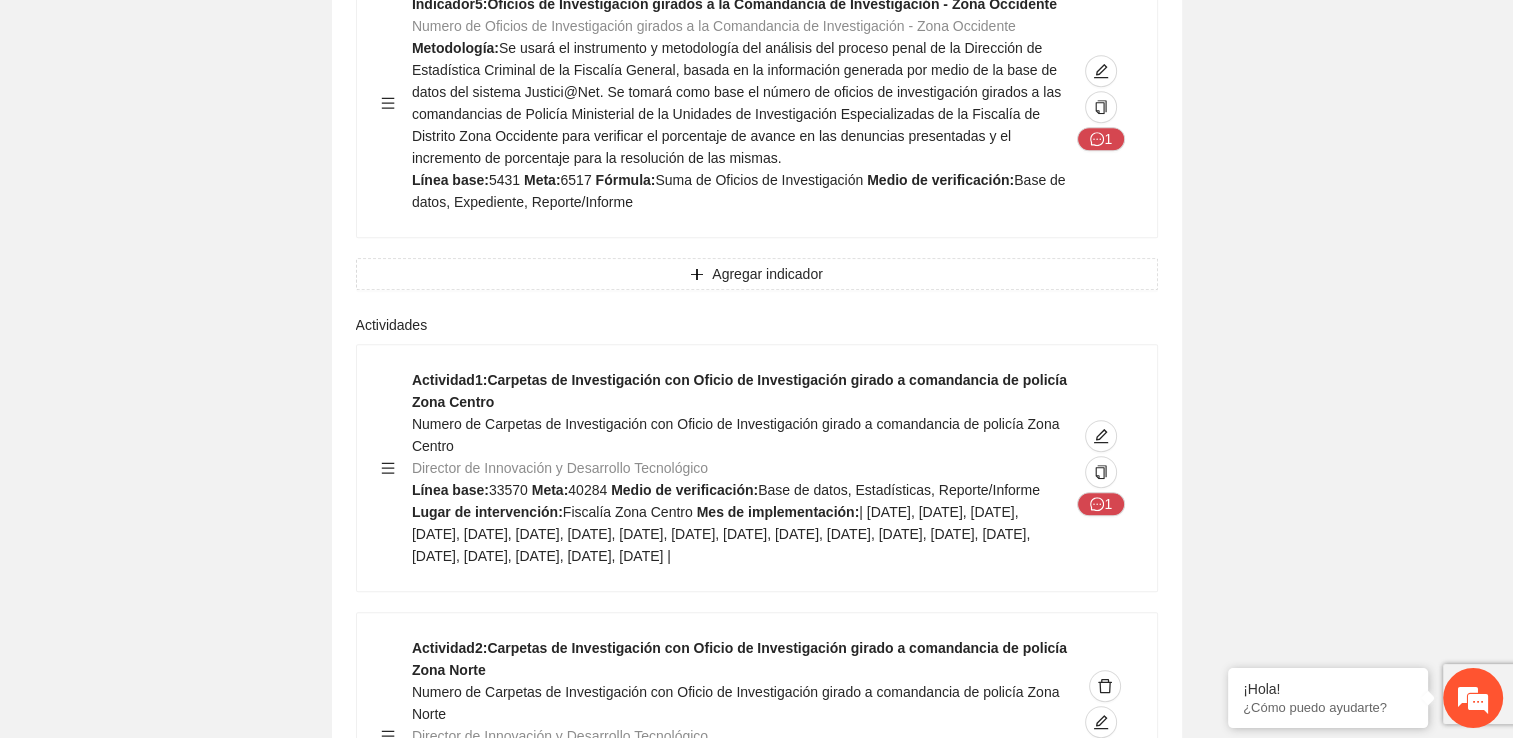 scroll, scrollTop: 8600, scrollLeft: 0, axis: vertical 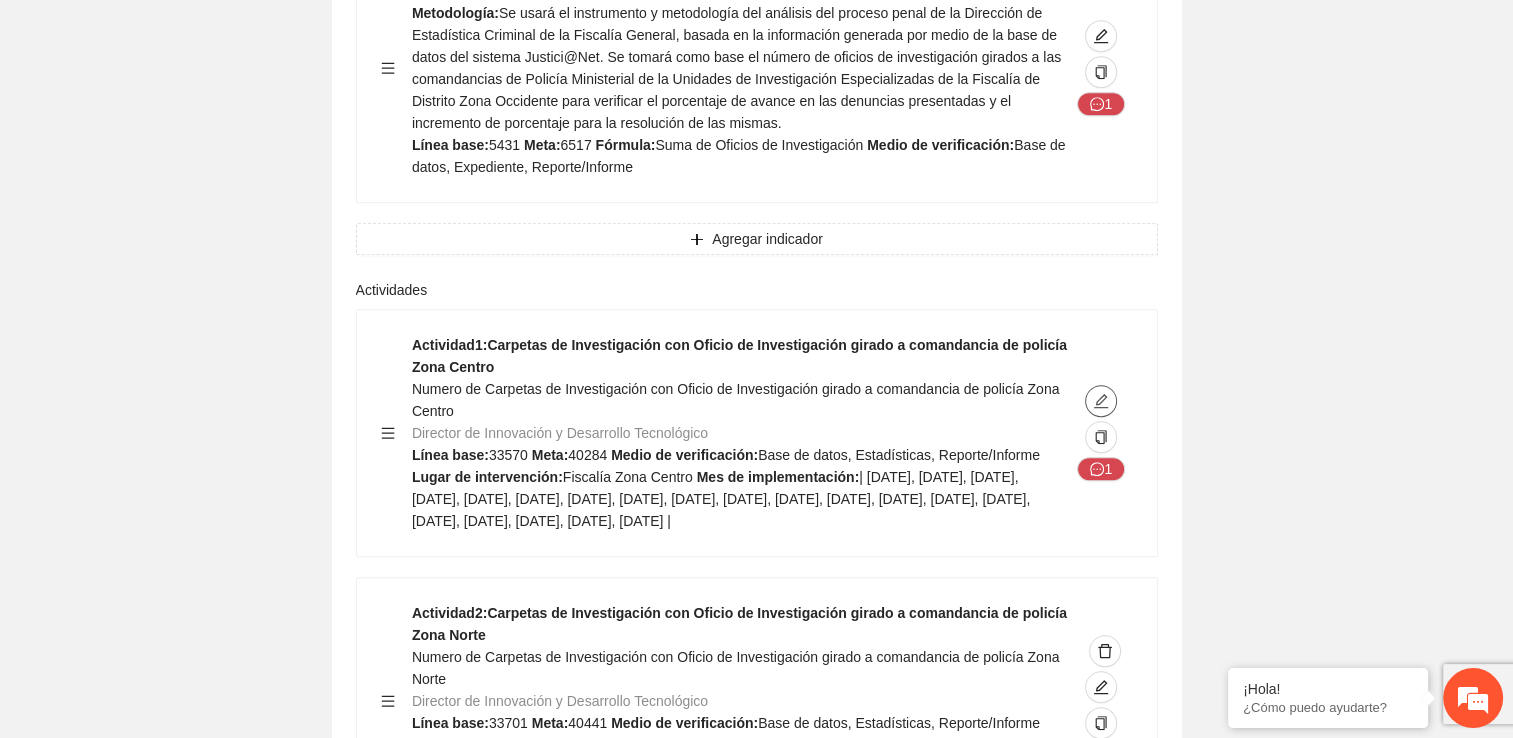 click 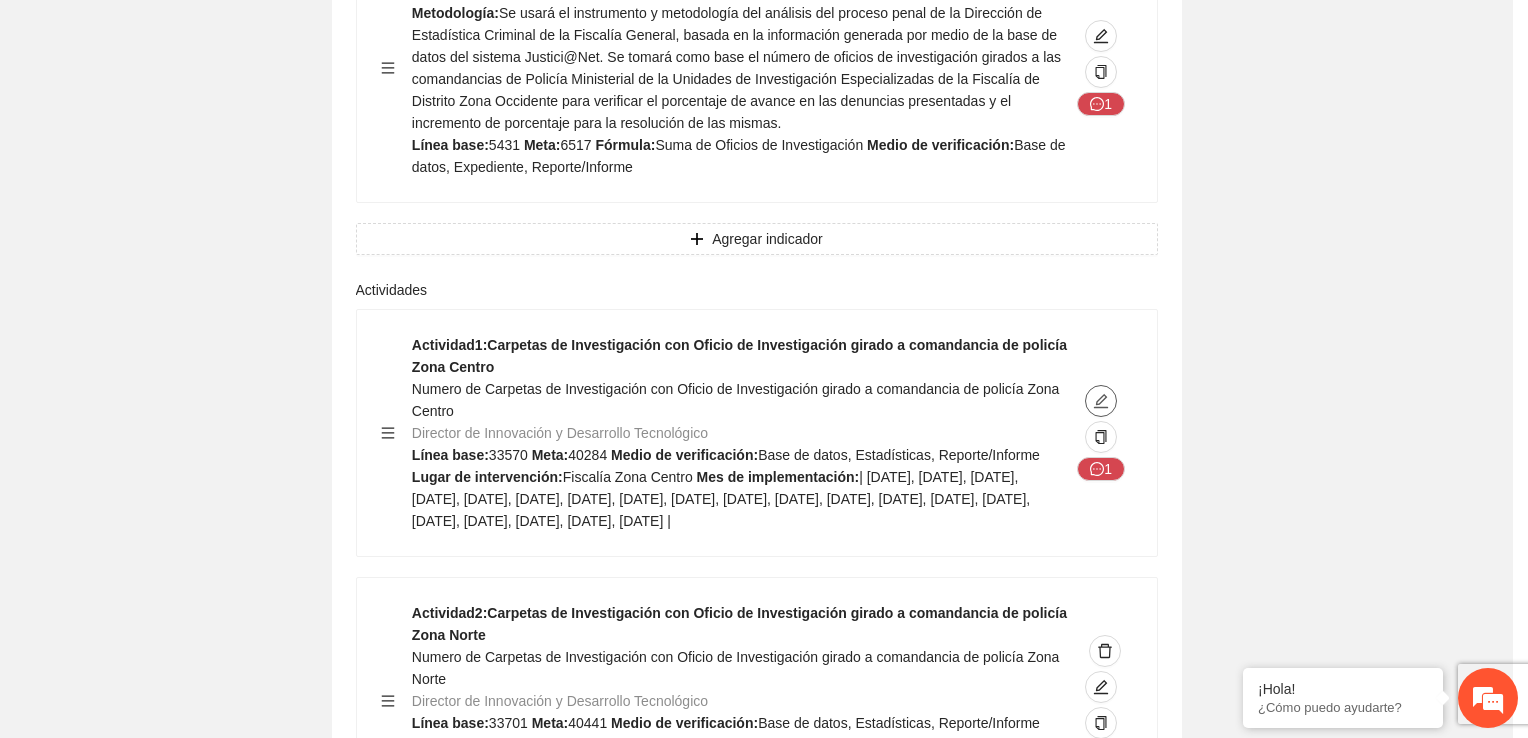 type on "**********" 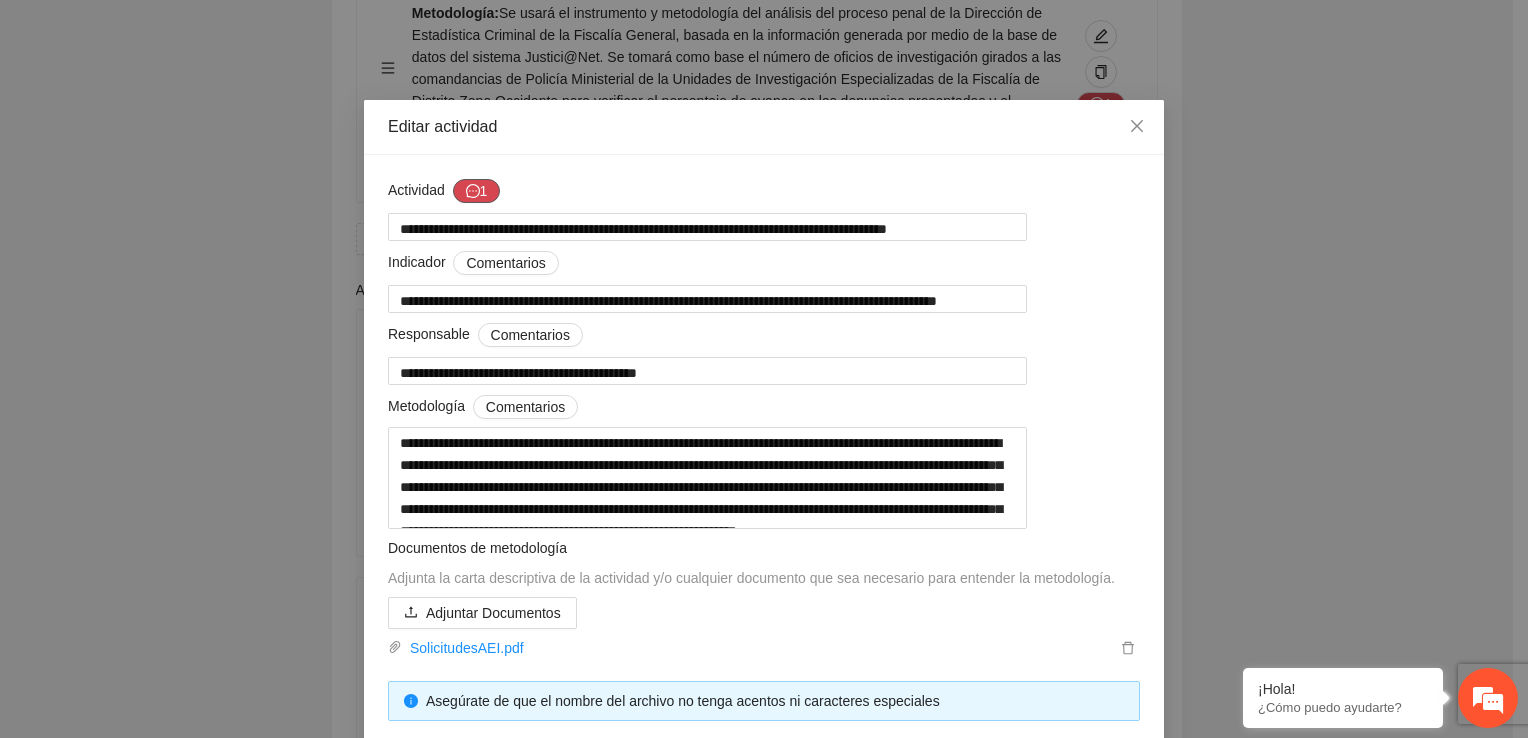 click on "1" at bounding box center [477, 191] 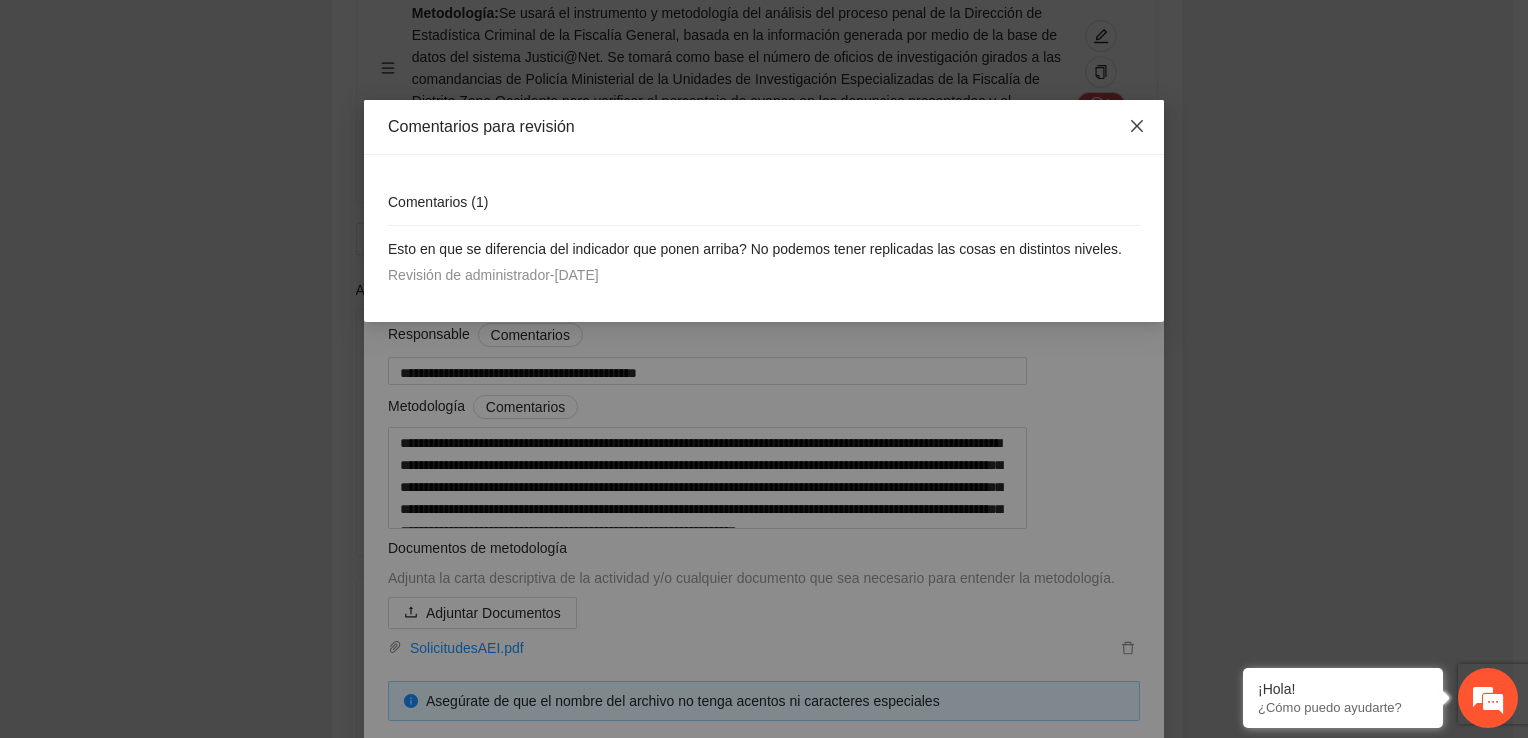click 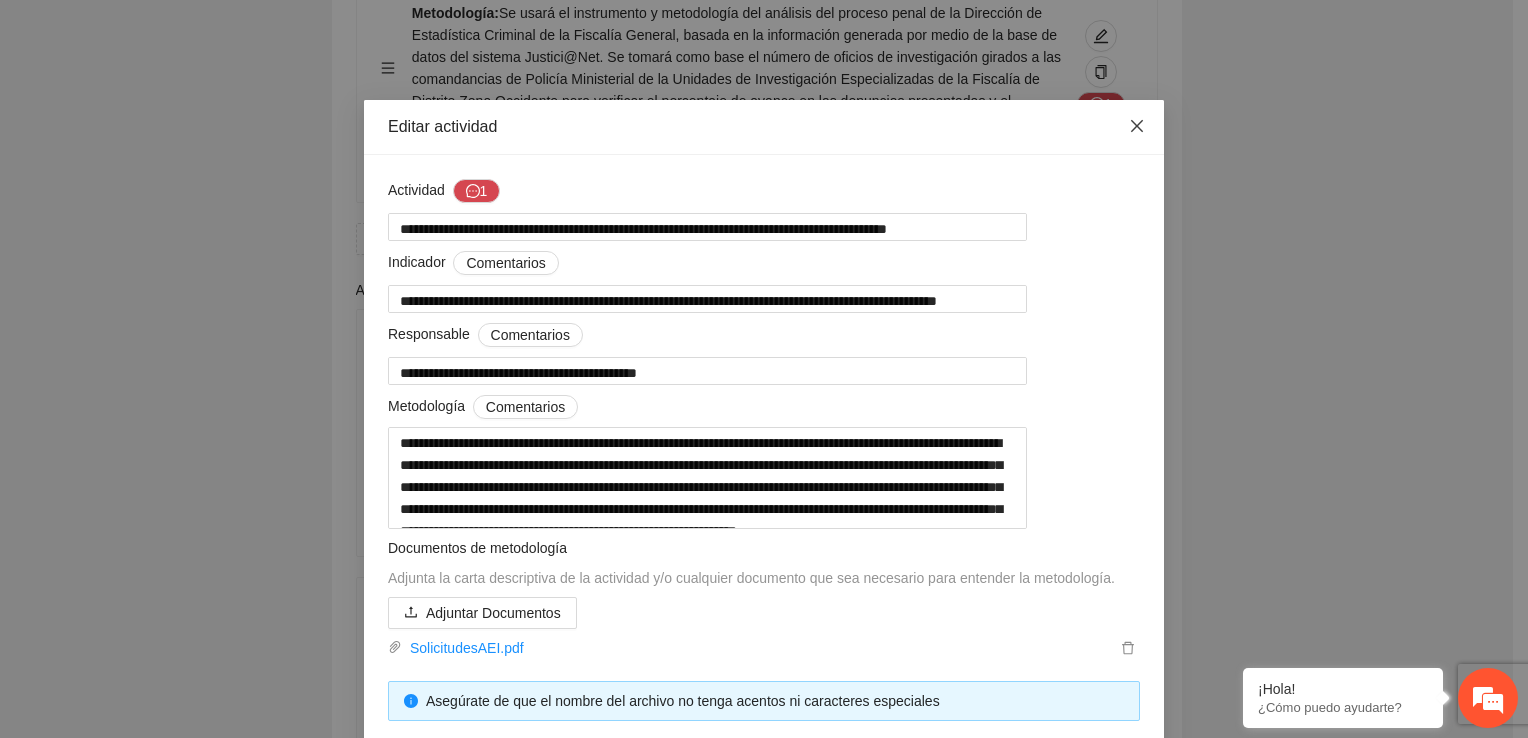 click 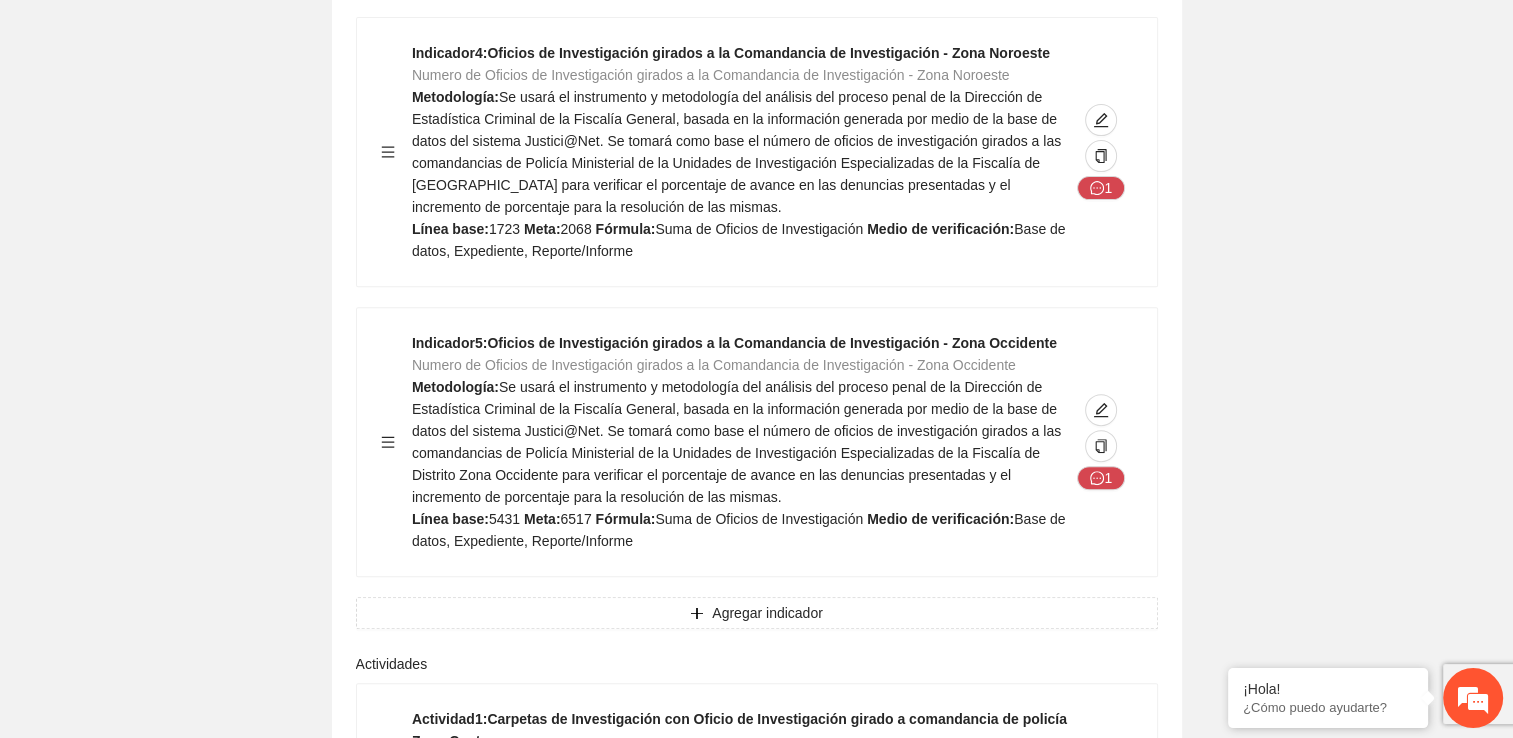 scroll, scrollTop: 8500, scrollLeft: 0, axis: vertical 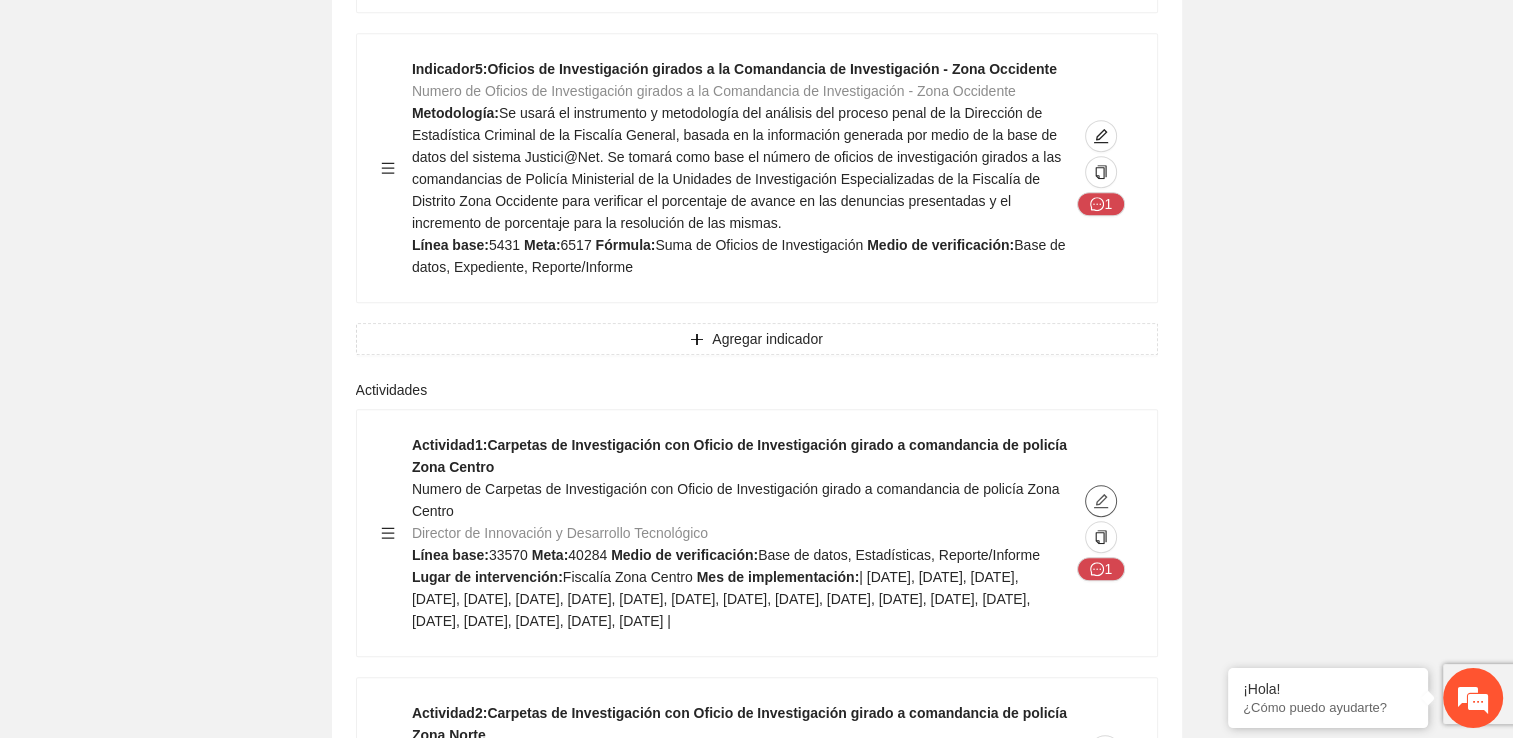 click 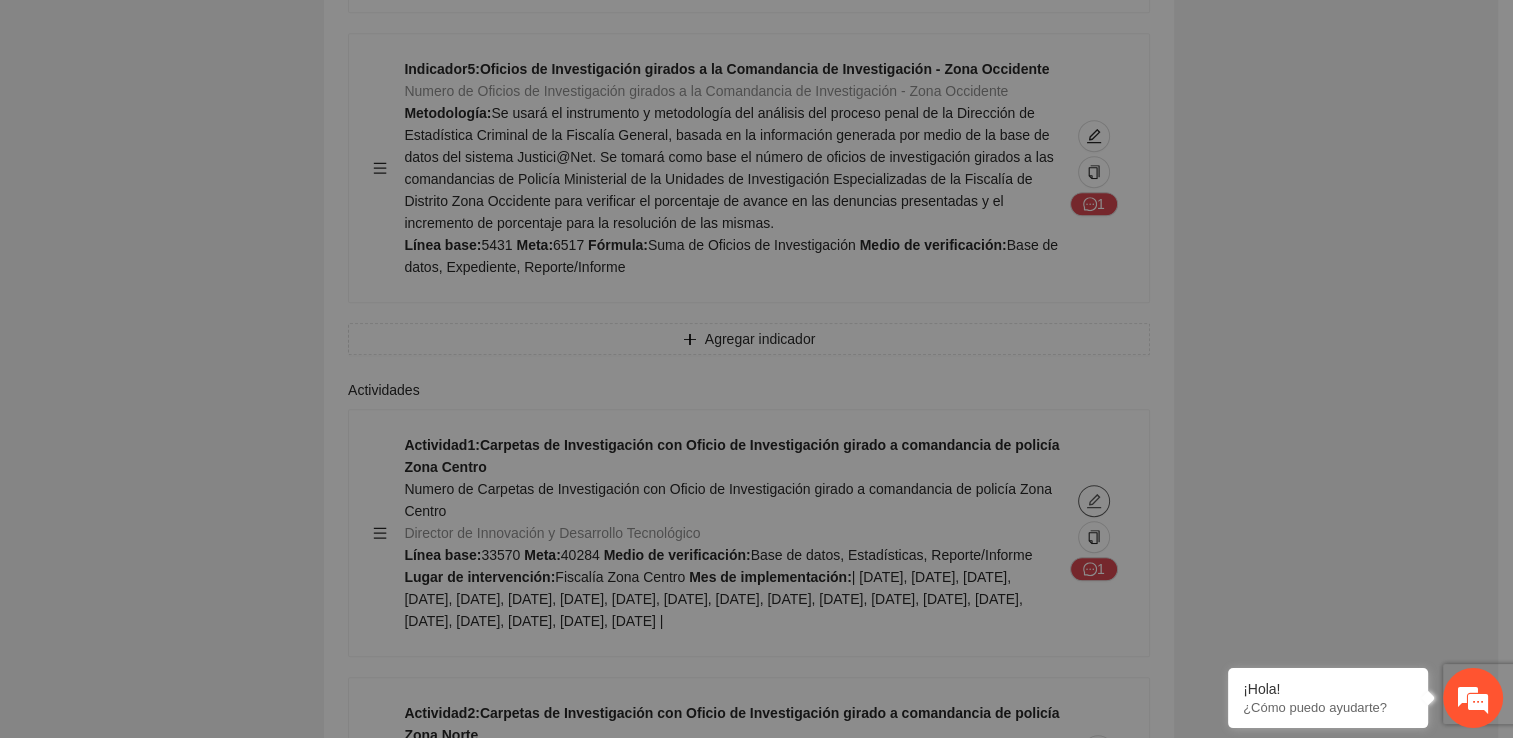 type on "**********" 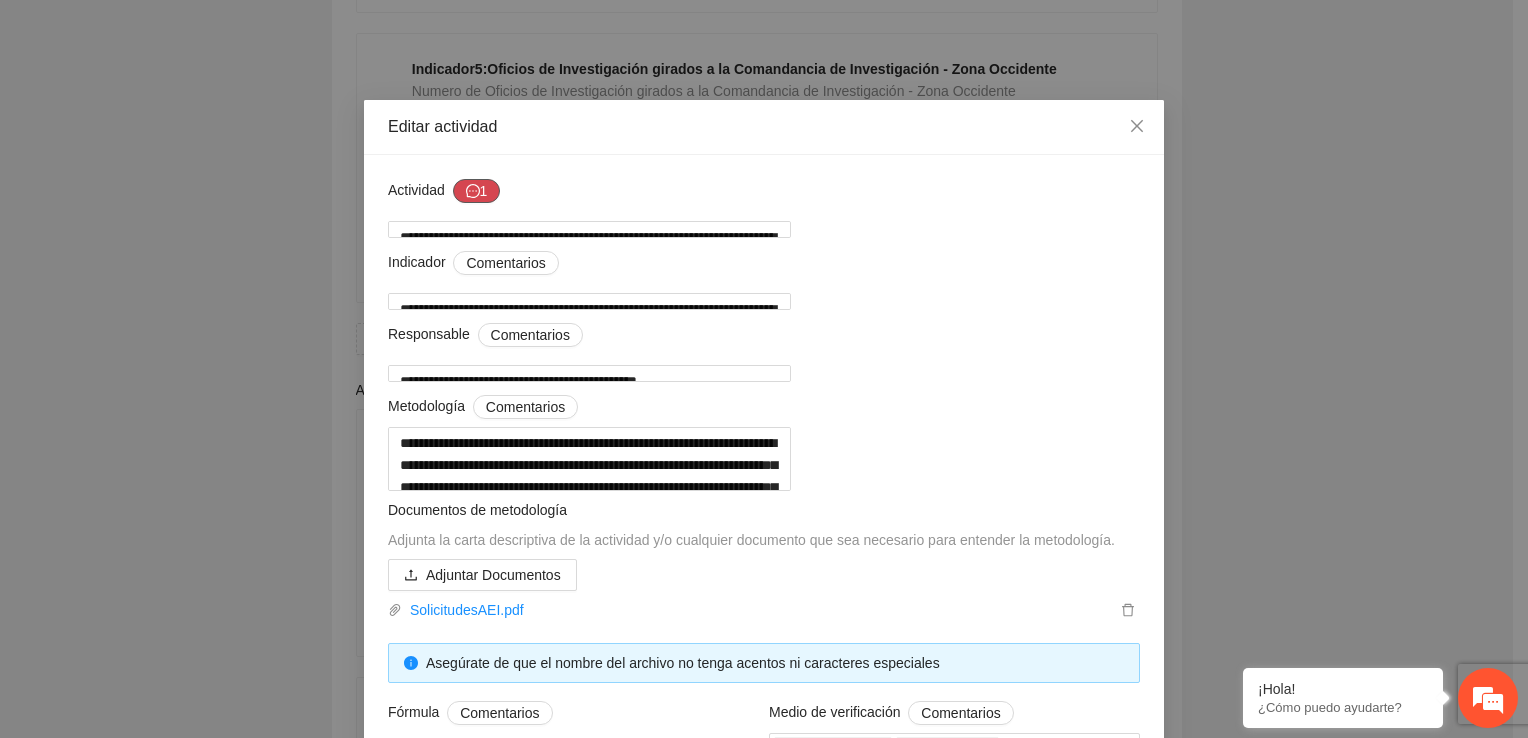 click 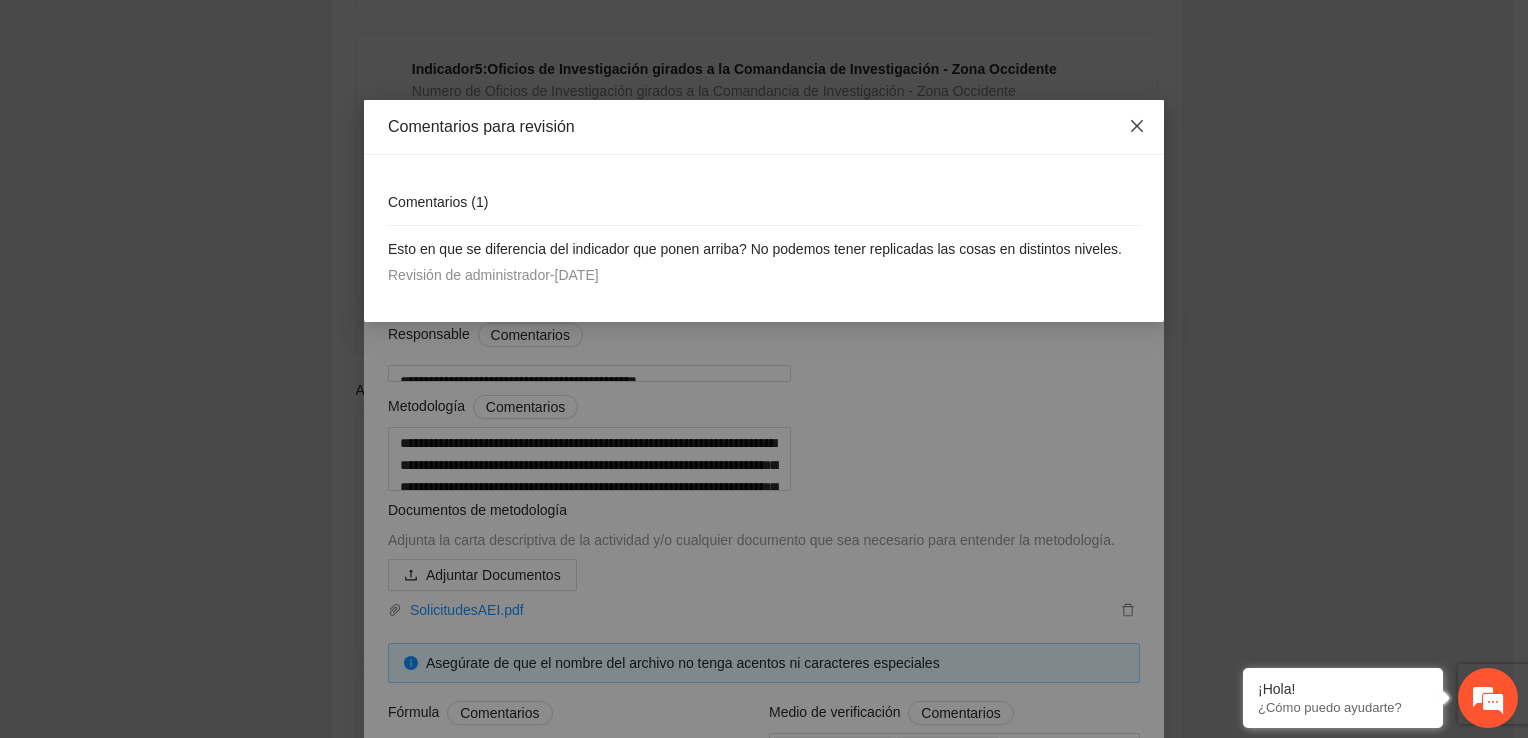 click 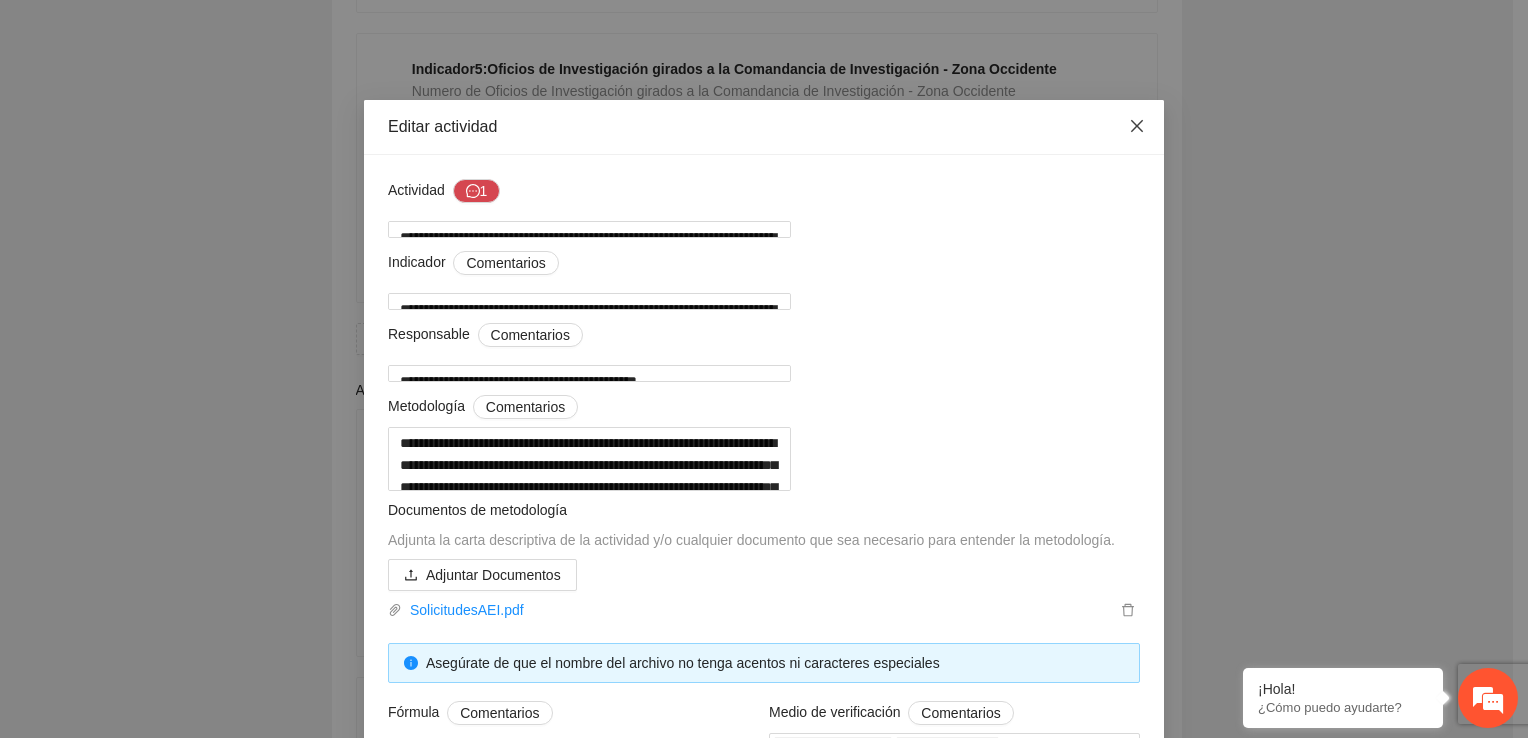 click 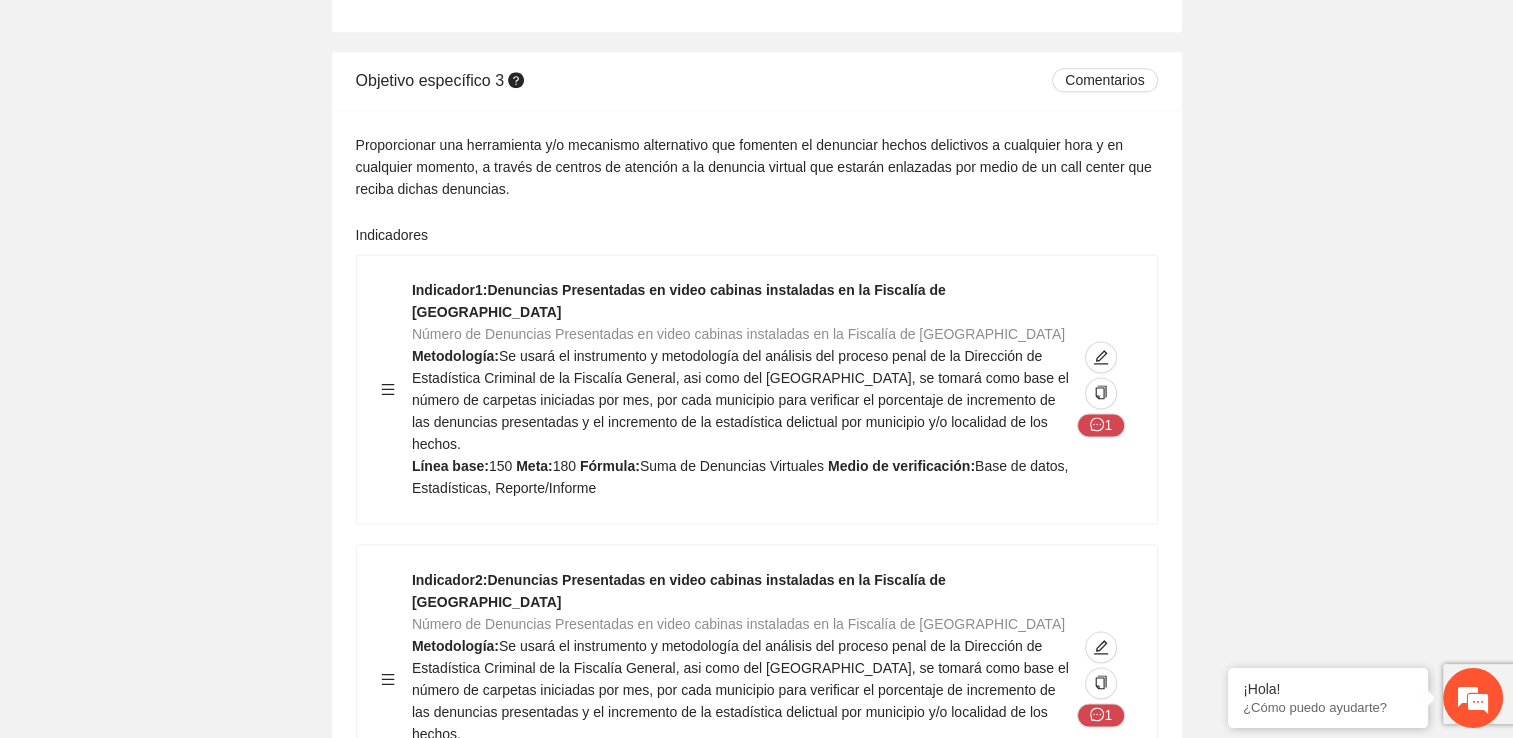 scroll, scrollTop: 10300, scrollLeft: 0, axis: vertical 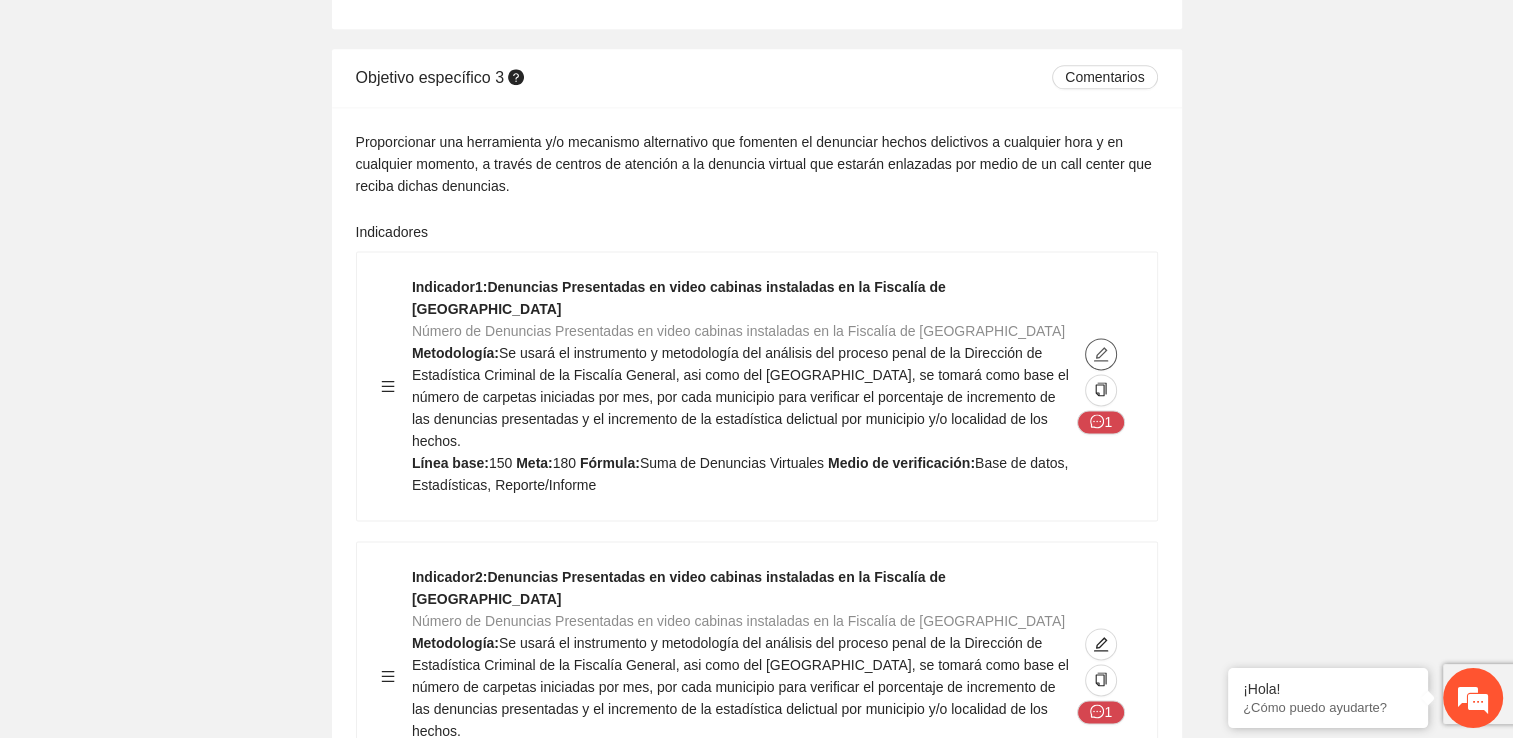 click 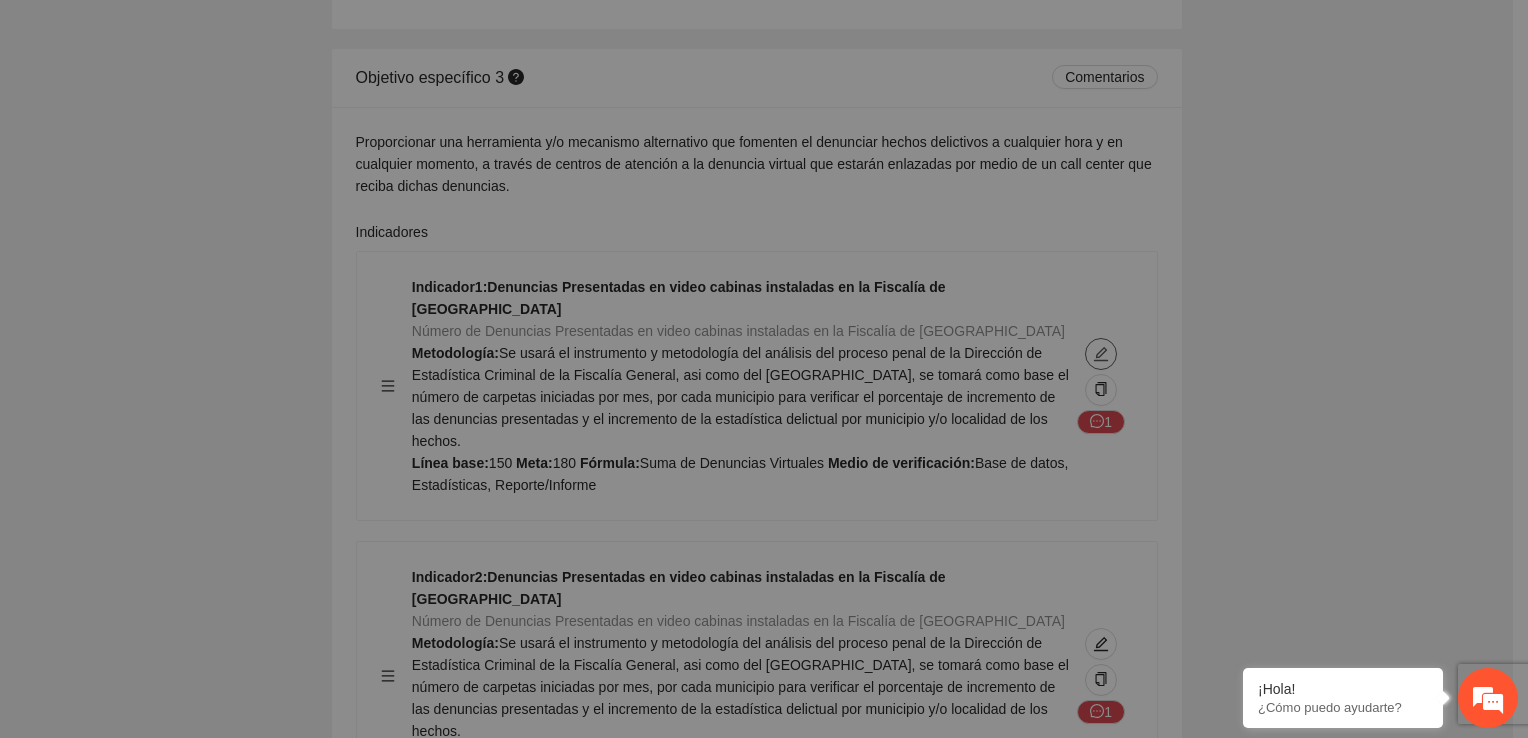 type on "***" 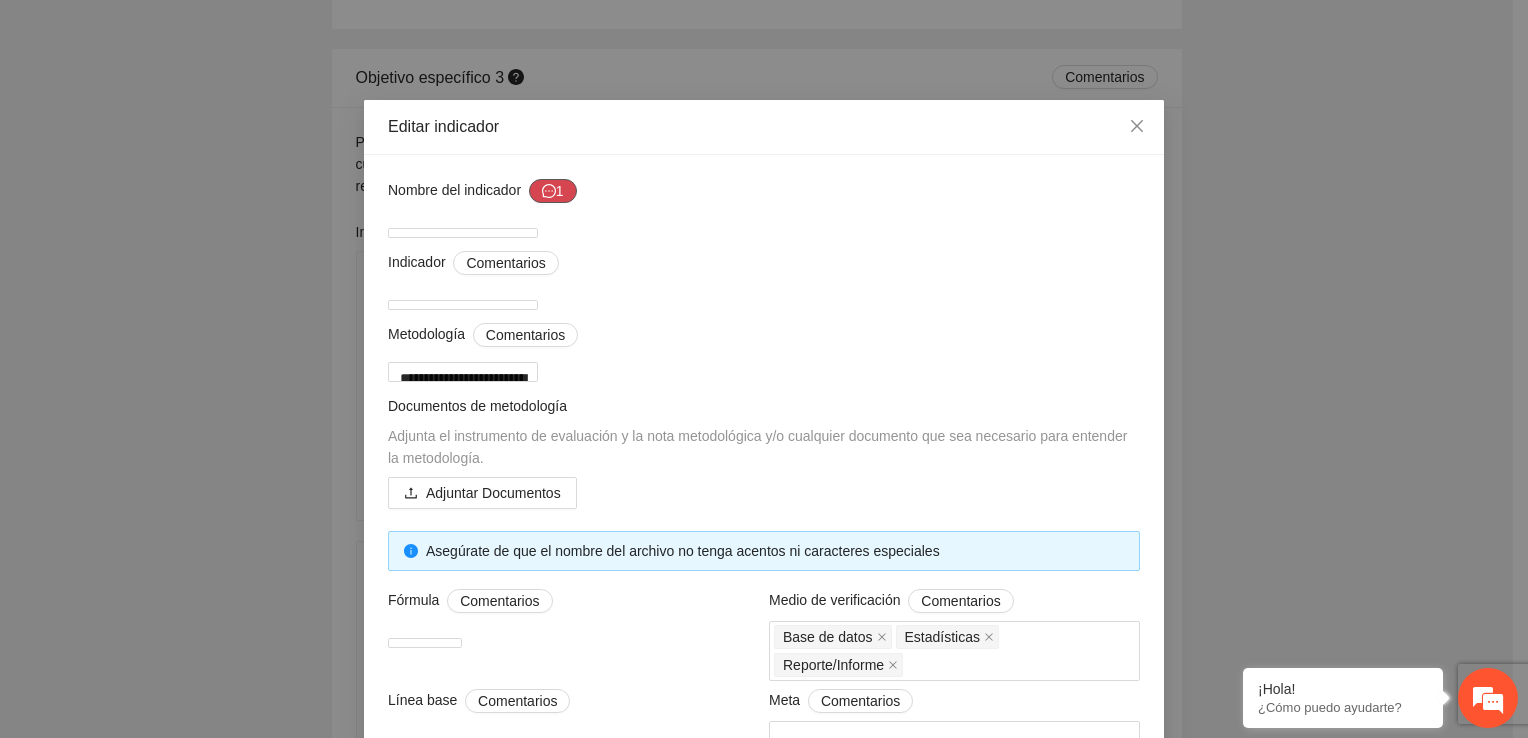 click on "1" at bounding box center (553, 191) 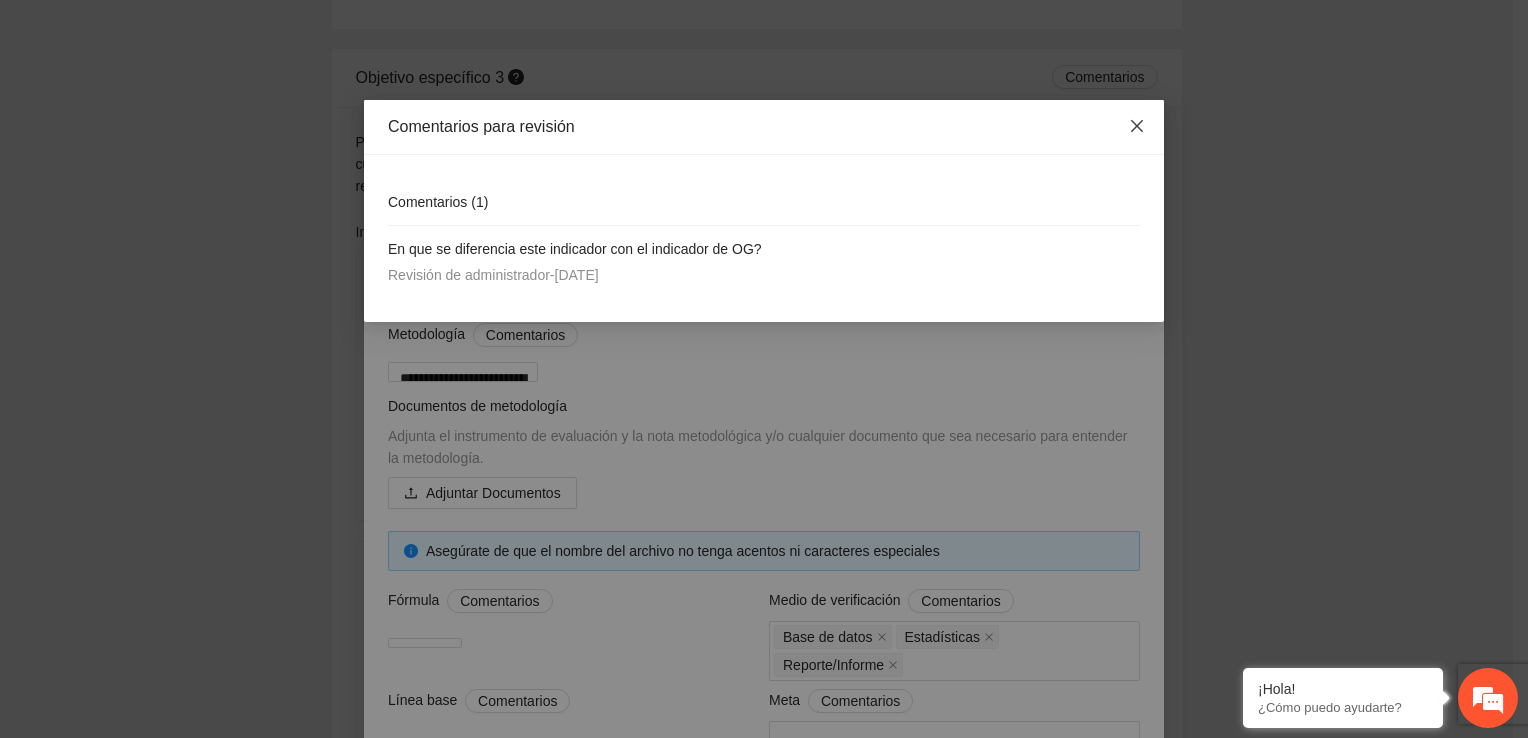 click 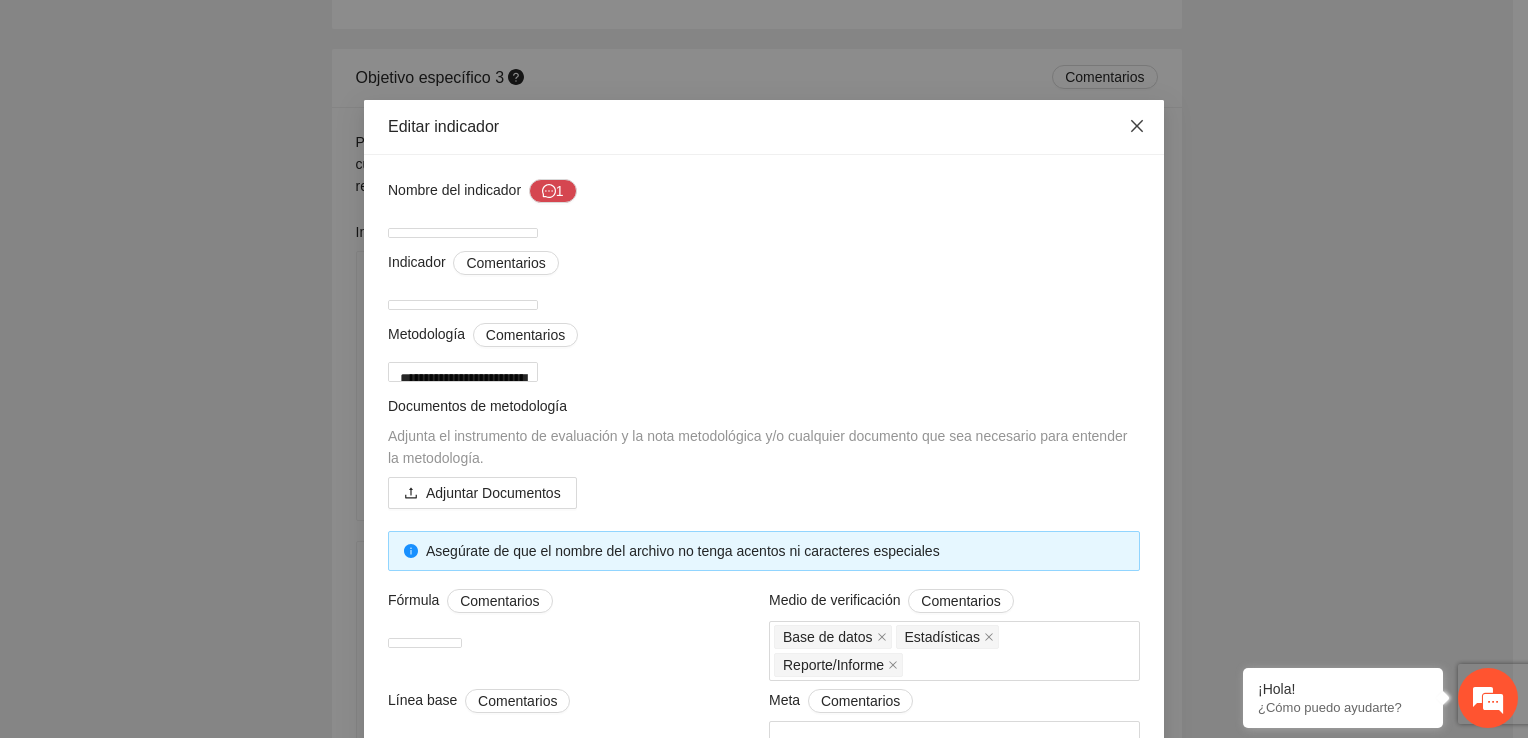 click 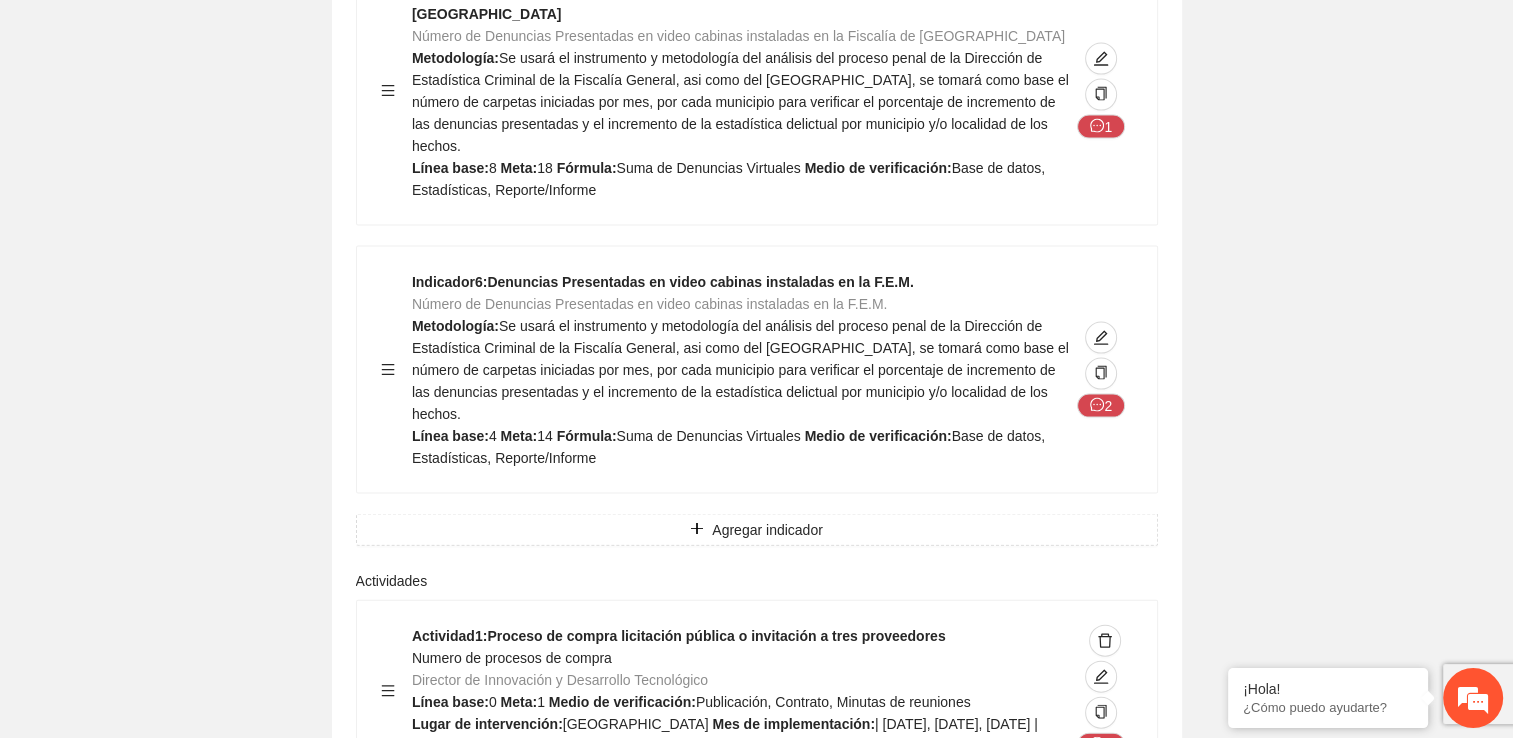 scroll, scrollTop: 11800, scrollLeft: 0, axis: vertical 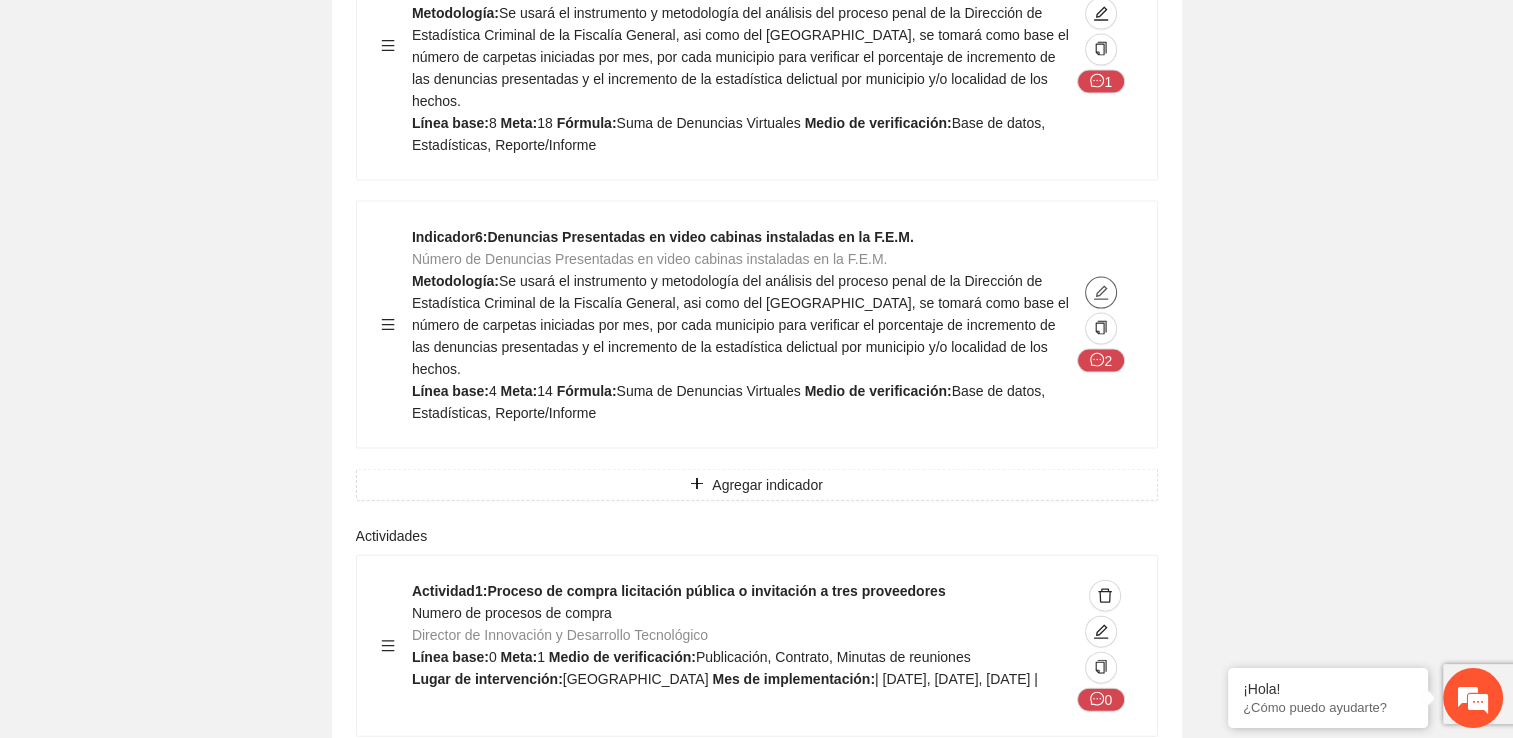 click at bounding box center [1101, -6642] 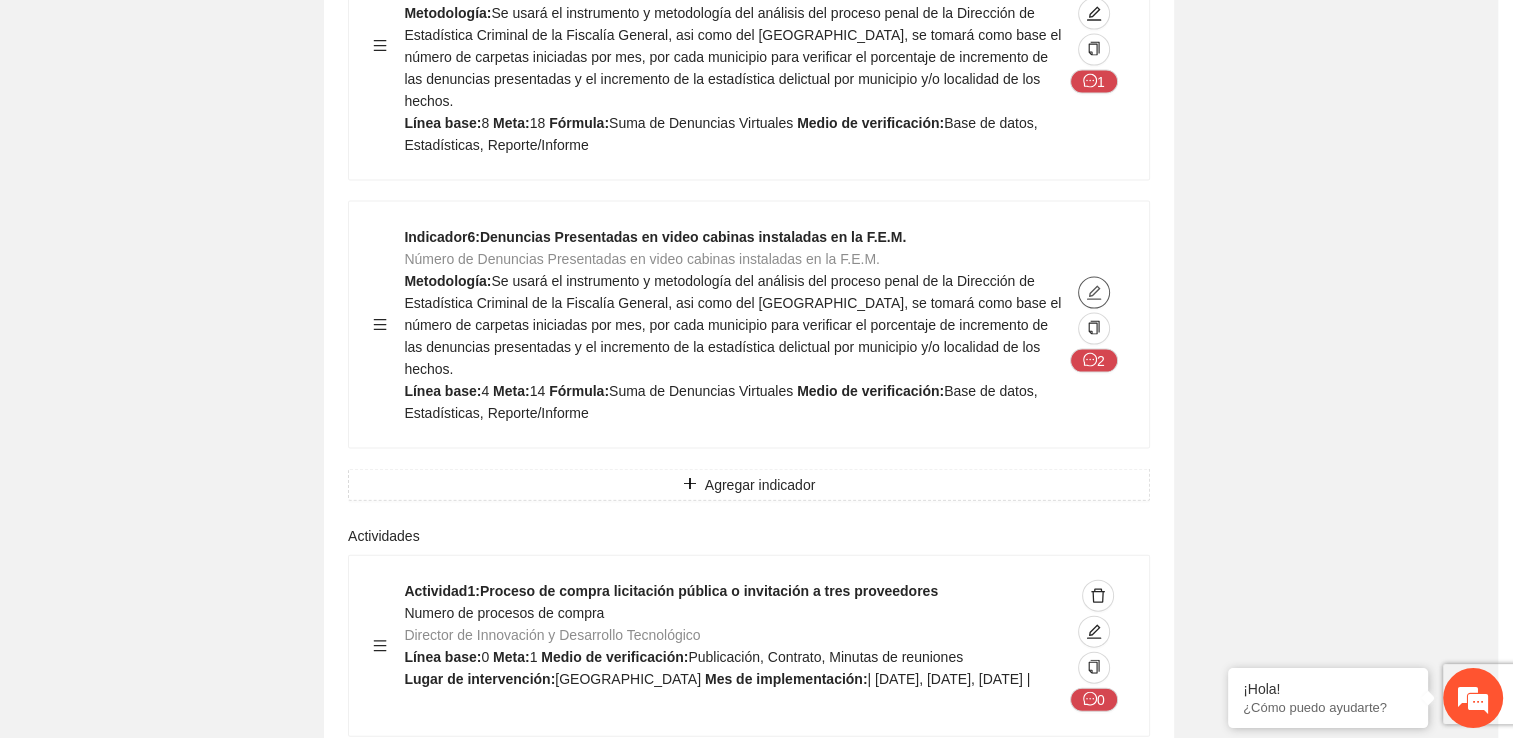 type on "*" 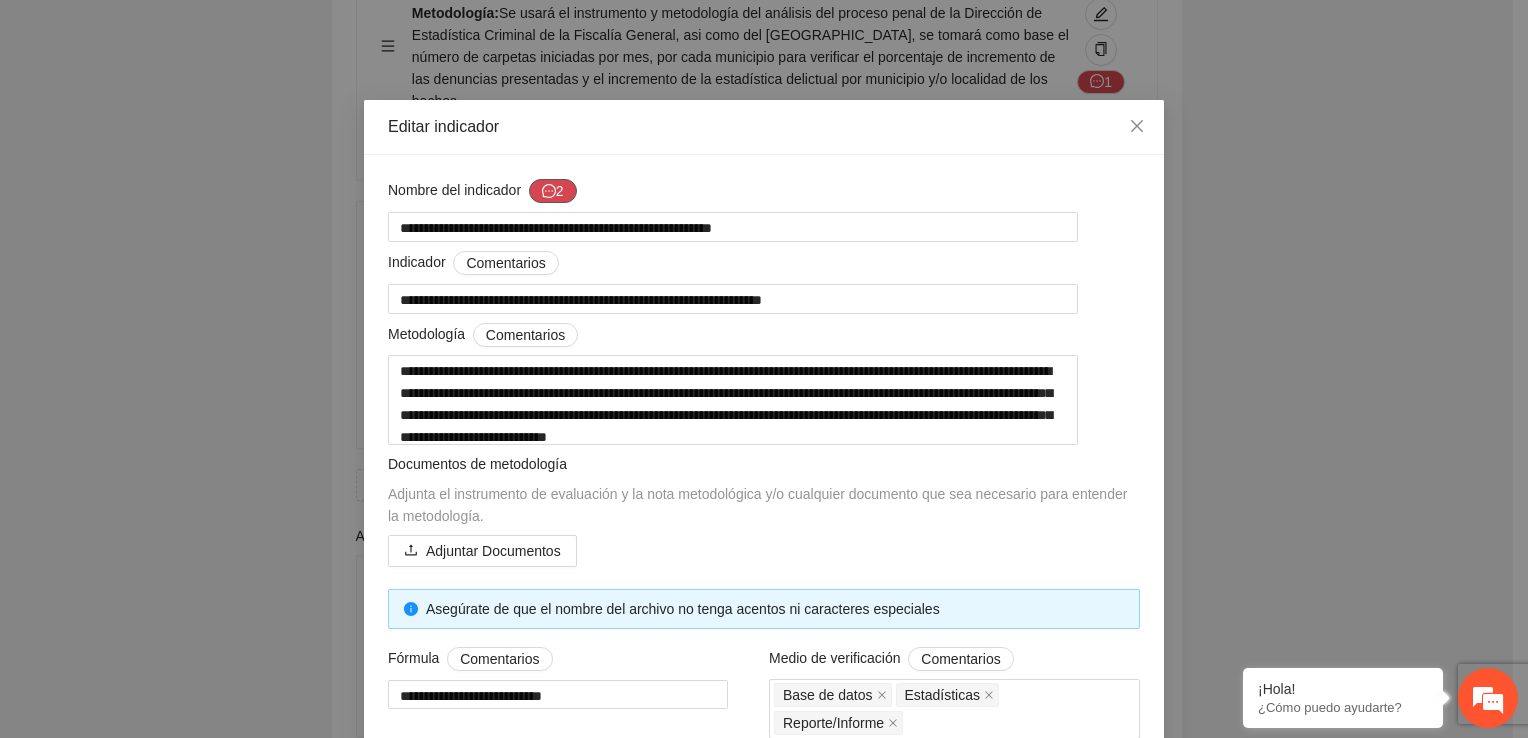 click on "2" at bounding box center [553, 191] 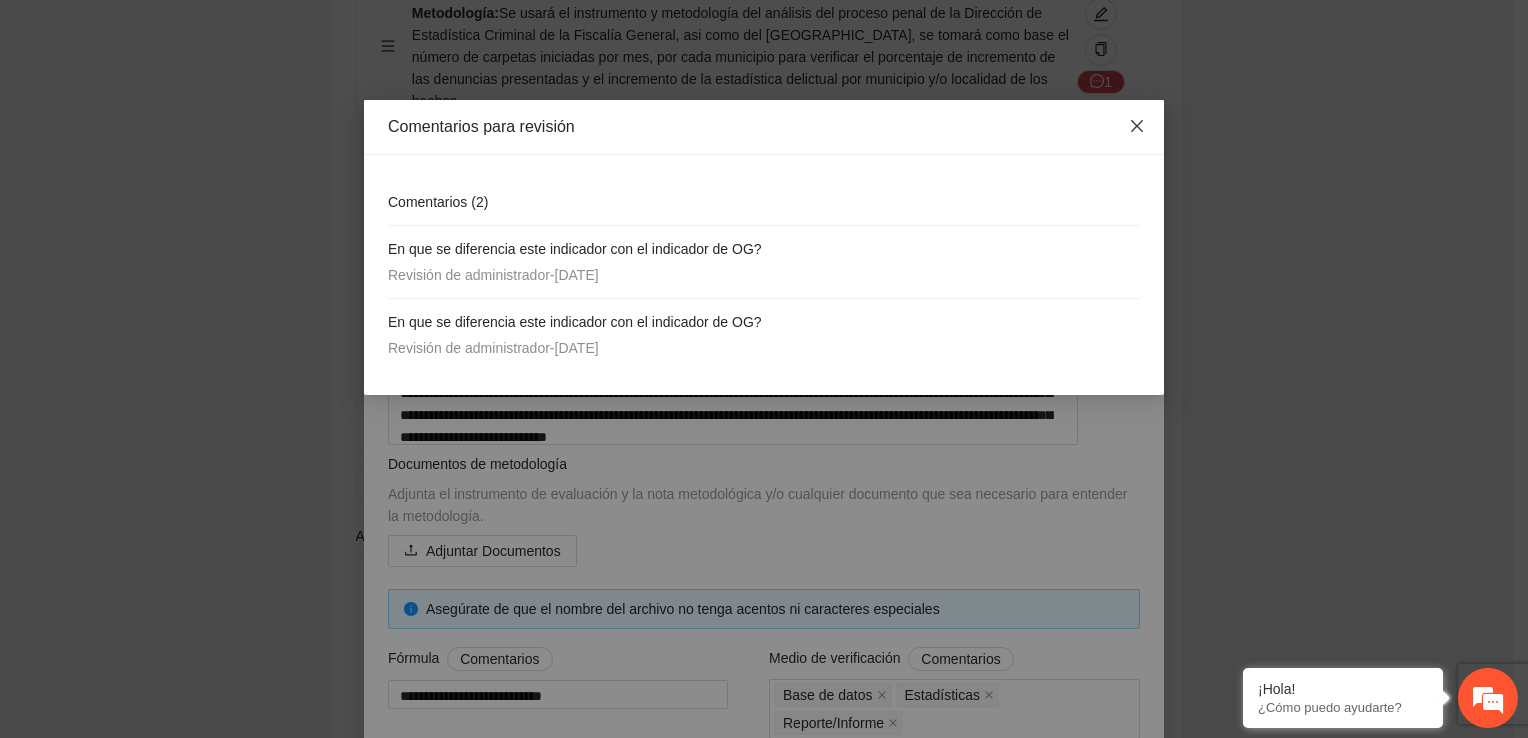 click 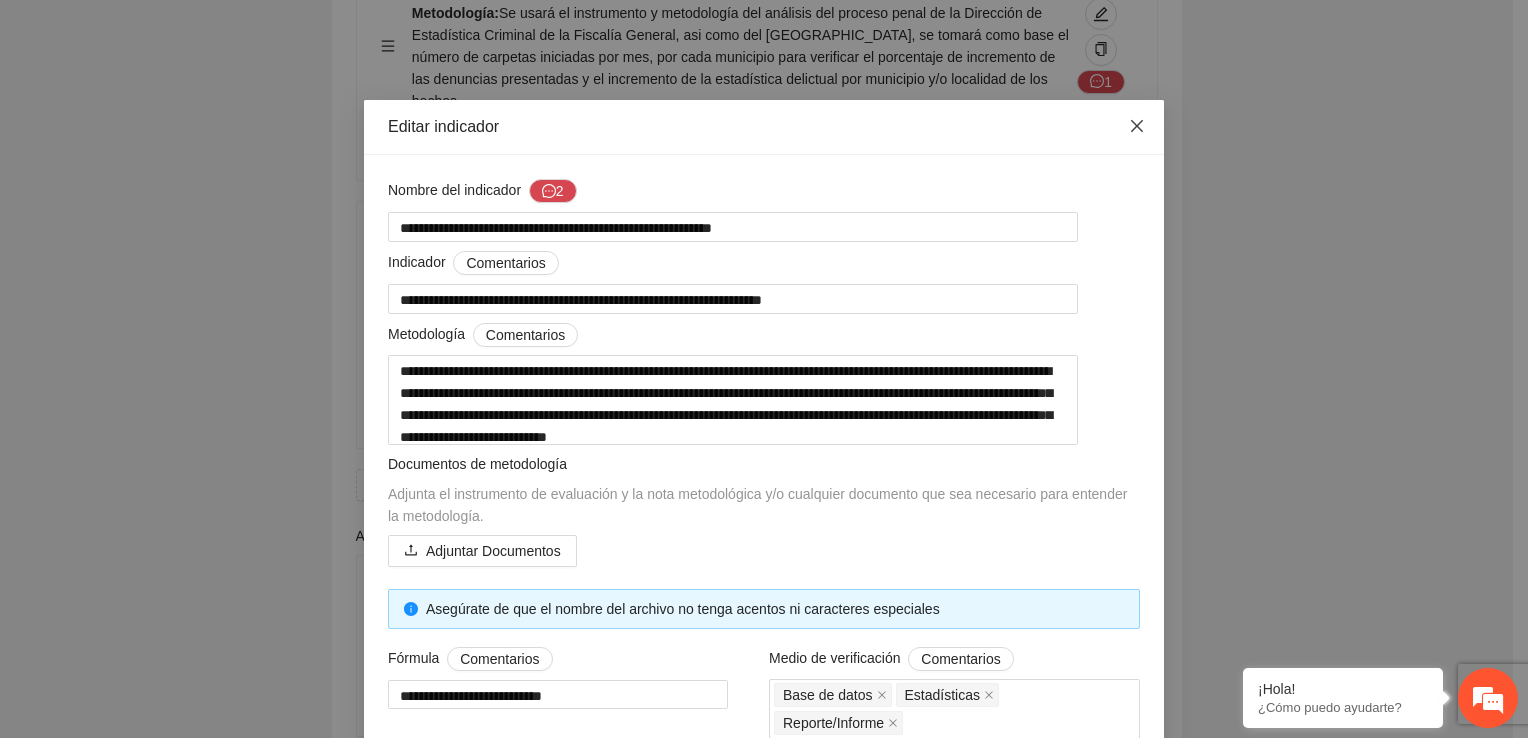 click at bounding box center (1137, 127) 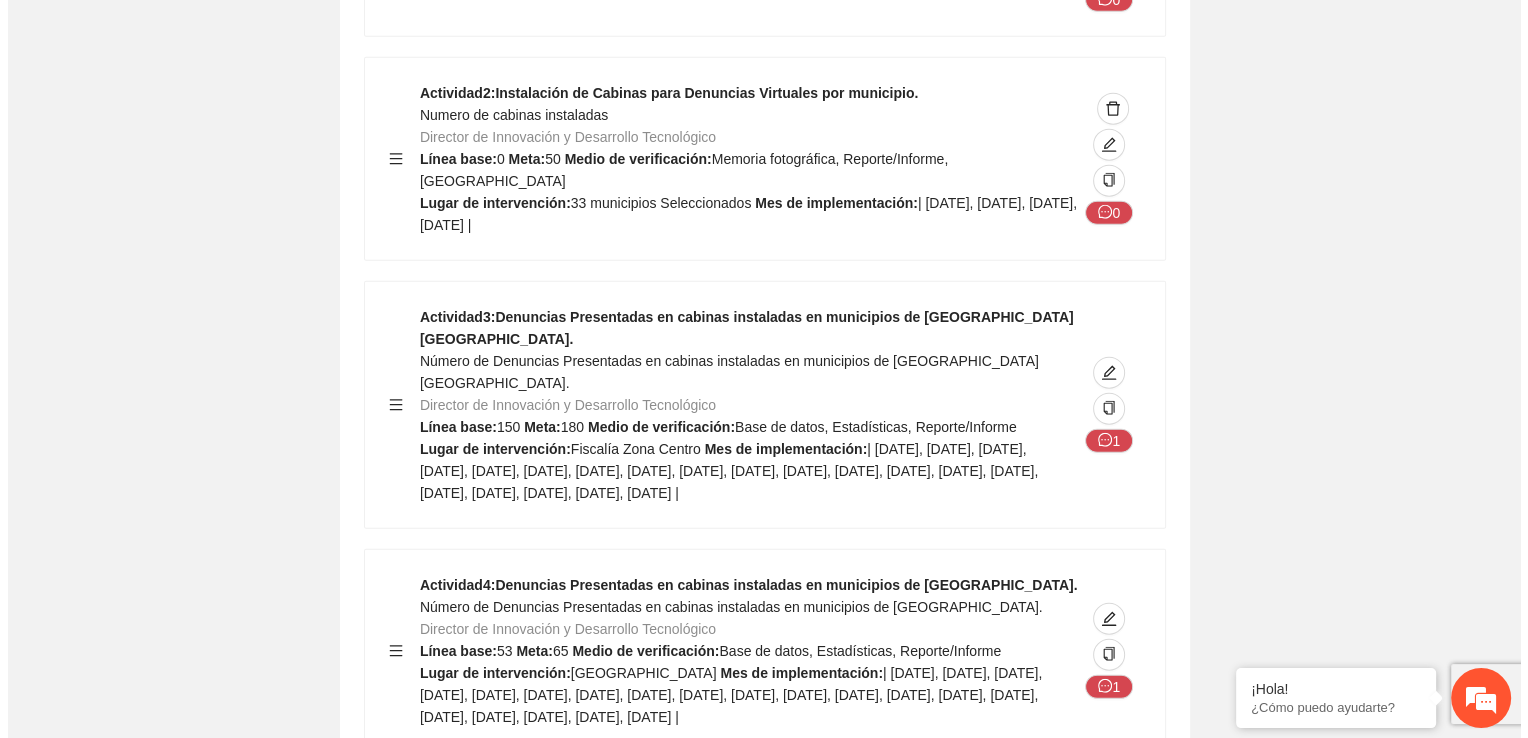 scroll, scrollTop: 12600, scrollLeft: 0, axis: vertical 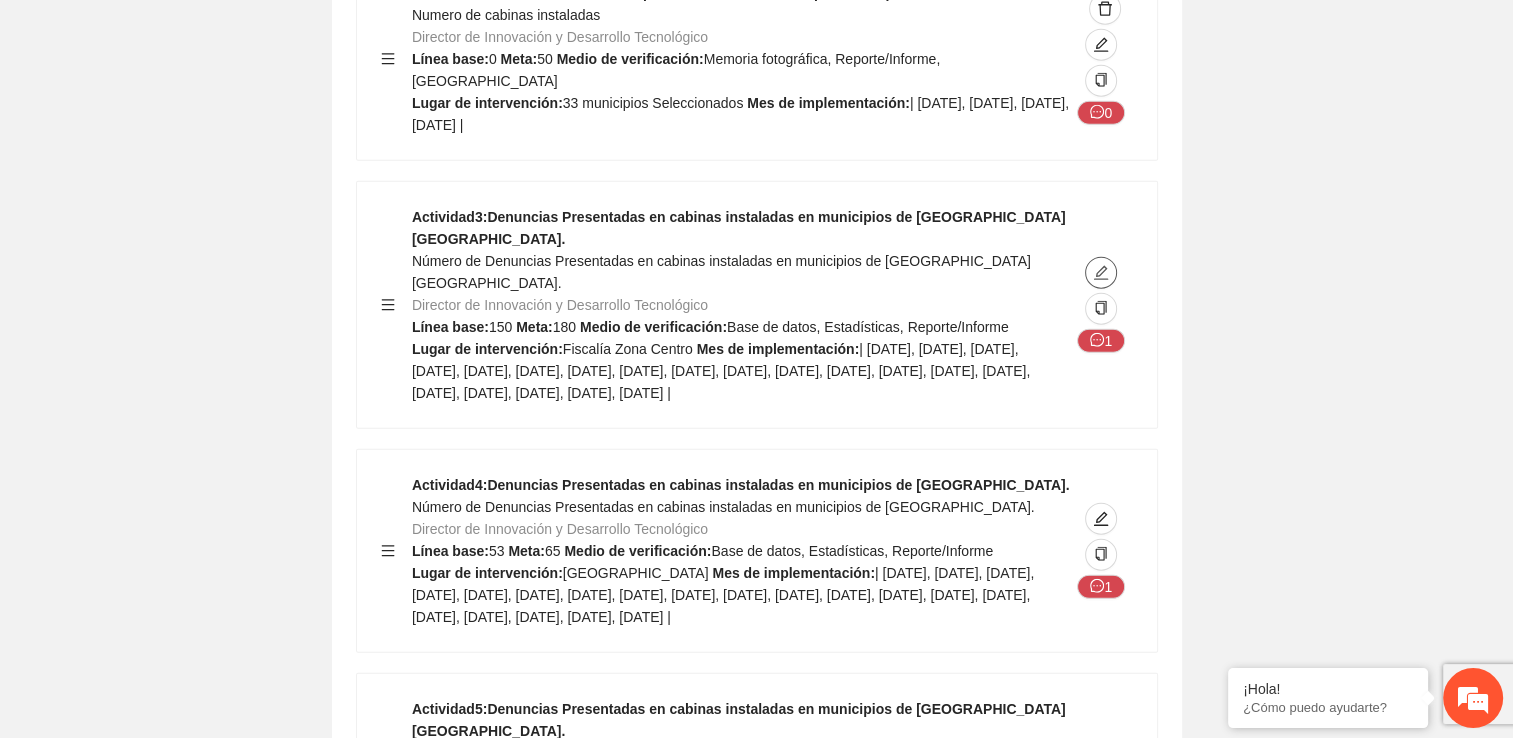 click 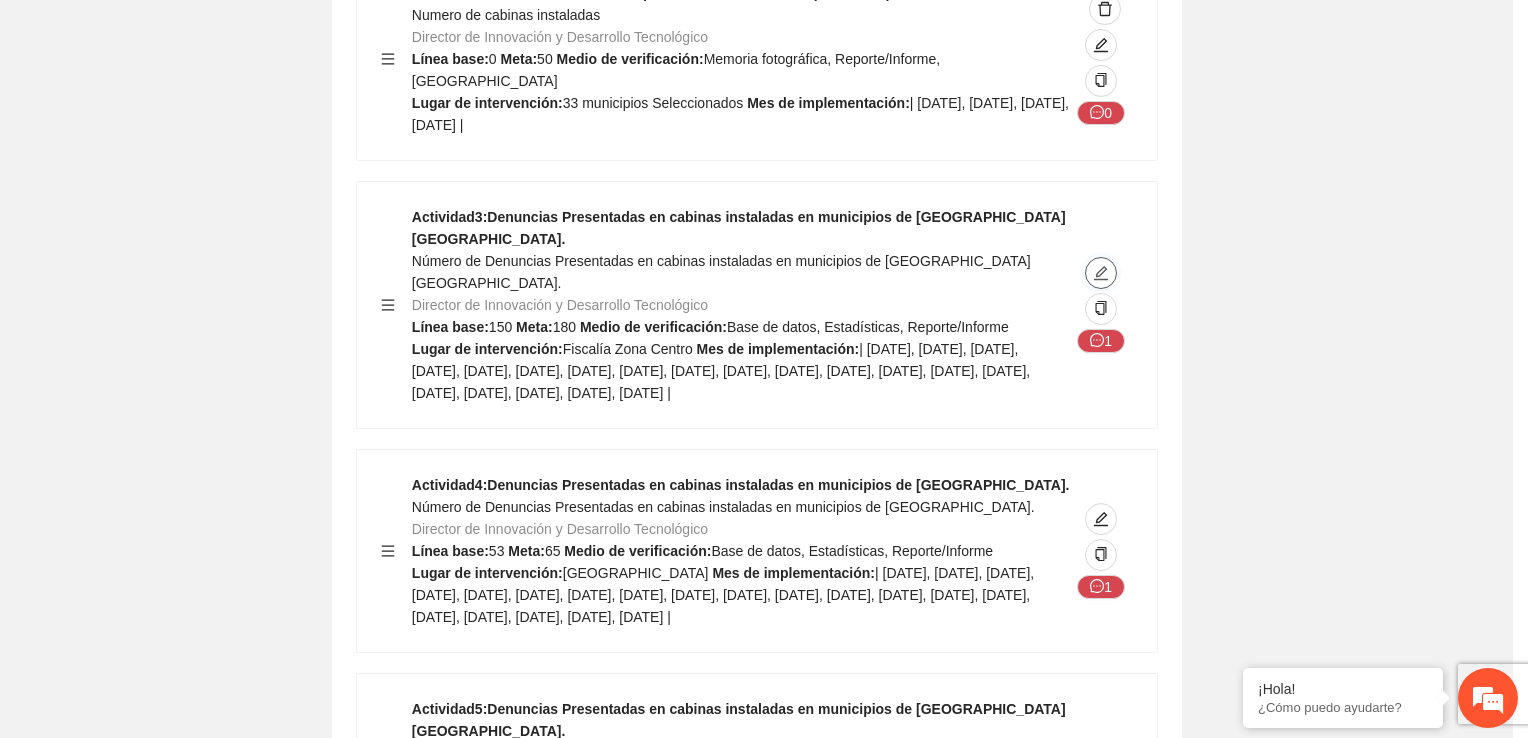 type on "**********" 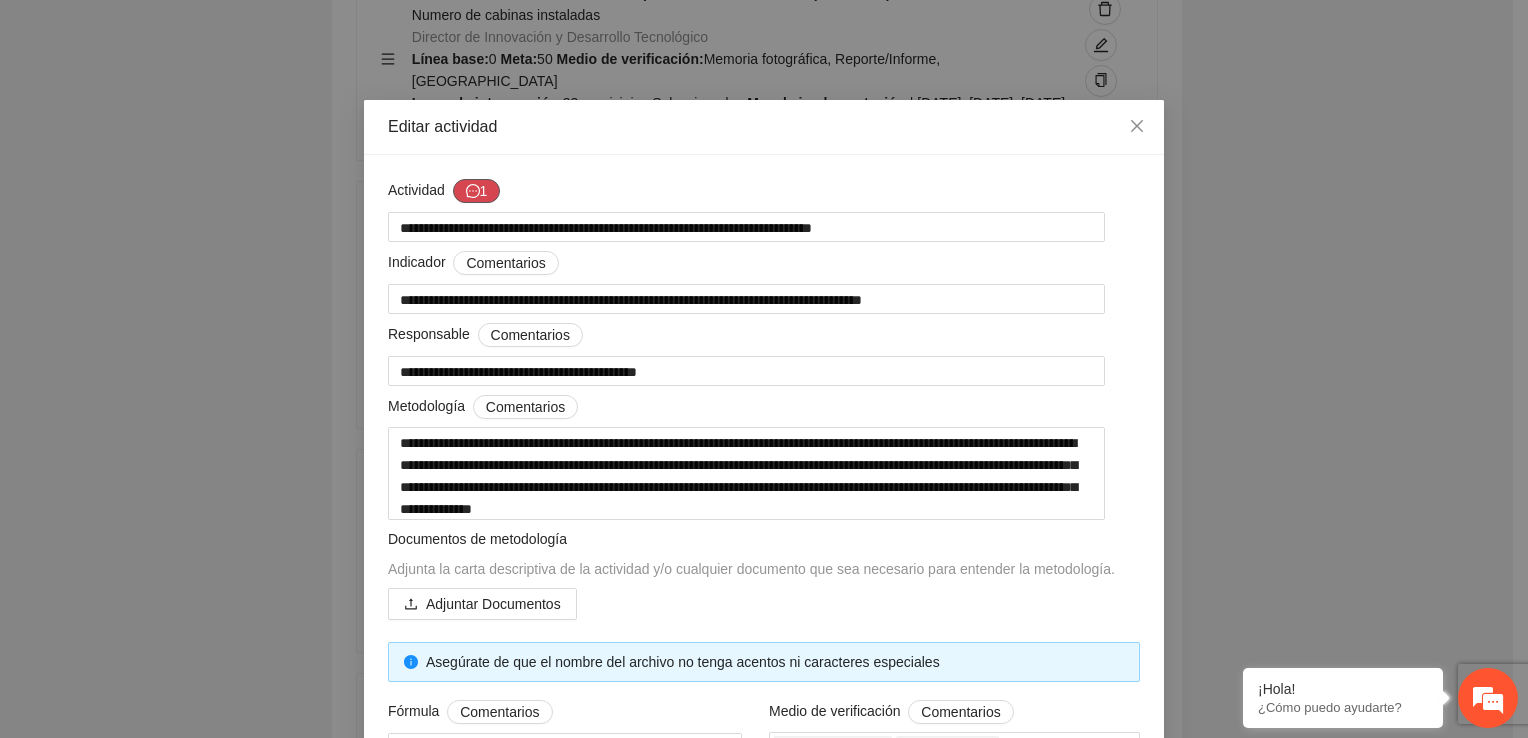 click on "1" at bounding box center (477, 191) 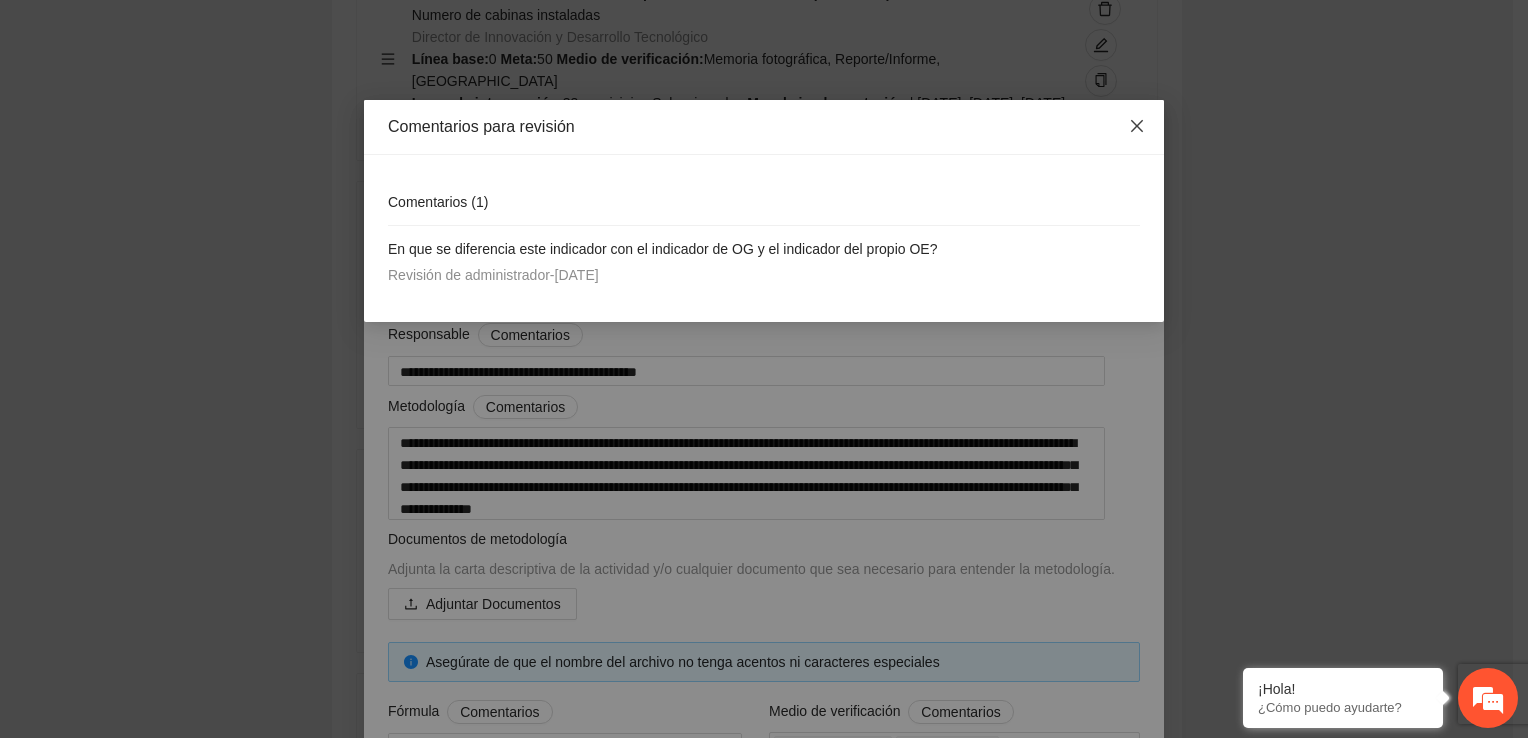 click at bounding box center (1137, 127) 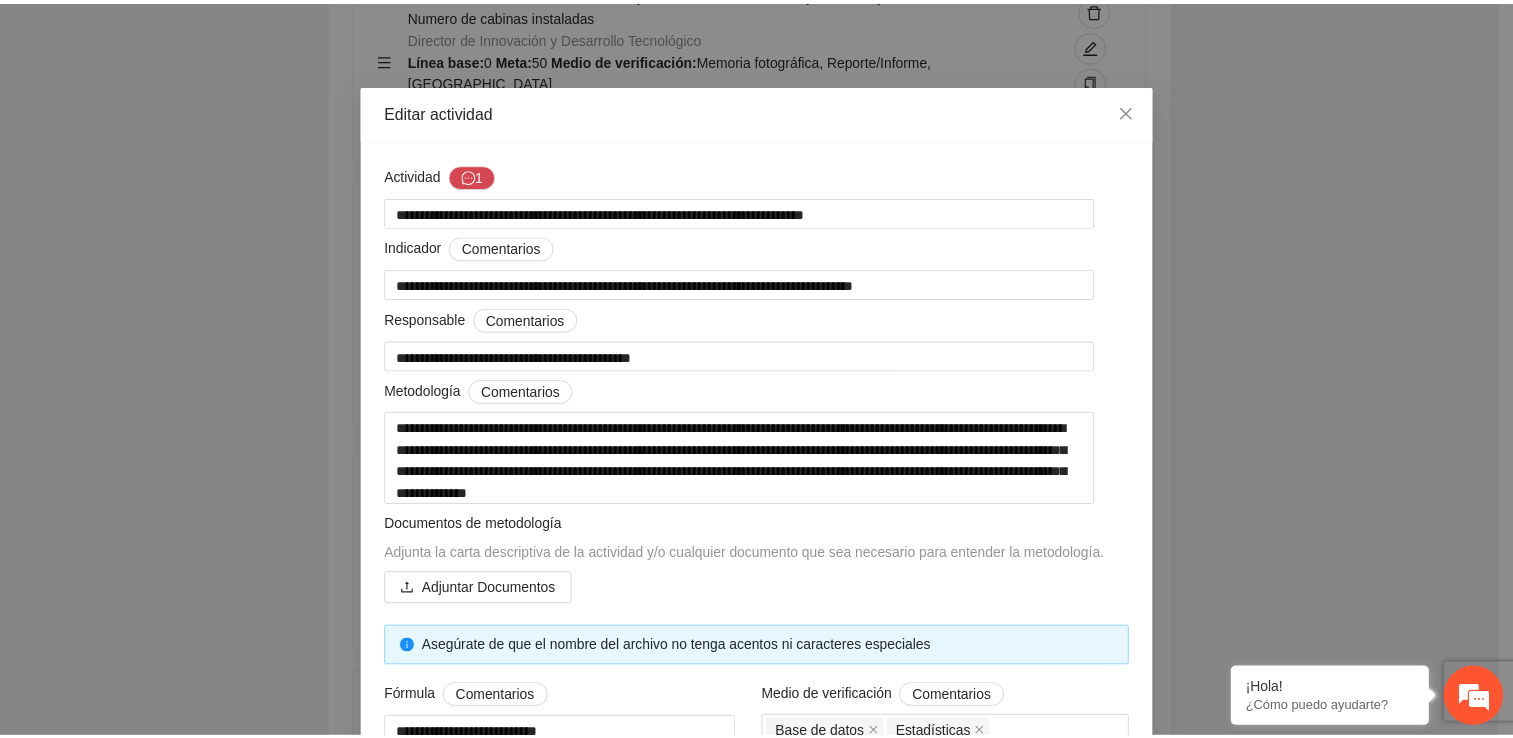 scroll, scrollTop: 0, scrollLeft: 0, axis: both 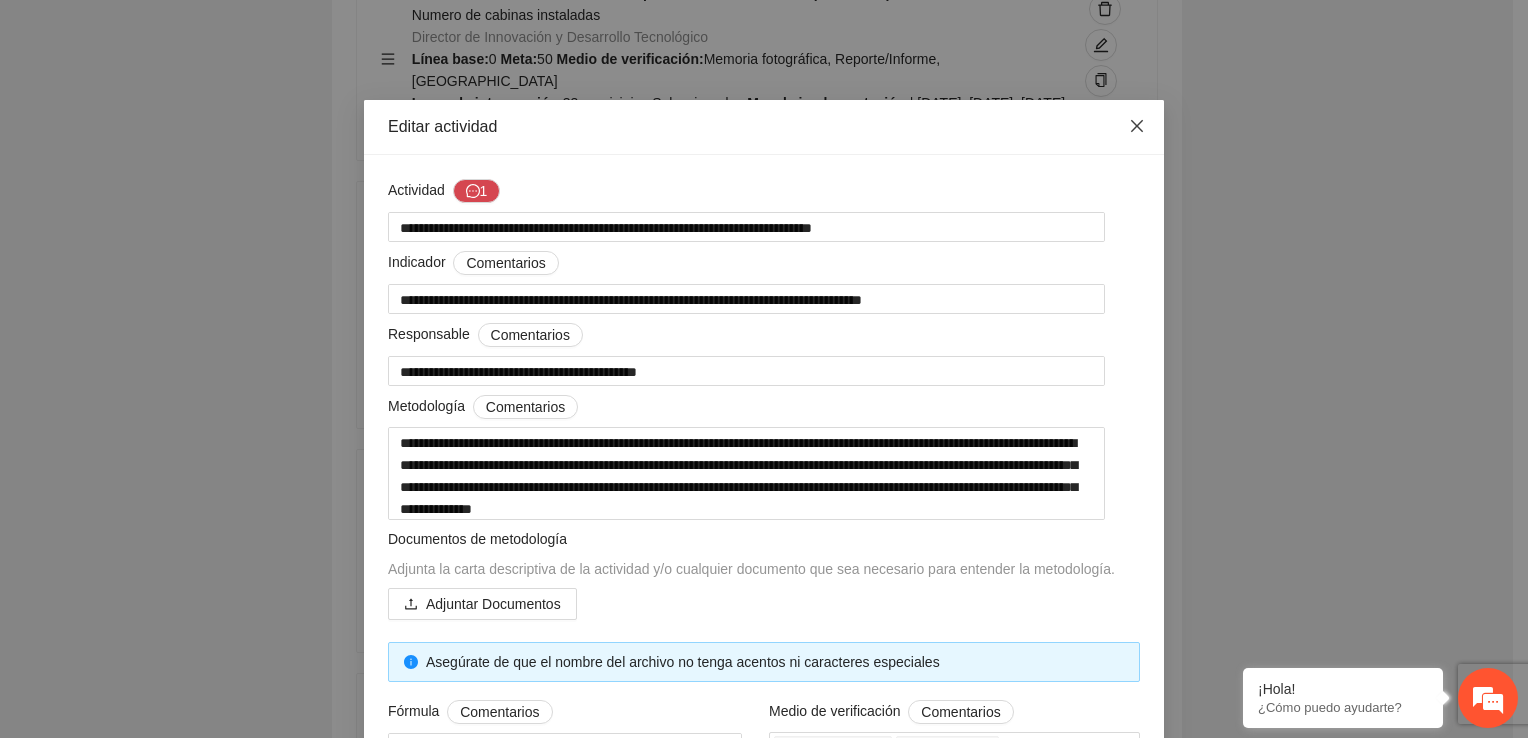 click 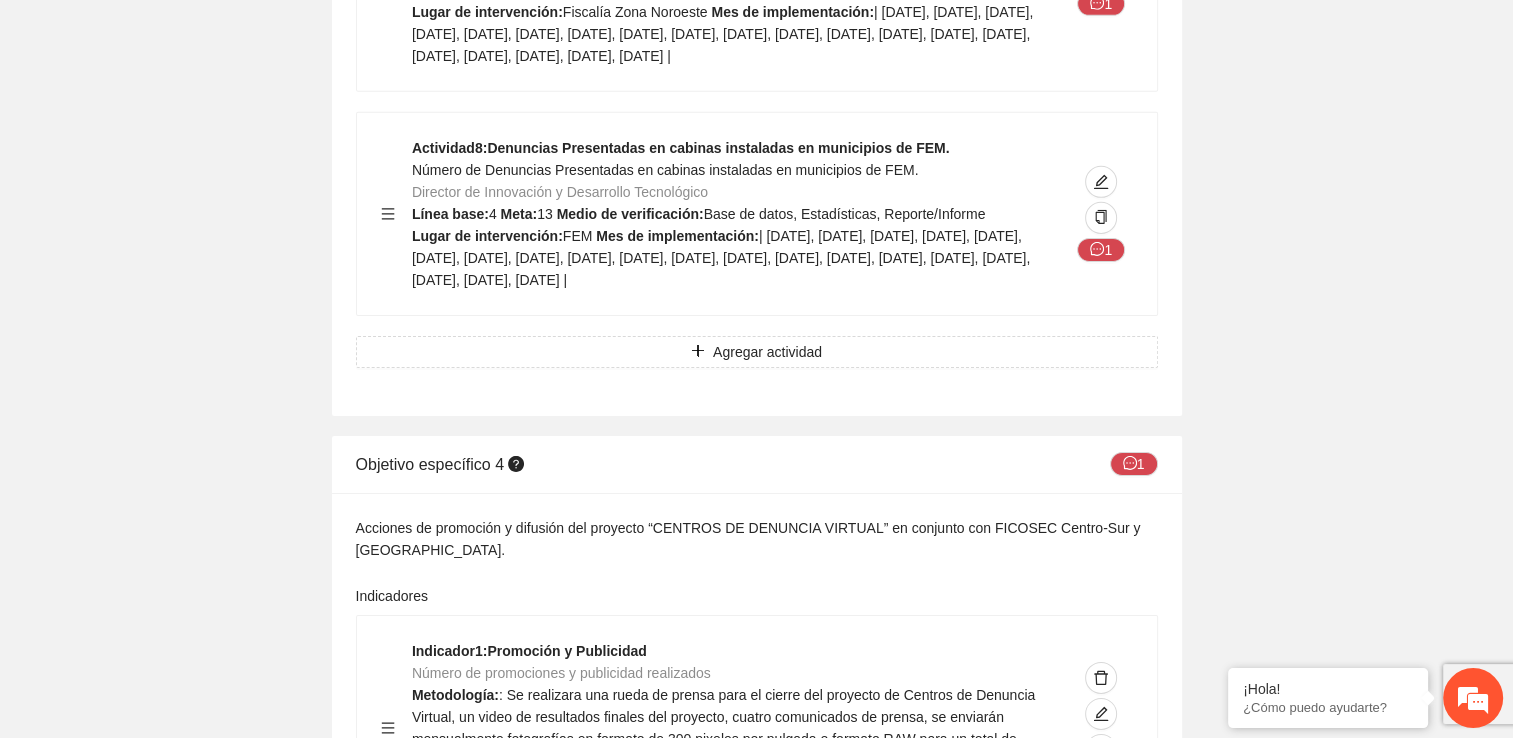 scroll, scrollTop: 14000, scrollLeft: 0, axis: vertical 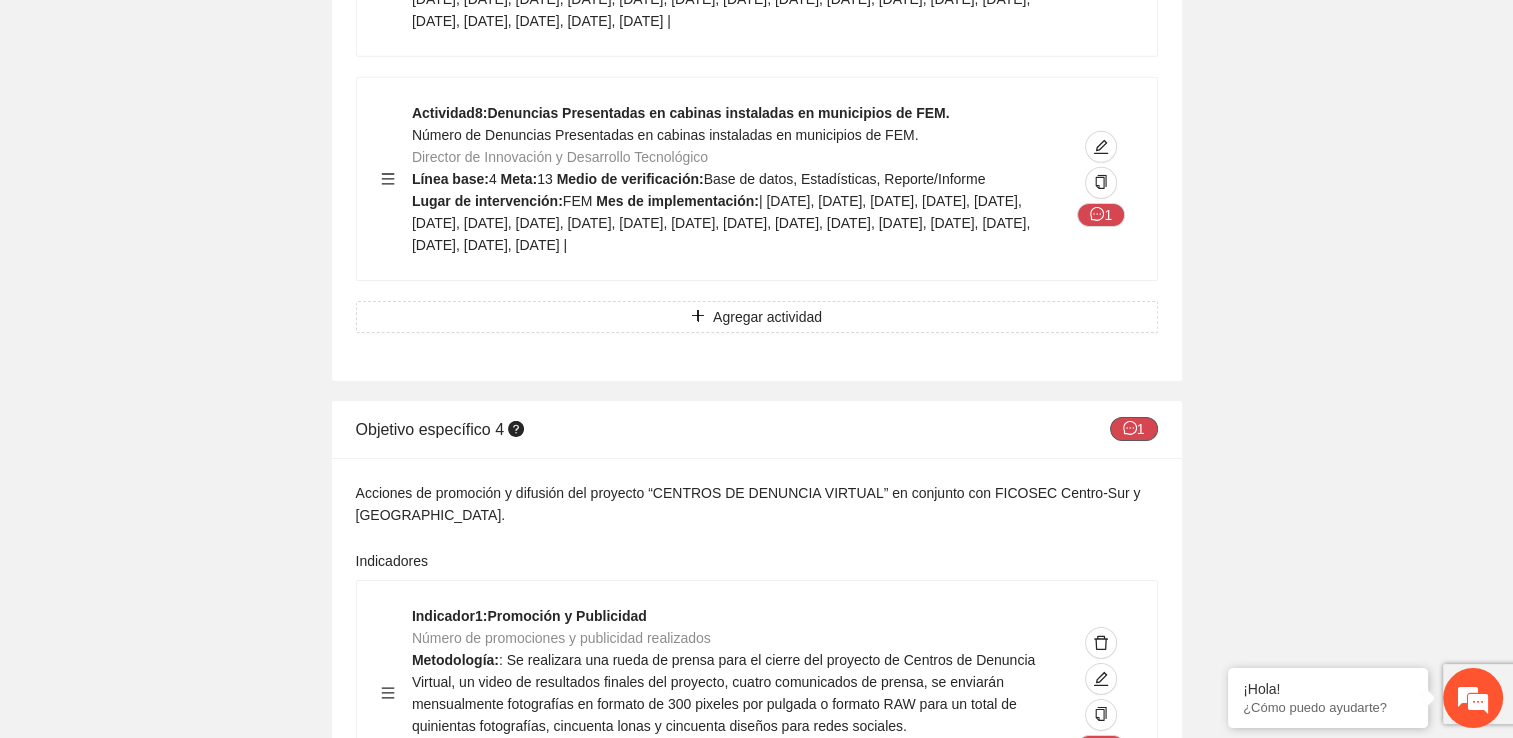 click on "1" at bounding box center [1134, 429] 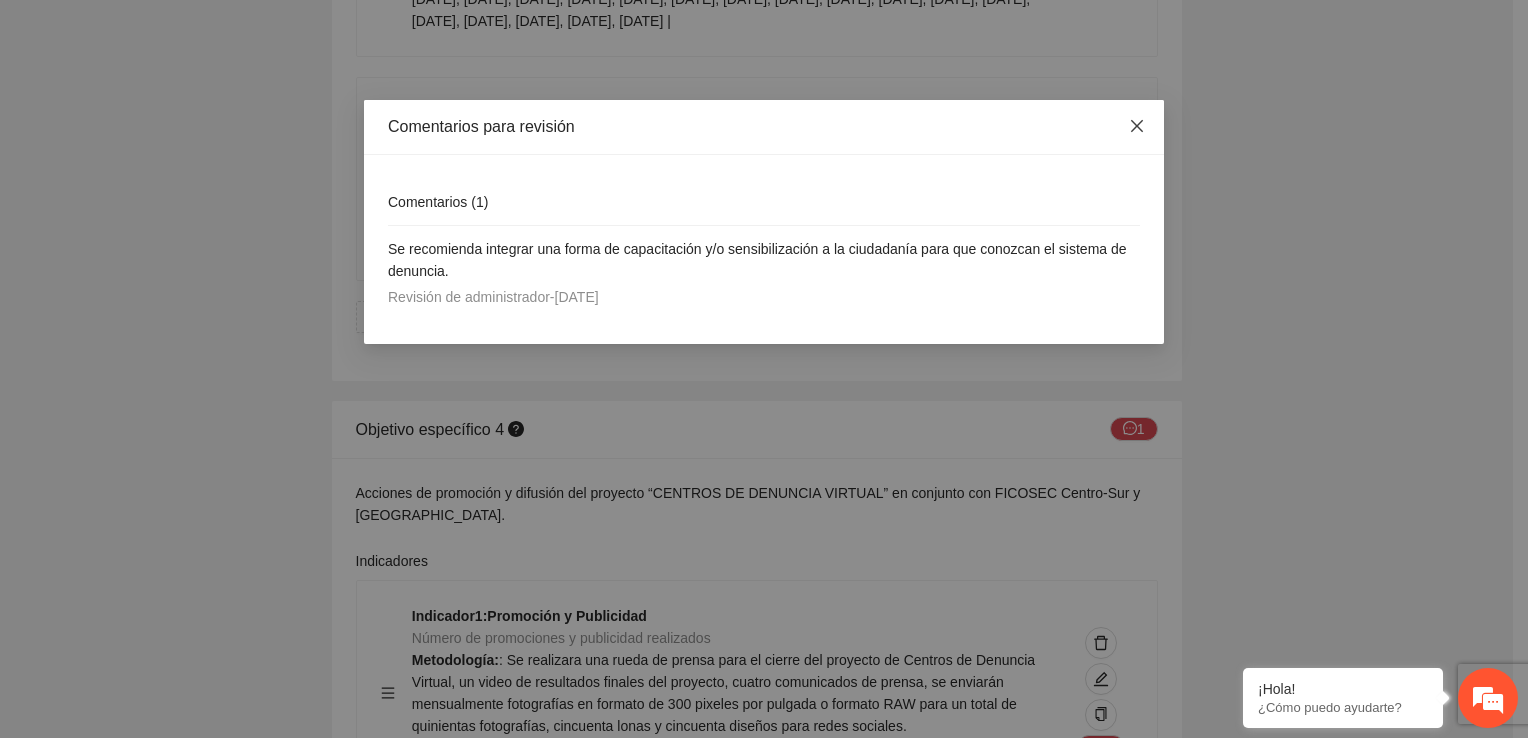 click 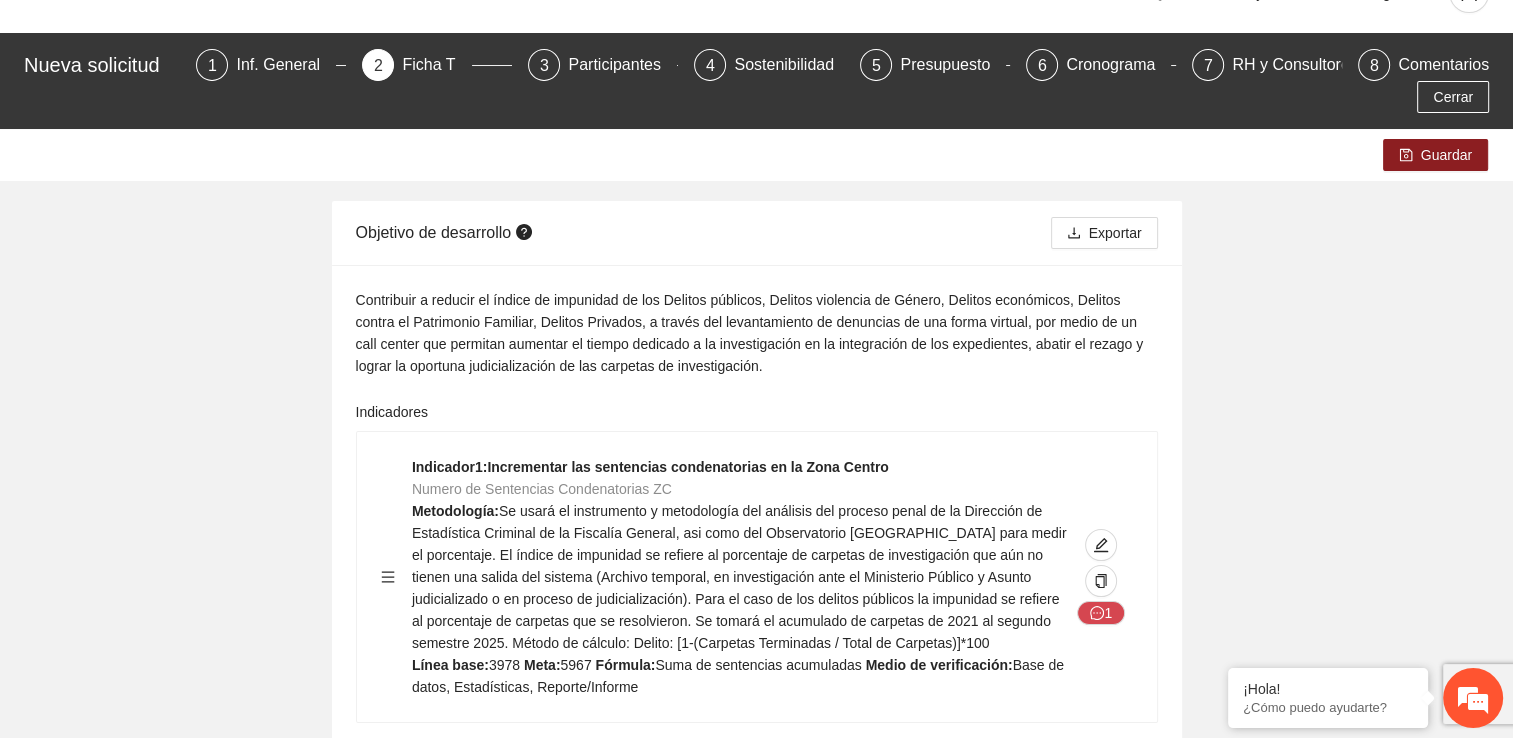scroll, scrollTop: 0, scrollLeft: 0, axis: both 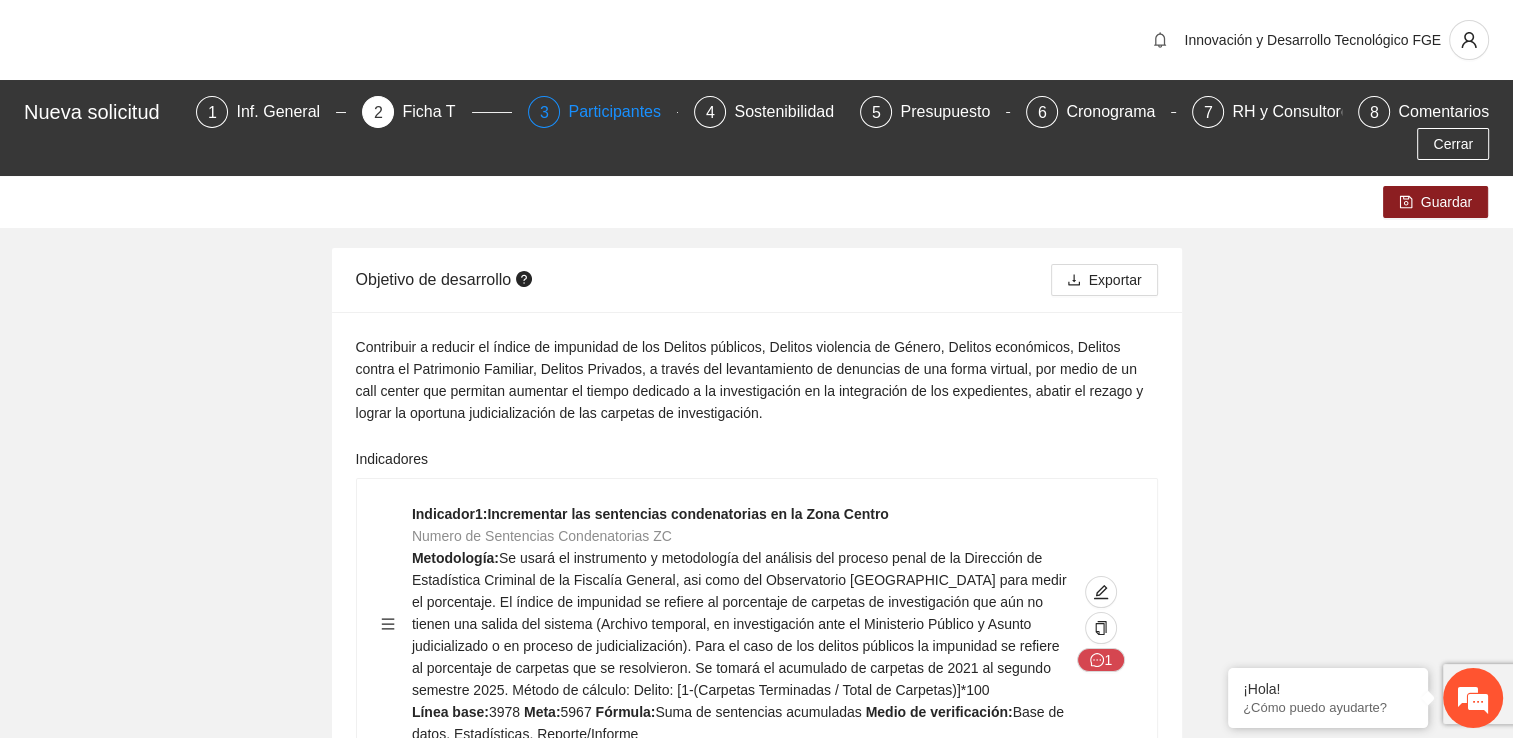 click on "Participantes" at bounding box center [622, 112] 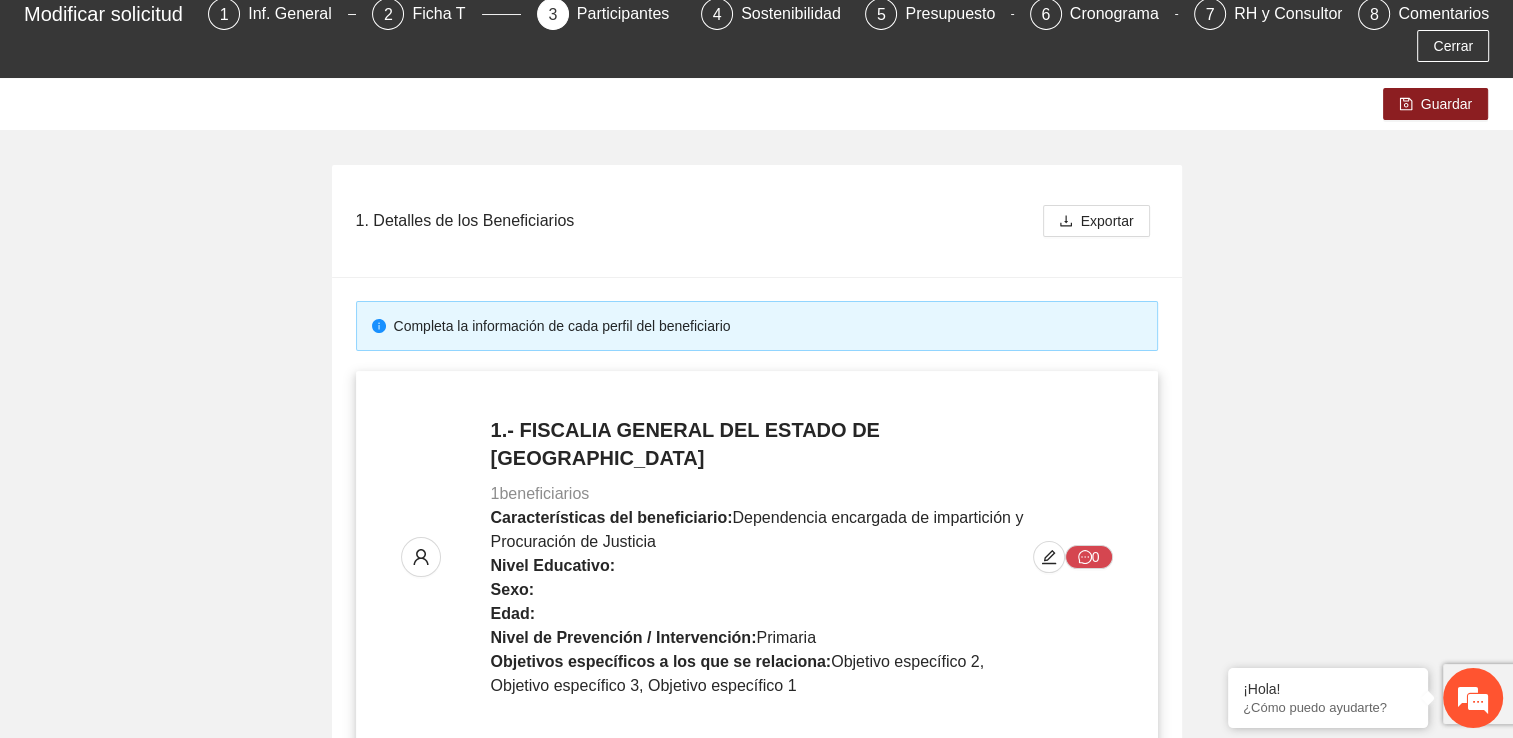 scroll, scrollTop: 0, scrollLeft: 0, axis: both 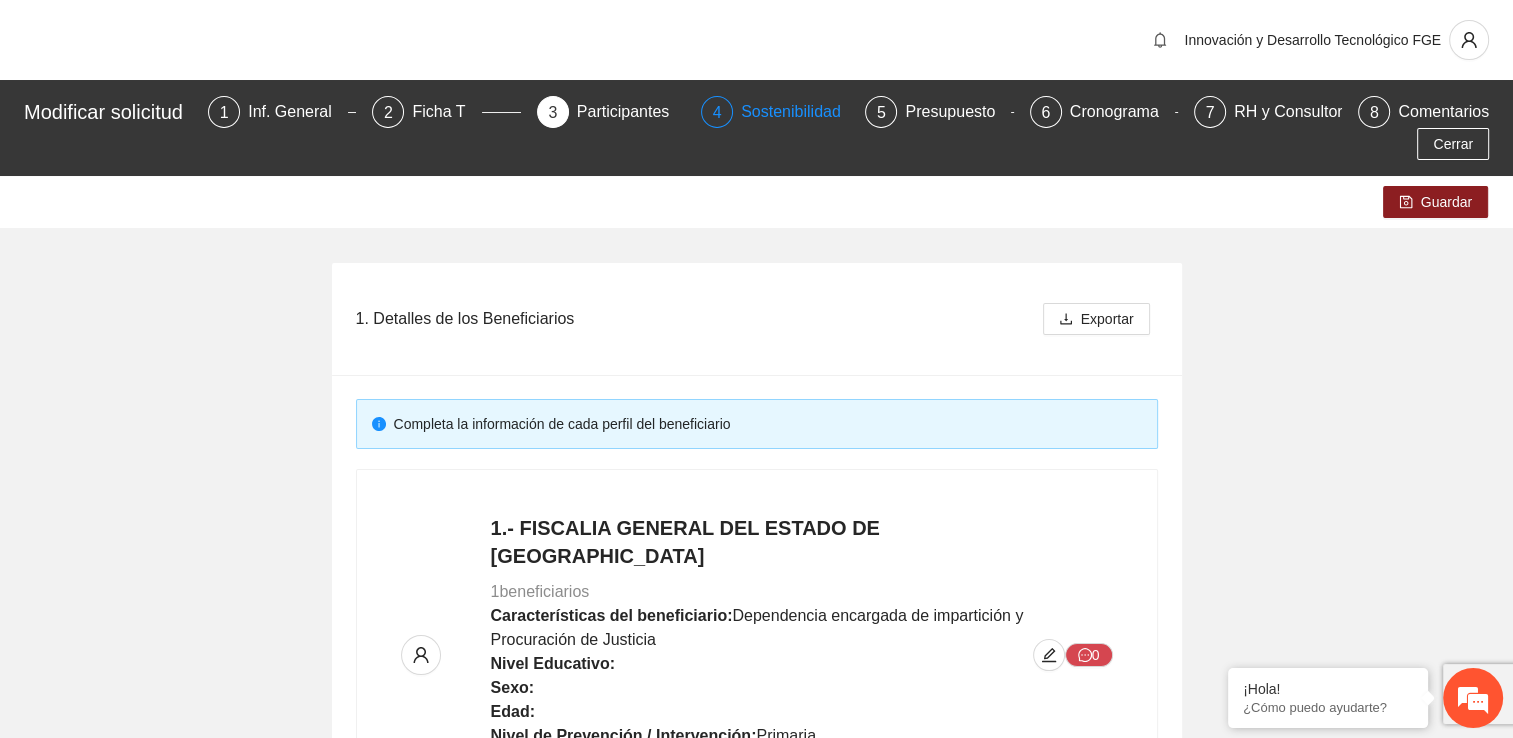 click on "Sostenibilidad" at bounding box center (799, 112) 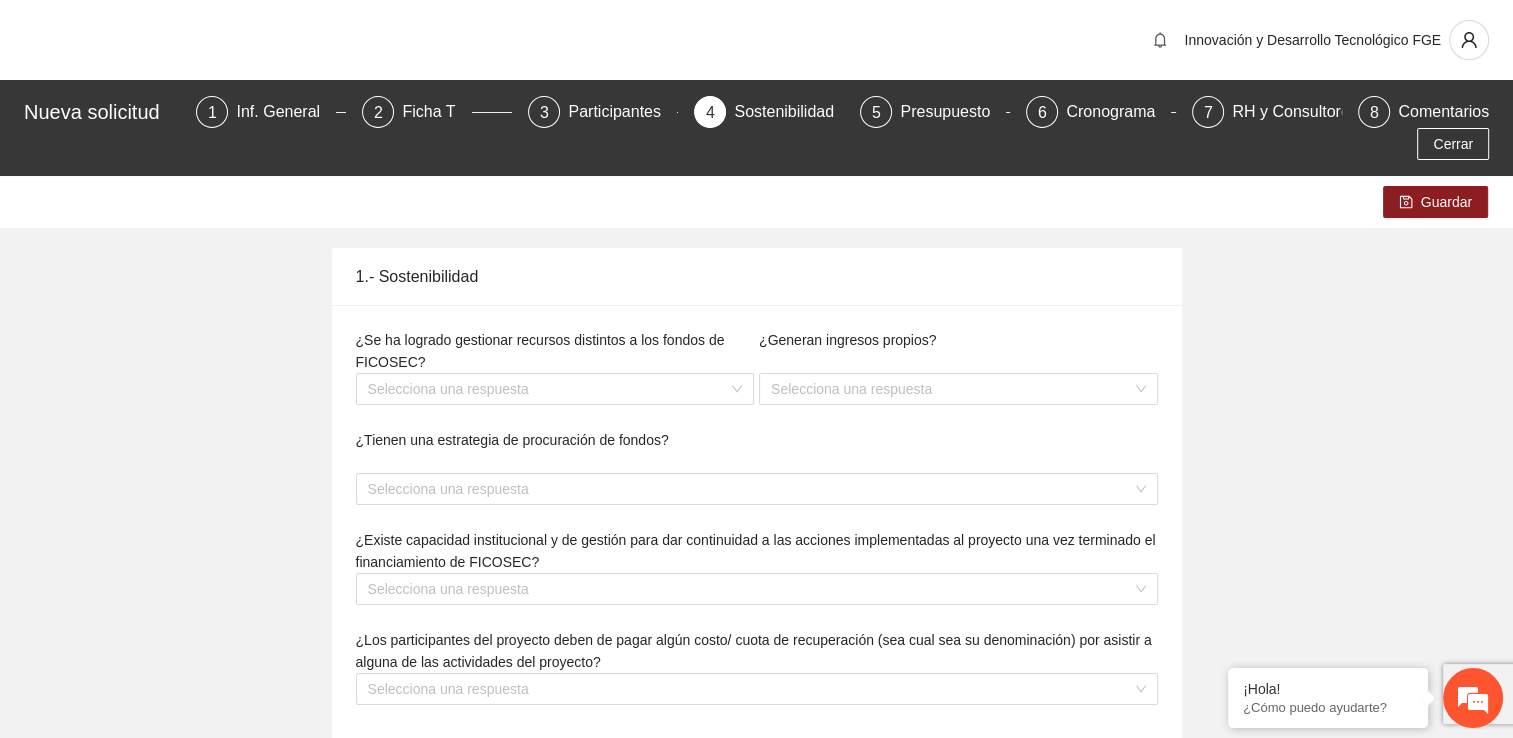type on "**********" 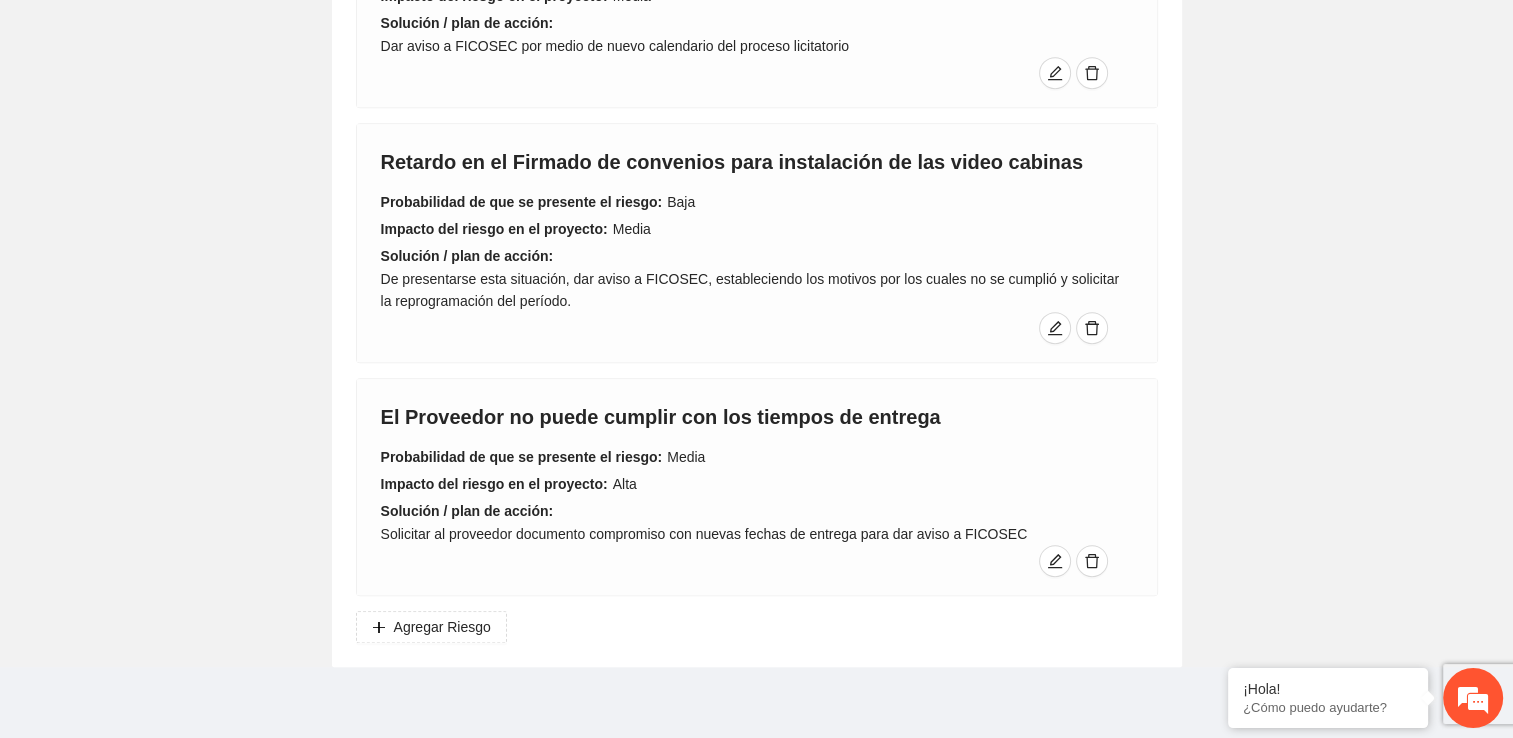 scroll, scrollTop: 670, scrollLeft: 0, axis: vertical 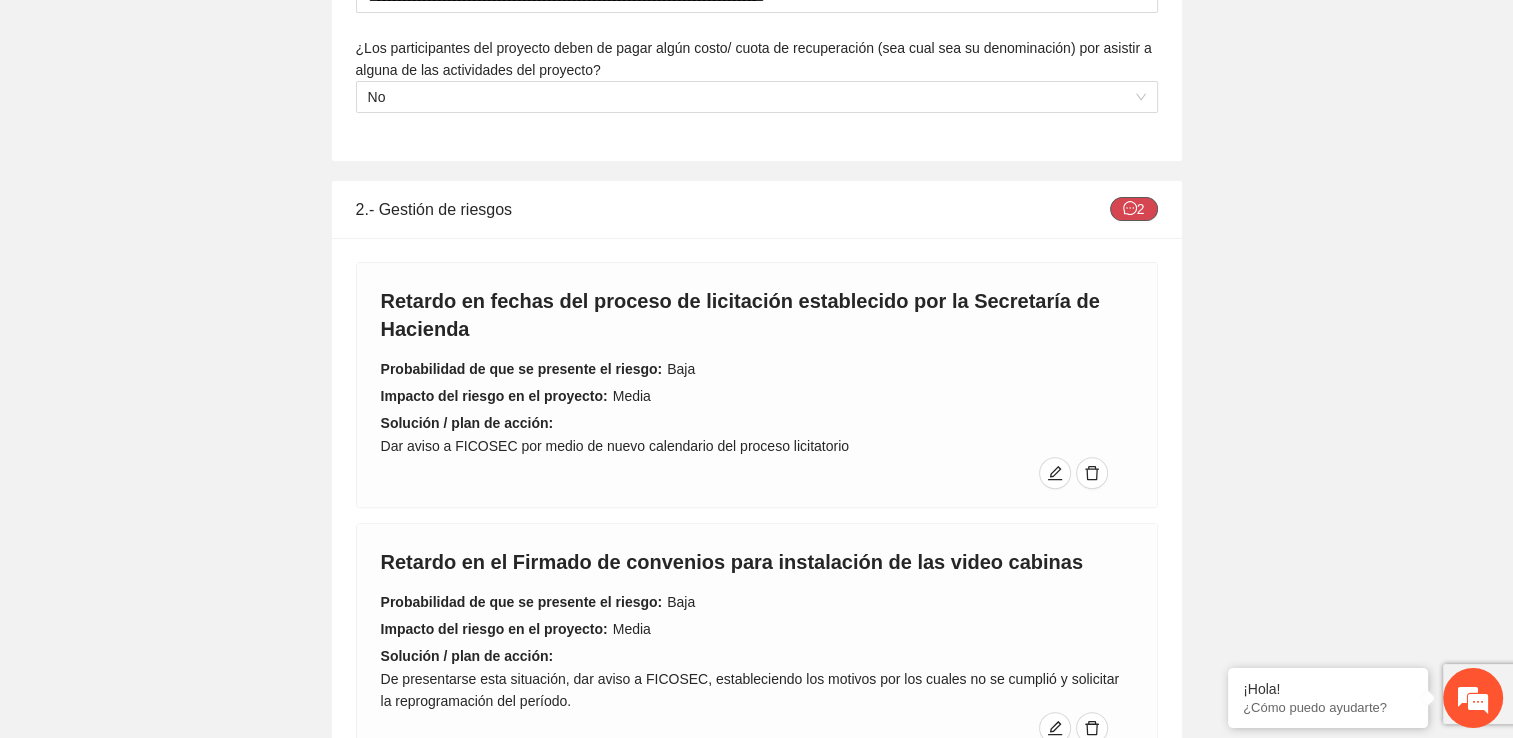 click 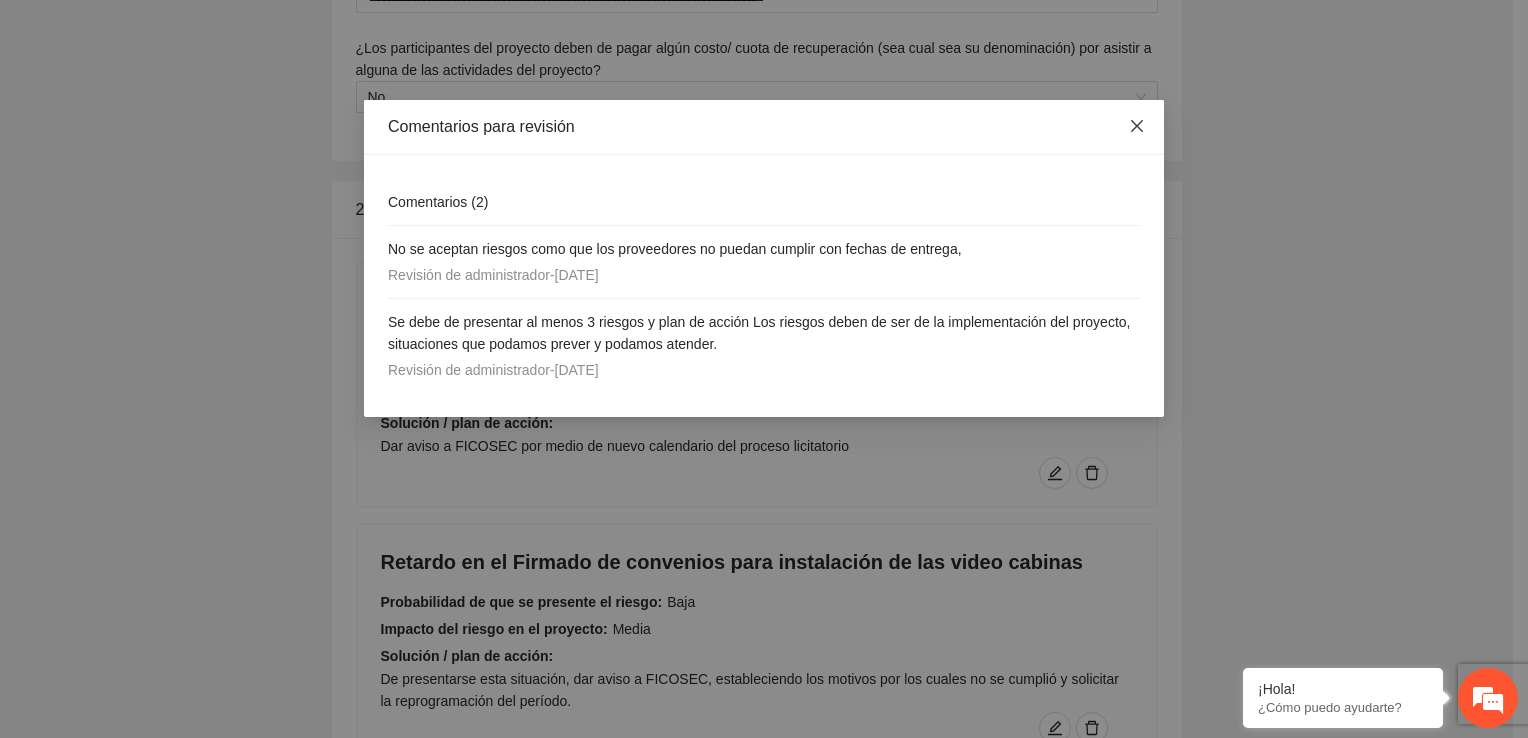 click 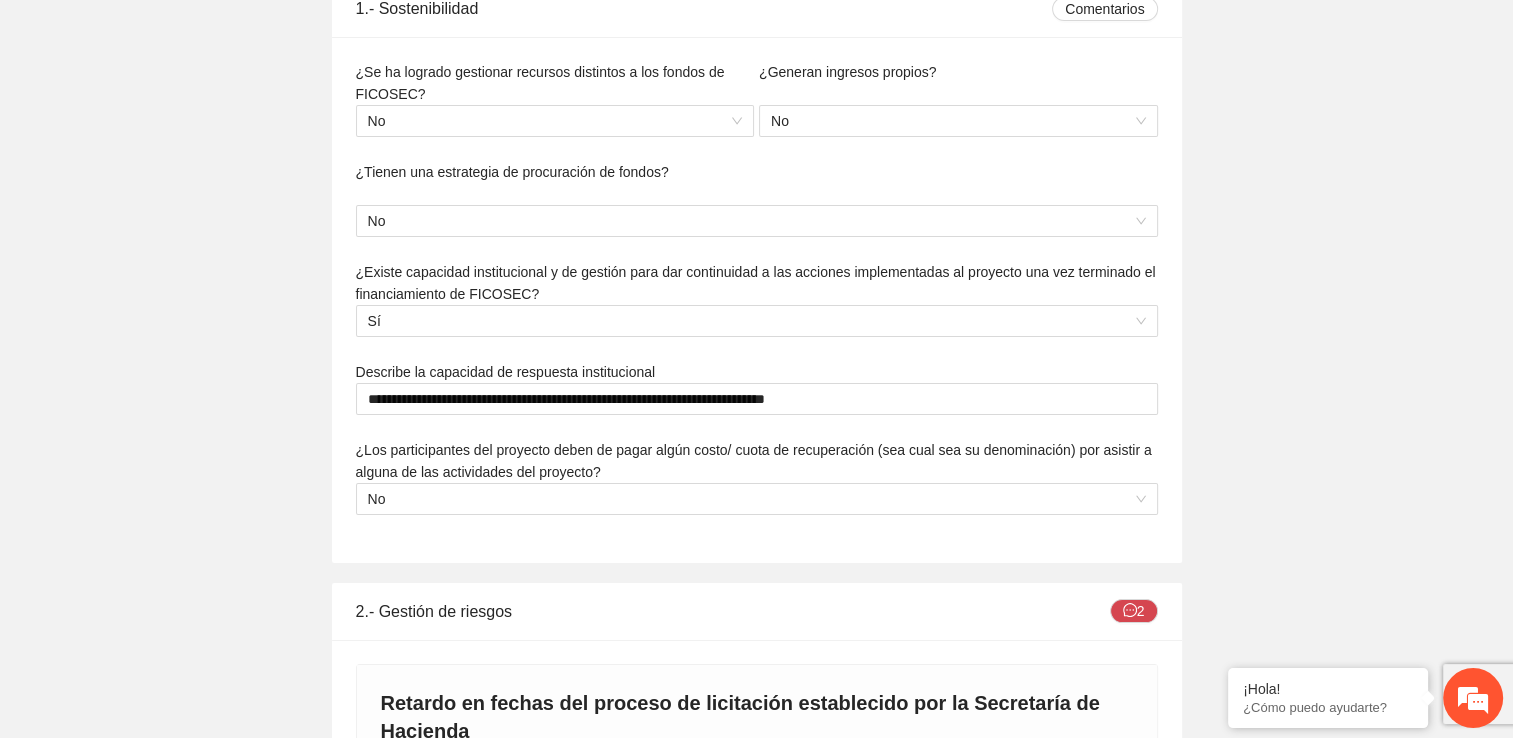 scroll, scrollTop: 0, scrollLeft: 0, axis: both 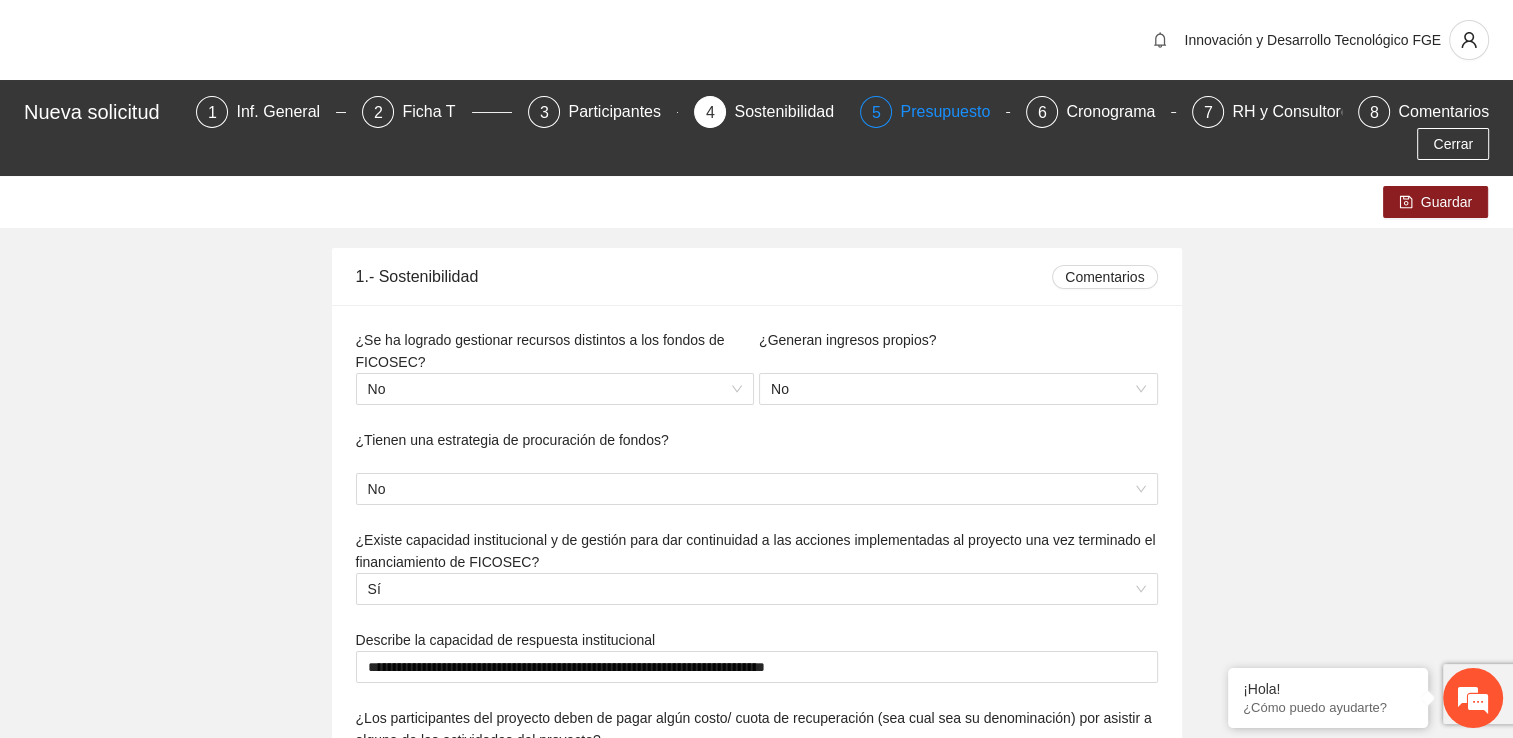 click on "Presupuesto" at bounding box center [953, 112] 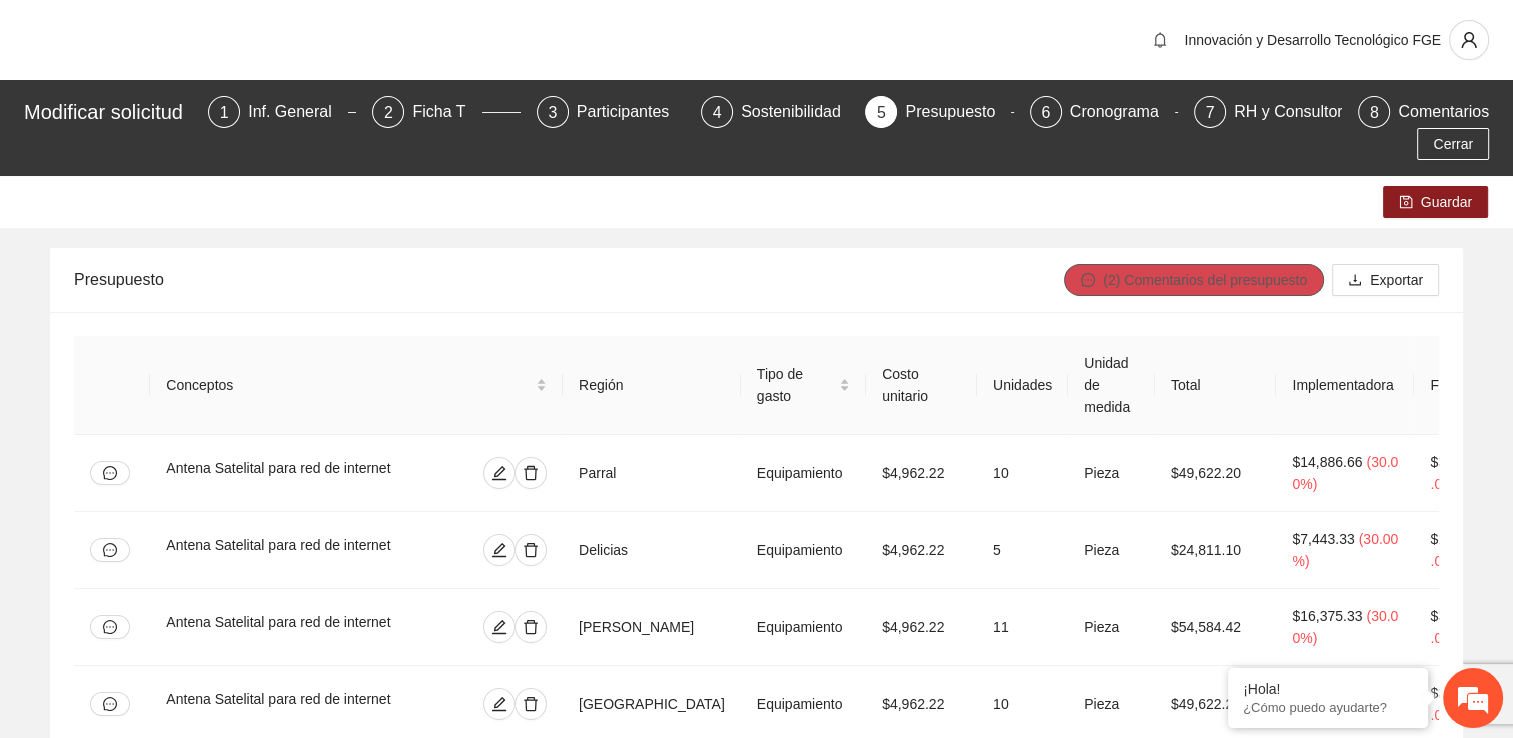 click on "(2) Comentarios del presupuesto" at bounding box center (1205, 280) 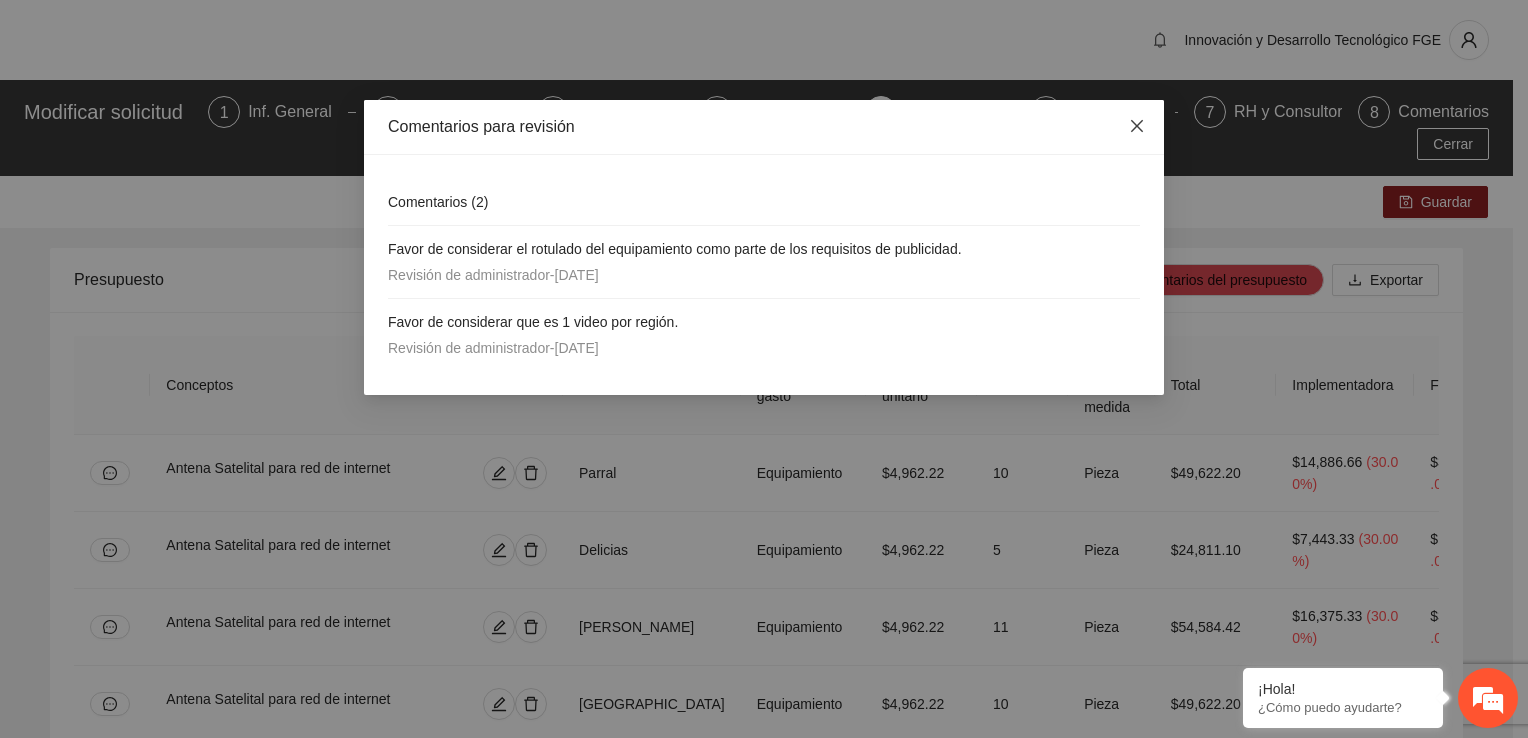 click 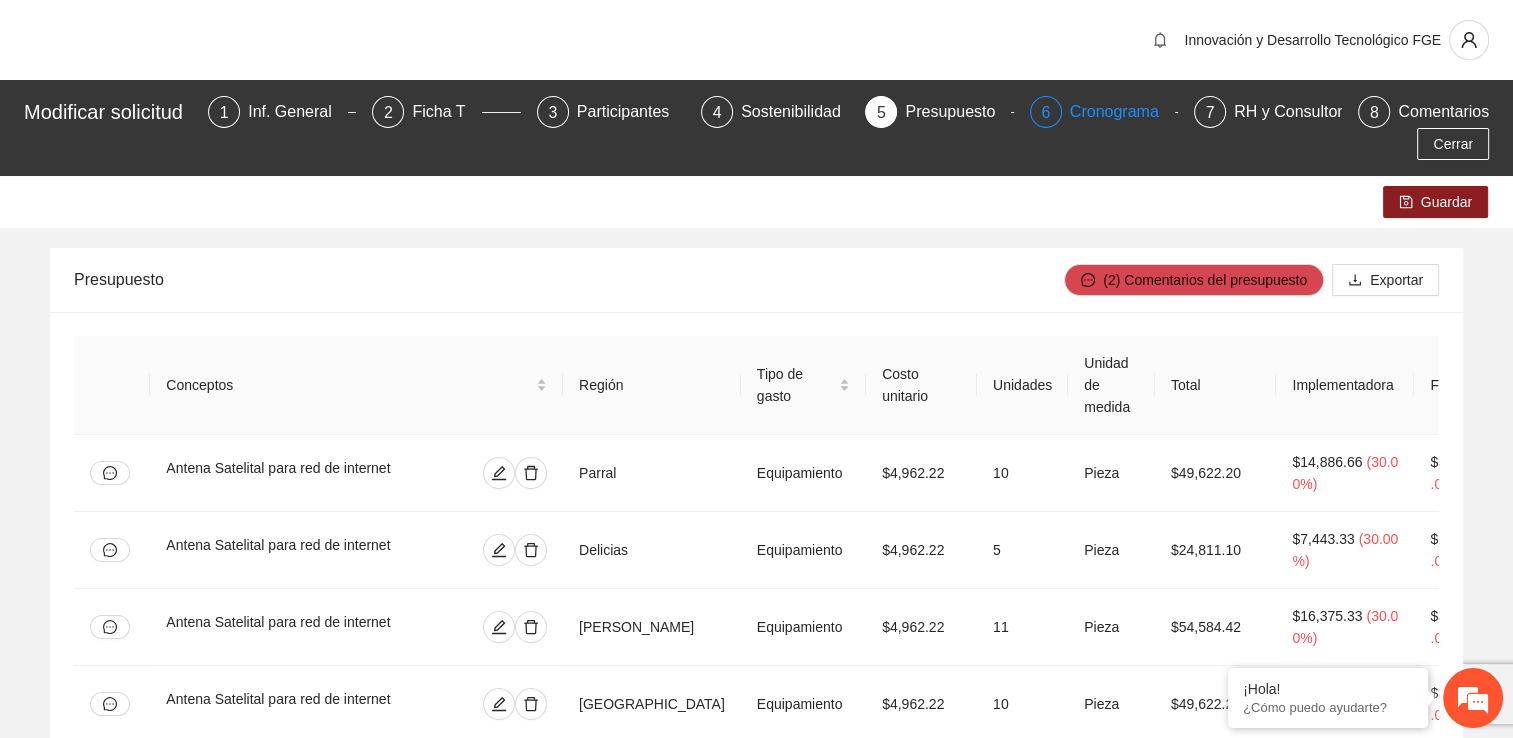 click on "Cronograma" at bounding box center [1122, 112] 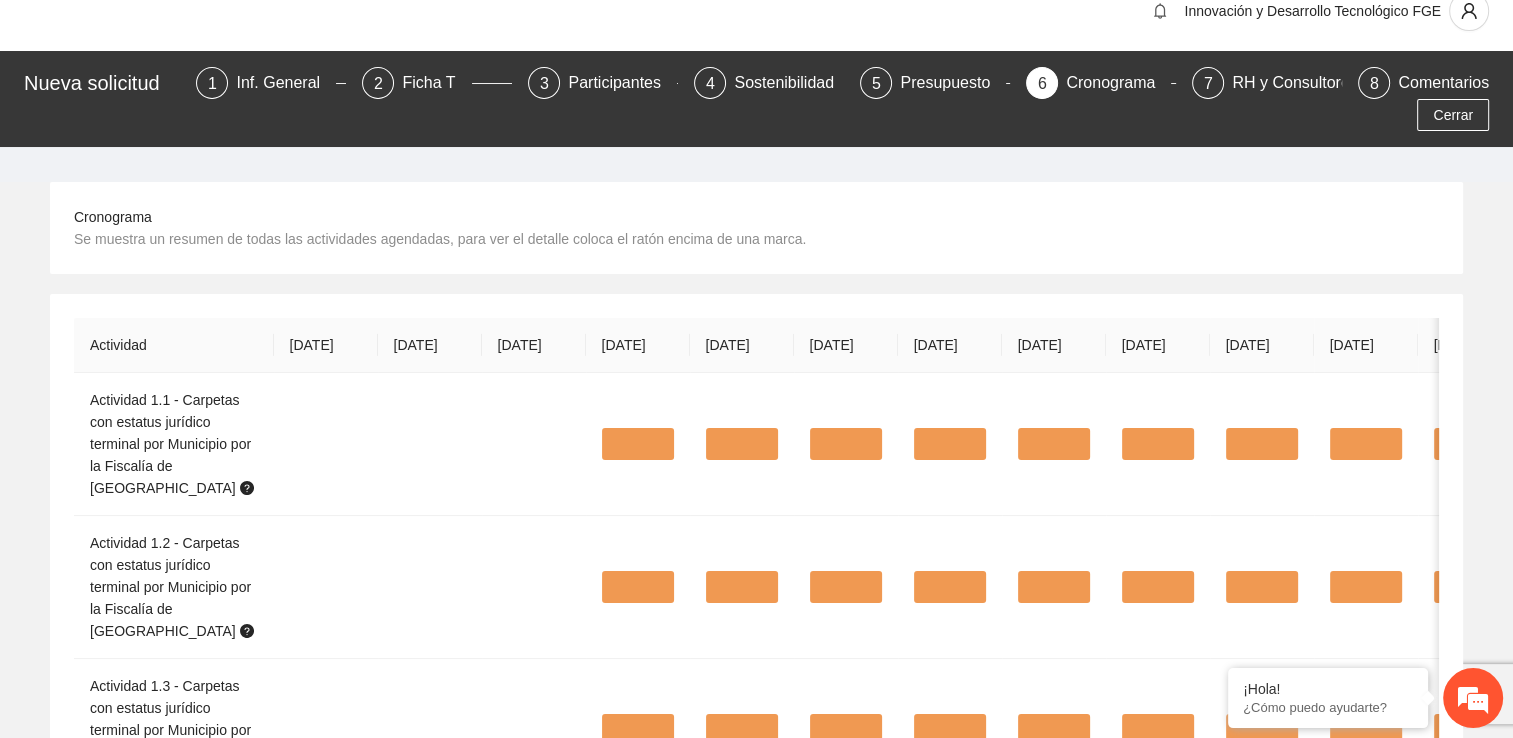 scroll, scrollTop: 0, scrollLeft: 0, axis: both 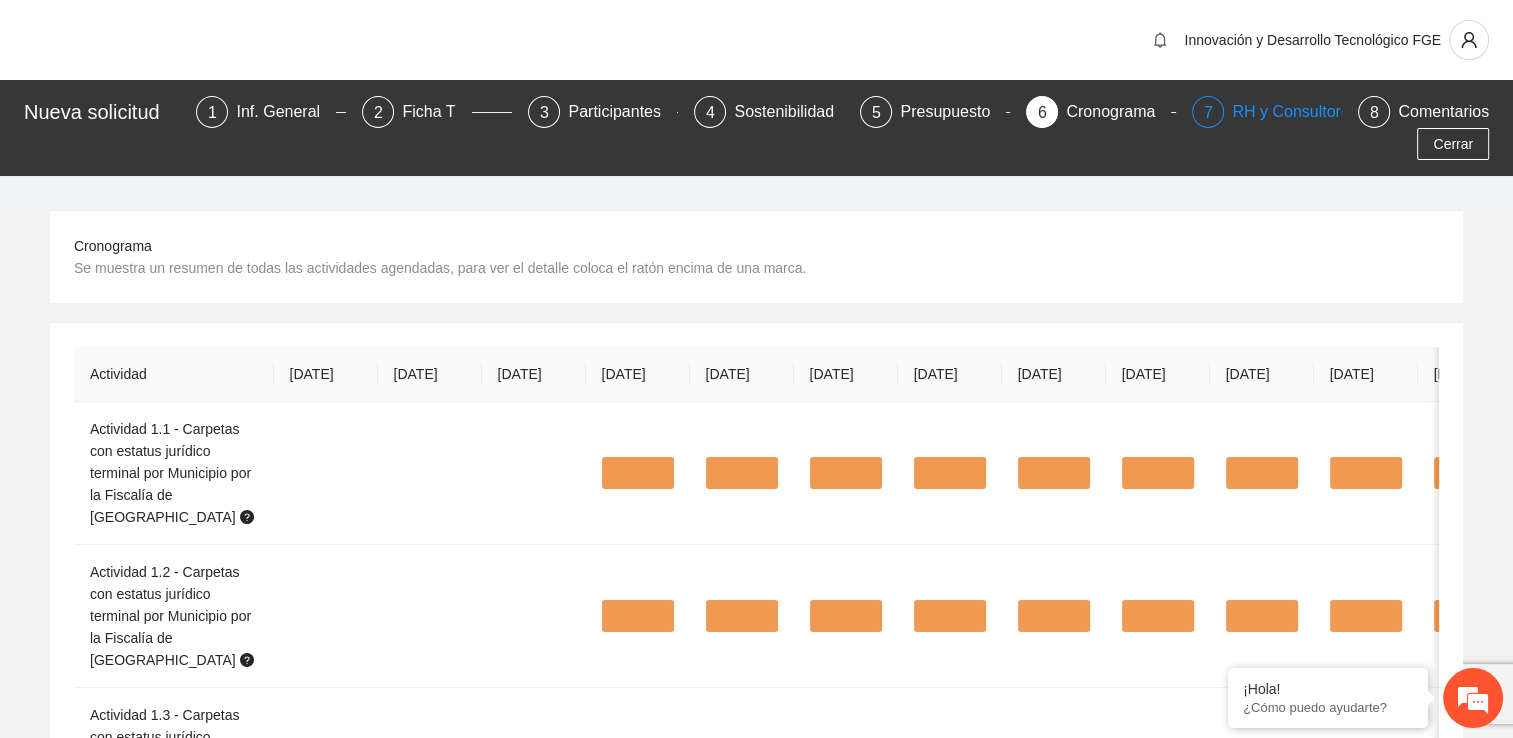 click on "RH y Consultores" at bounding box center (1302, 112) 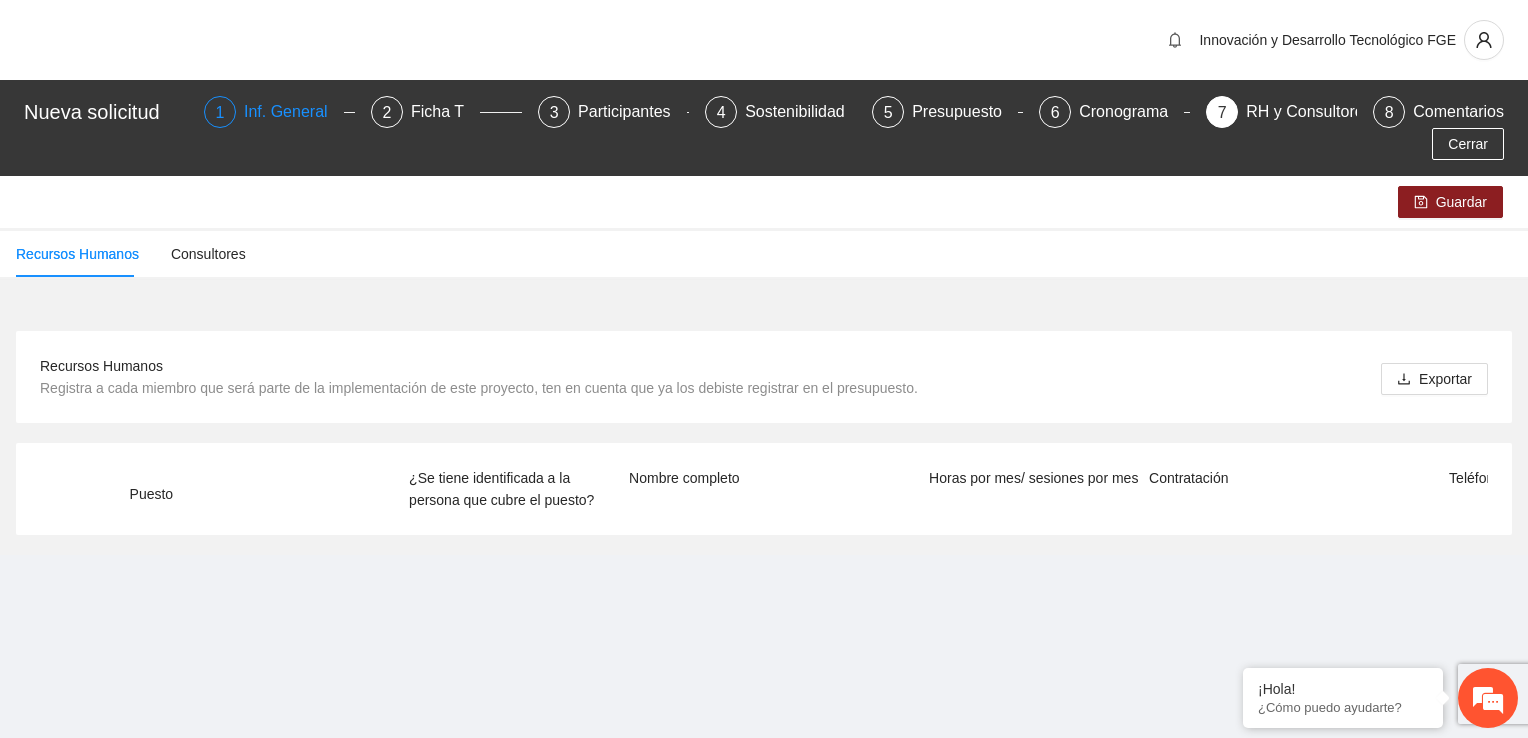 click on "Inf. General" at bounding box center [294, 112] 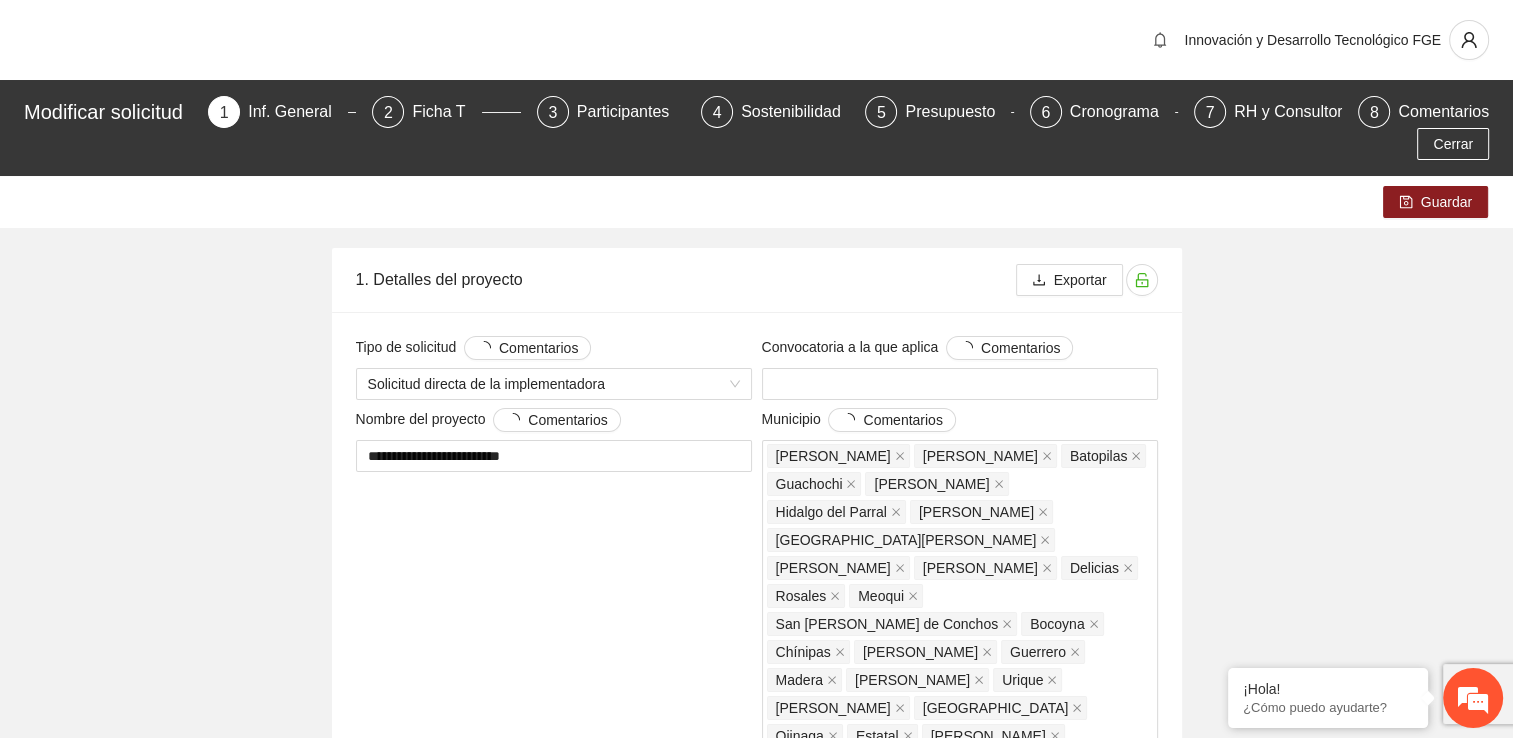 type 